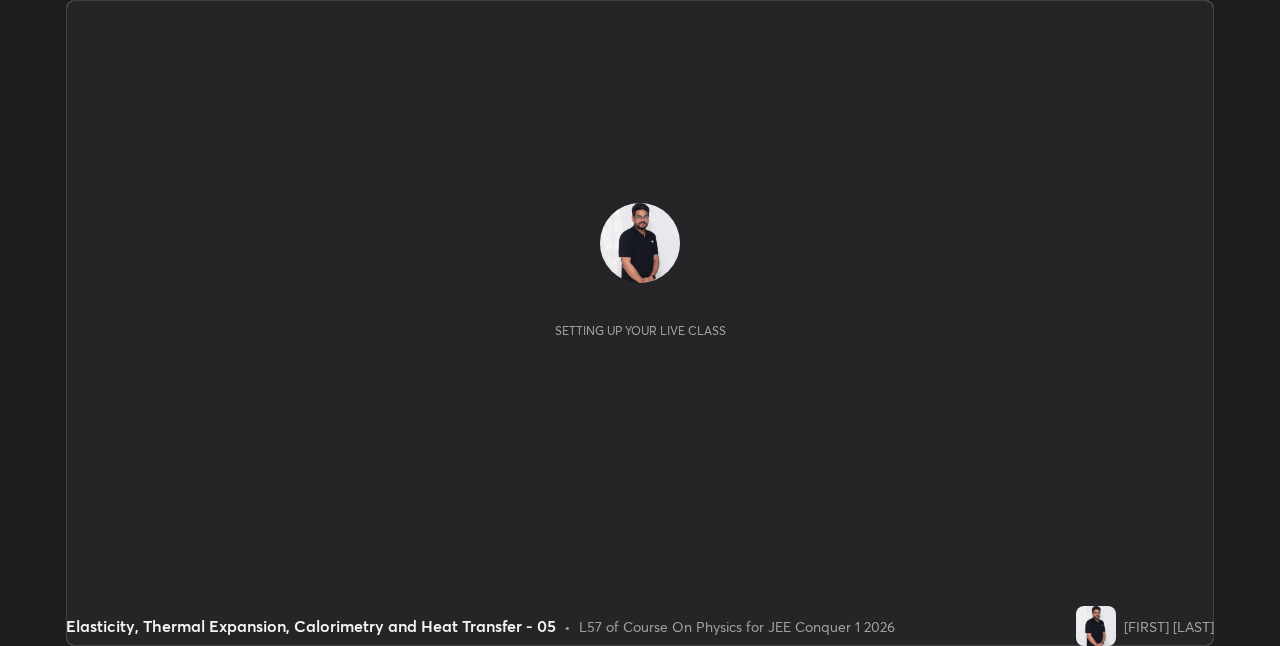 scroll, scrollTop: 0, scrollLeft: 0, axis: both 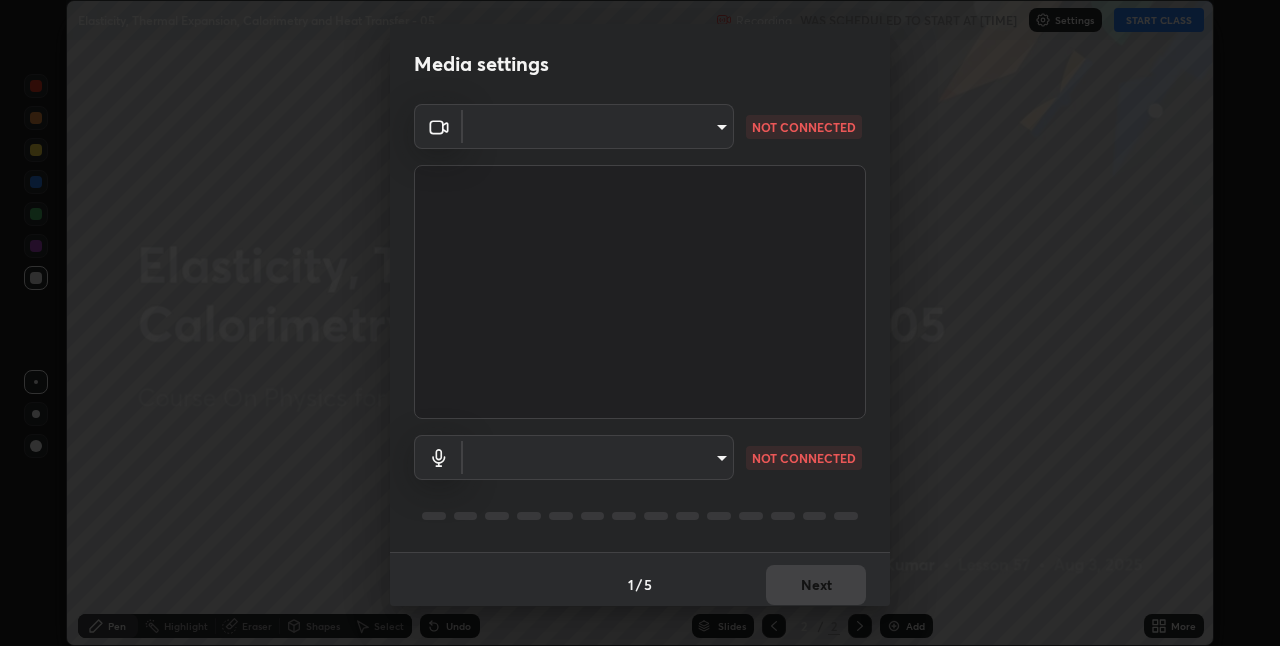 type on "[HASH]" 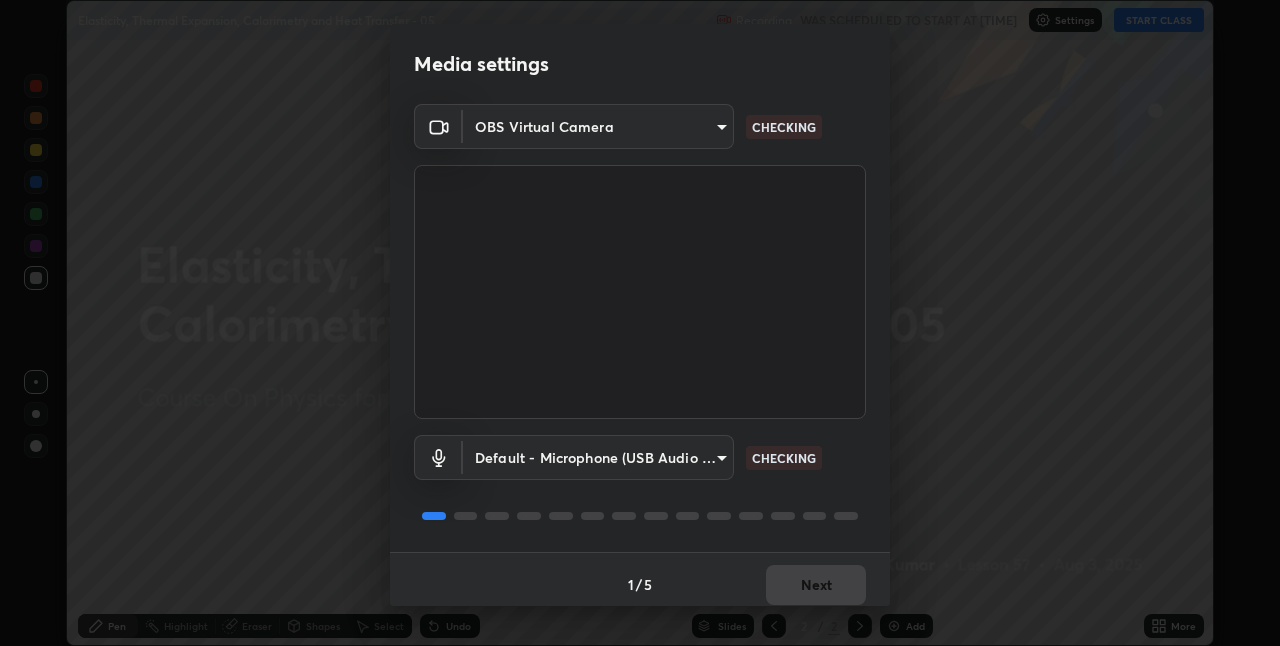 scroll, scrollTop: 10, scrollLeft: 0, axis: vertical 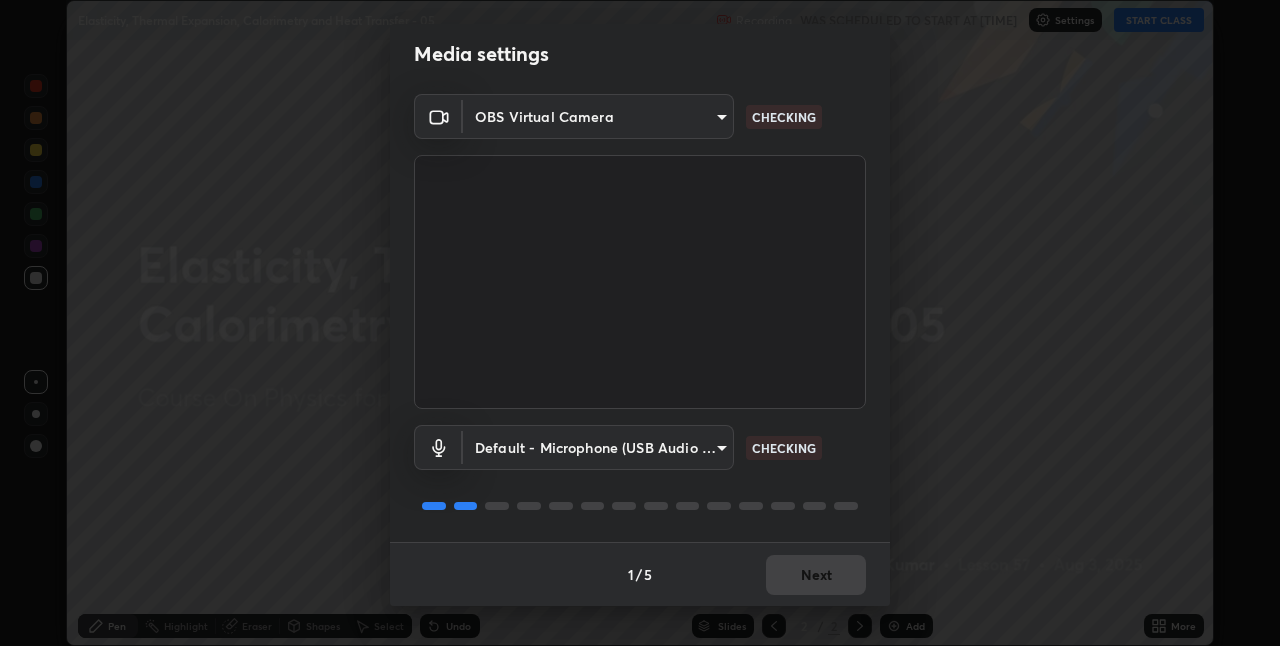 click on "Erase all Elasticity, Thermal Expansion, Calorimetry and Heat Transfer - 05 Recording WAS SCHEDULED TO START AT  [TIME] Settings START CLASS Setting up your live class Elasticity, Thermal Expansion, Calorimetry and Heat Transfer - 05 • L57 of Course On Physics for JEE Conquer 1 2026 [FIRST] [LAST] Pen Highlight Eraser Shapes Select Undo Slides 2 / 2 Add More No doubts shared Encourage your learners to ask a doubt for better clarity Report an issue Reason for reporting Buffering Chat not working Audio - Video sync issue Educator video quality low ​ Attach an image Report Media settings OBS Virtual Camera [HASH] CHECKING Default - Microphone (USB Audio Device) default CHECKING 1 / 5 Next" at bounding box center (640, 323) 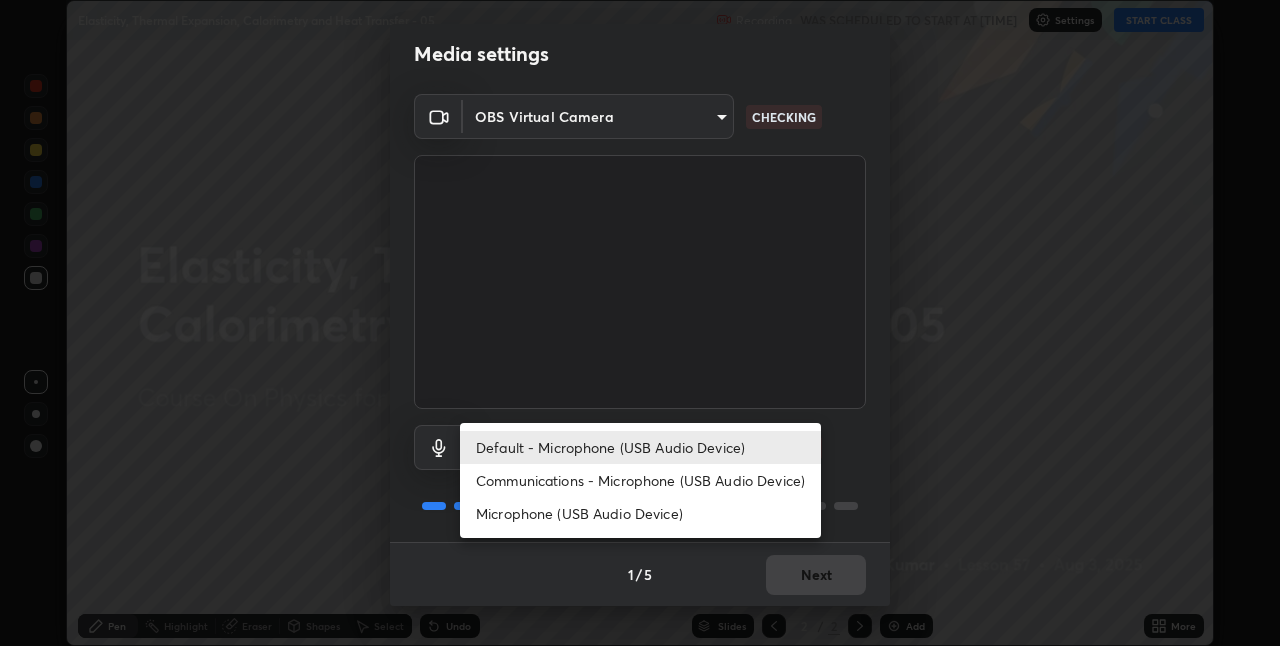 click on "Communications - Microphone (USB Audio Device)" at bounding box center (640, 480) 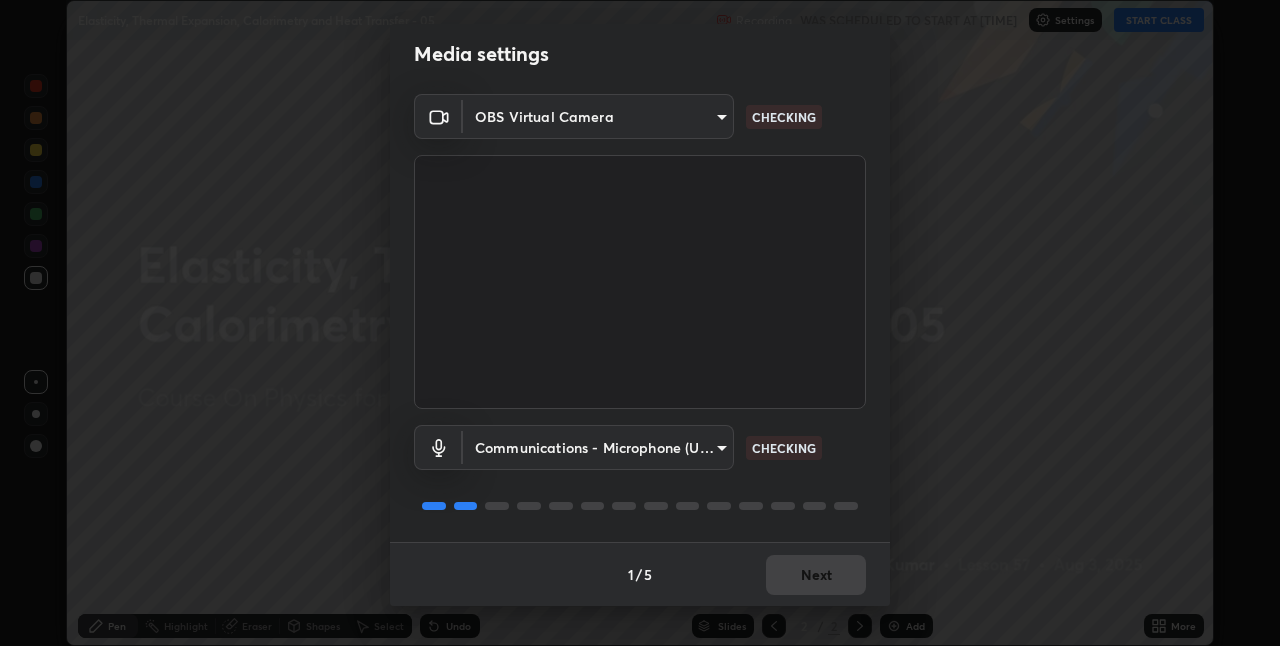 click on "Erase all Elasticity, Thermal Expansion, Calorimetry and Heat Transfer - 05 Recording WAS SCHEDULED TO START AT  [TIME] Settings START CLASS Setting up your live class Elasticity, Thermal Expansion, Calorimetry and Heat Transfer - 05 • L57 of Course On Physics for JEE Conquer 1 2026 [FIRST] [LAST] Pen Highlight Eraser Shapes Select Undo Slides 2 / 2 Add More No doubts shared Encourage your learners to ask a doubt for better clarity Report an issue Reason for reporting Buffering Chat not working Audio - Video sync issue Educator video quality low ​ Attach an image Report Media settings OBS Virtual Camera [HASH] CHECKING Communications - Microphone (USB Audio Device) communications CHECKING 1 / 5 Next" at bounding box center [640, 323] 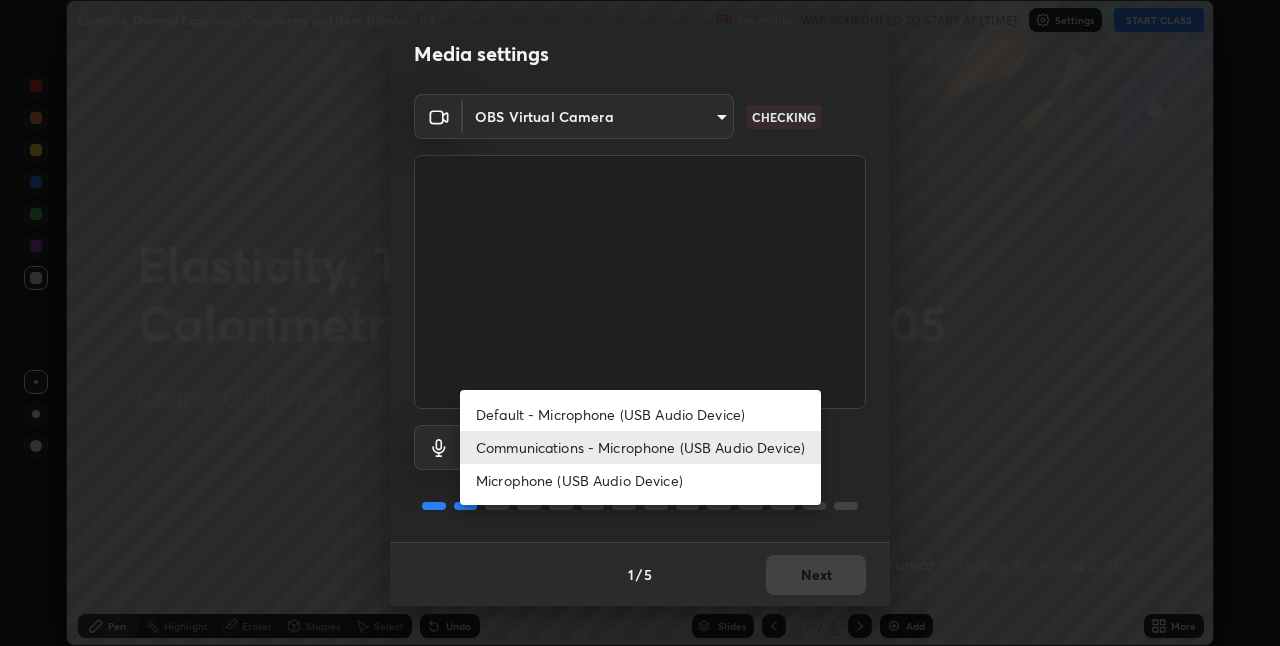 click on "Default - Microphone (USB Audio Device)" at bounding box center [640, 414] 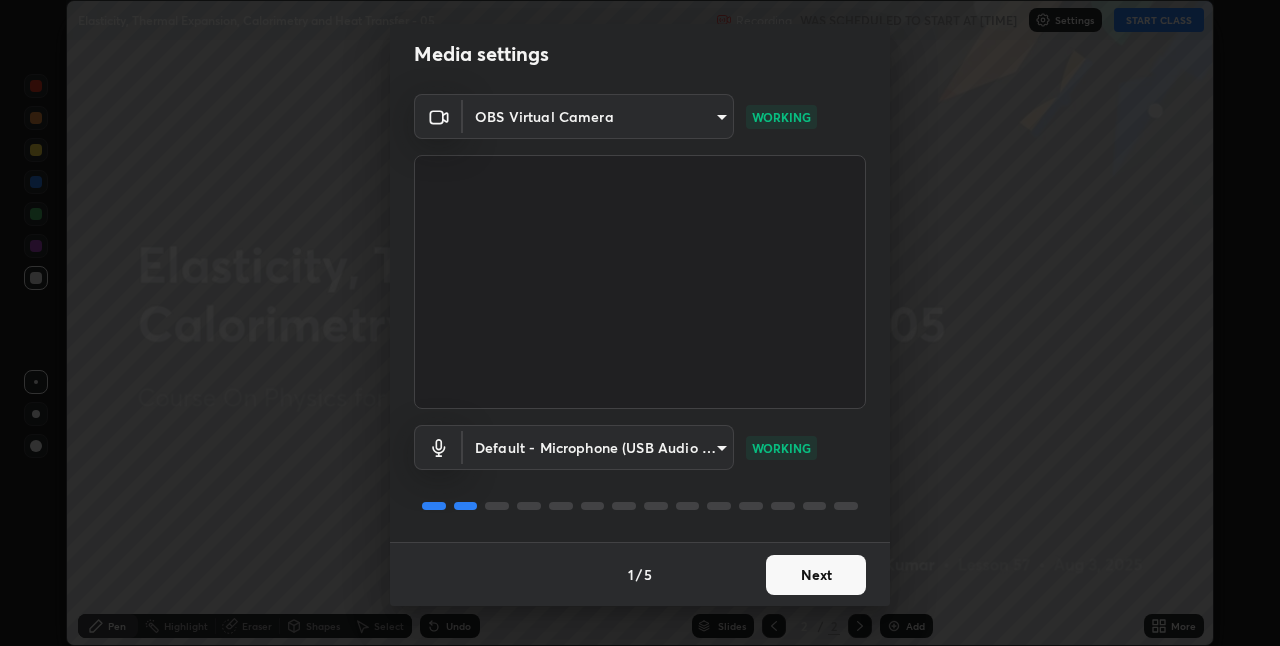 click on "Next" at bounding box center [816, 575] 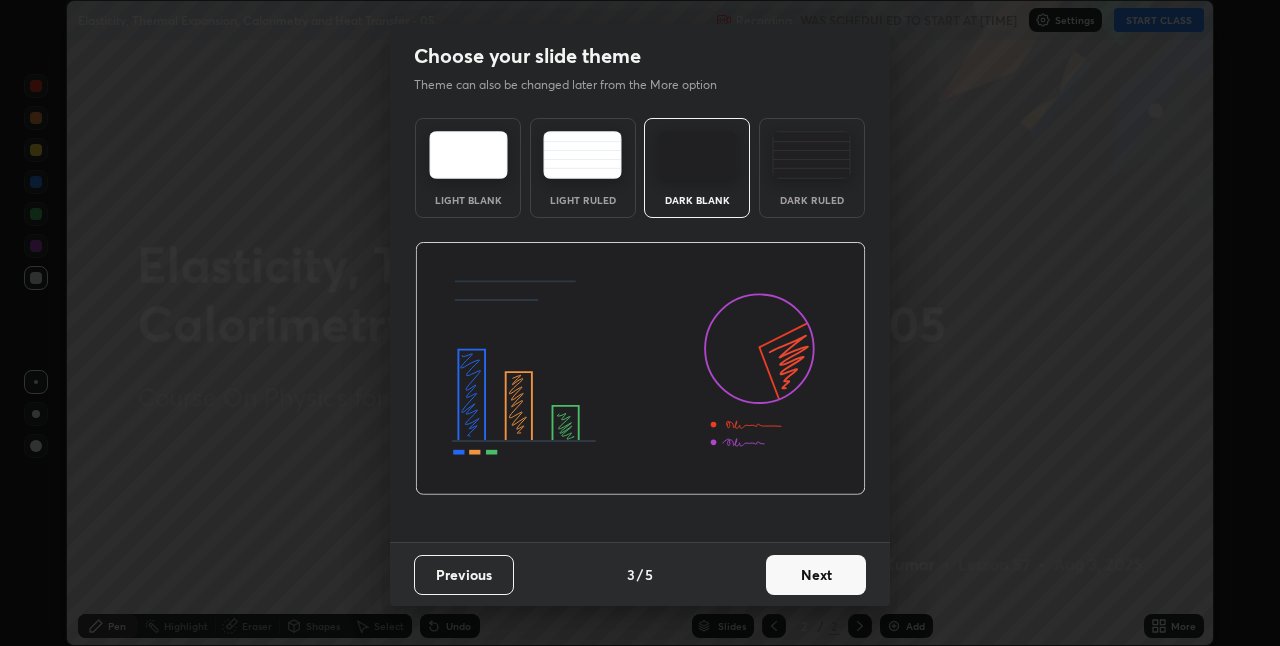 click on "Next" at bounding box center (816, 575) 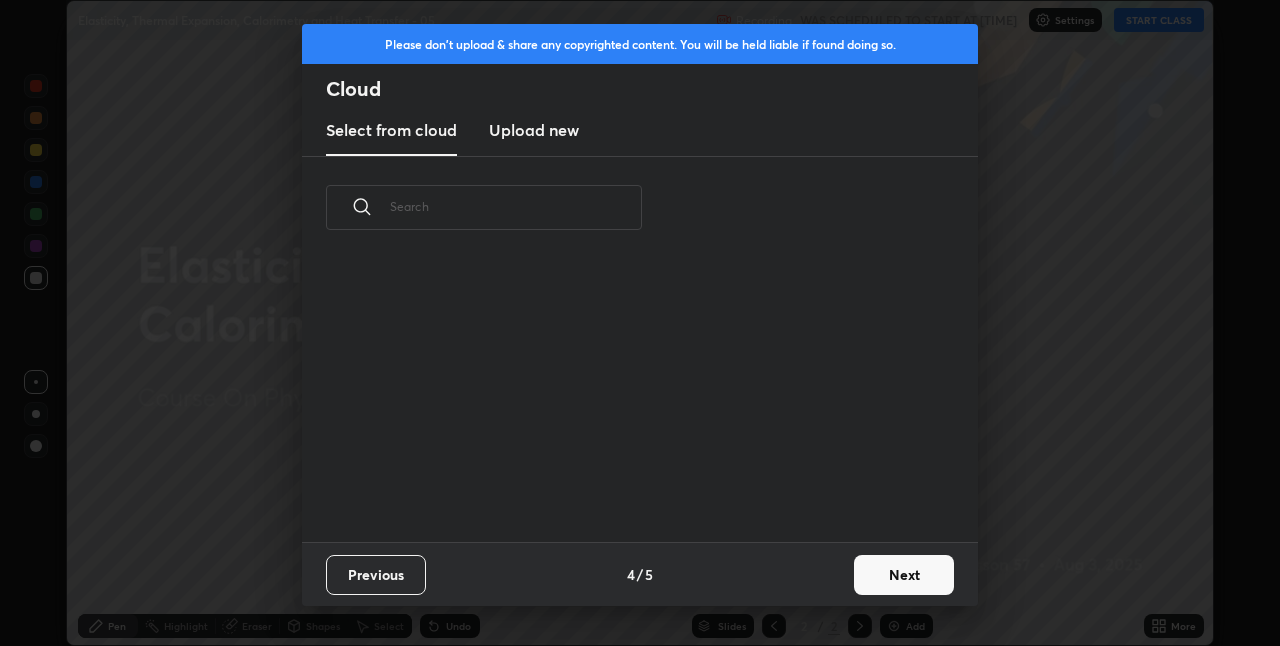 click on "Next" at bounding box center [904, 575] 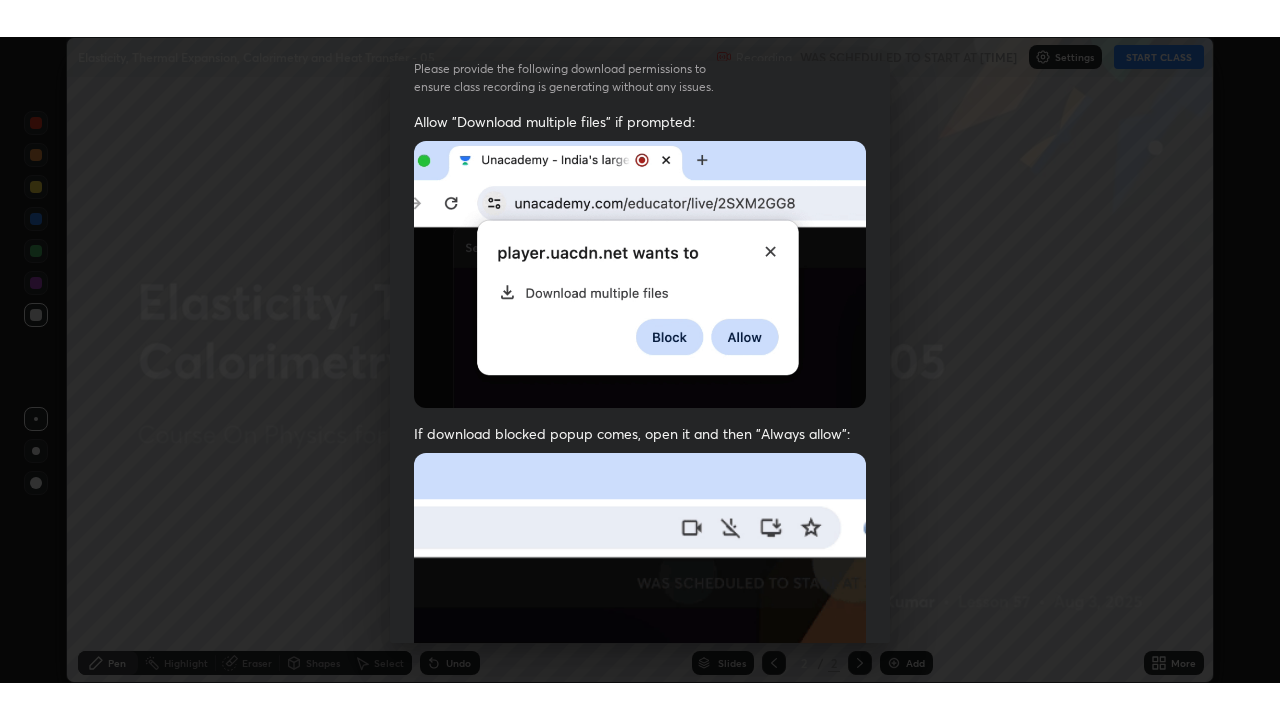 scroll, scrollTop: 418, scrollLeft: 0, axis: vertical 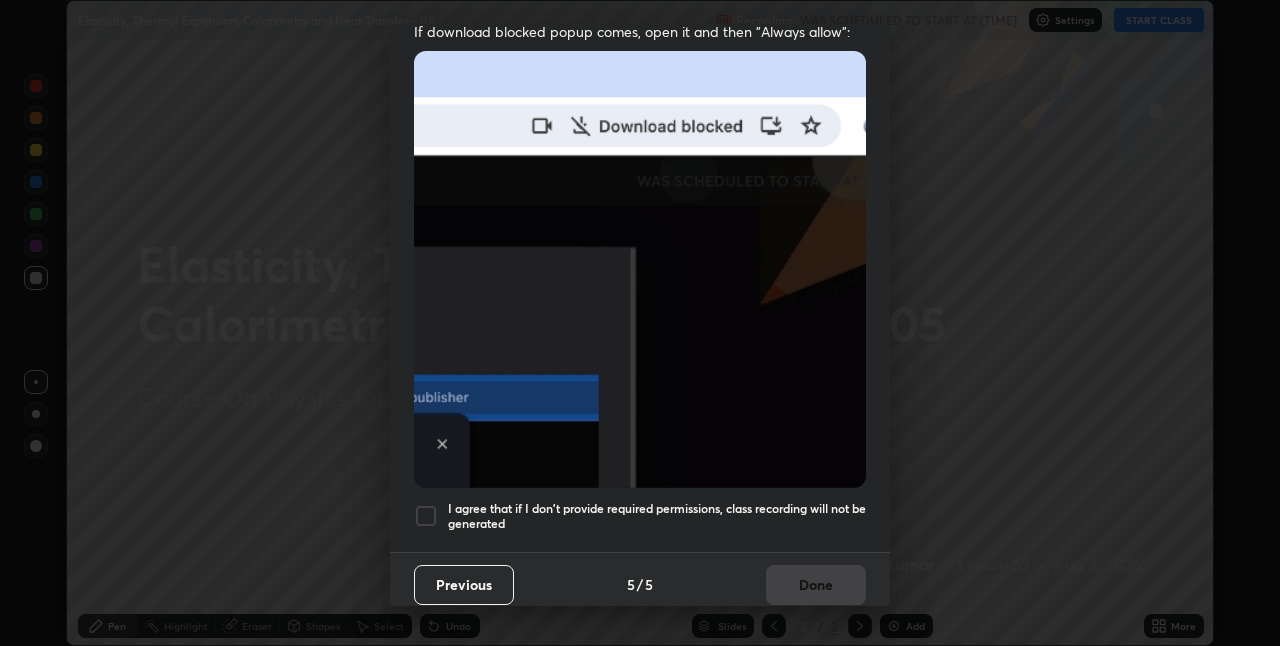 click on "Allow "Download multiple files" if prompted: If download blocked popup comes, open it and then "Always allow": I agree that if I don't provide required permissions, class recording will not be generated" at bounding box center [640, 131] 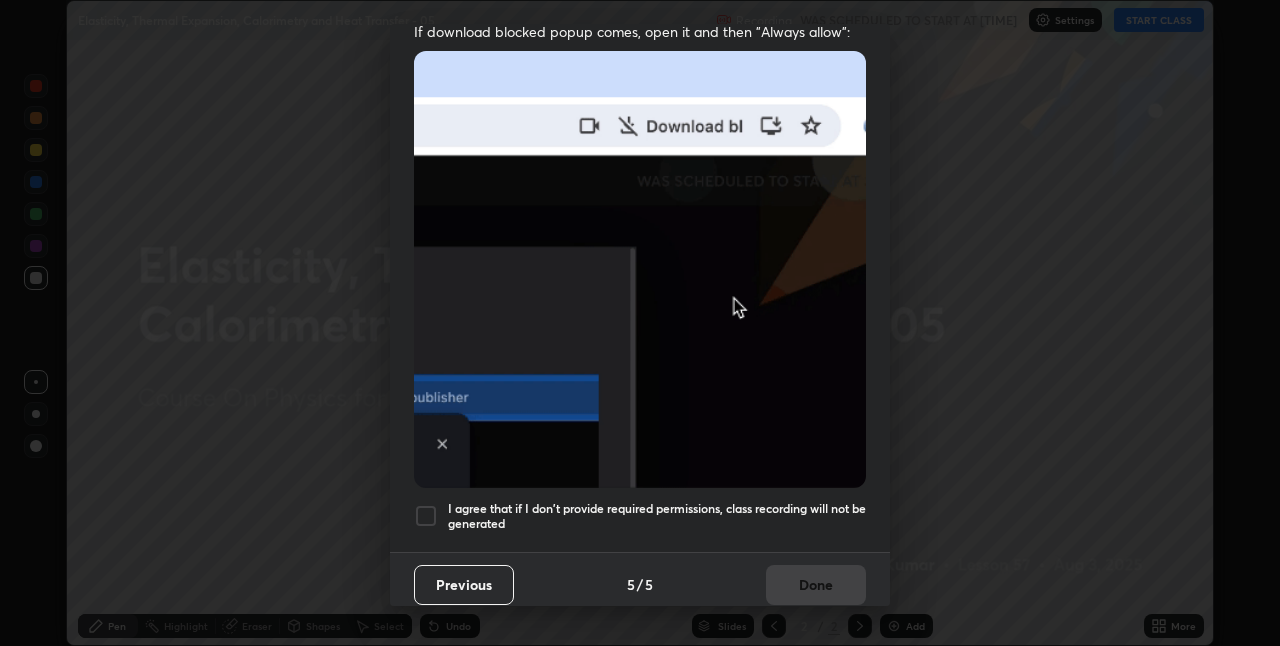 click on "Previous 5 / 5 Done" at bounding box center [640, 584] 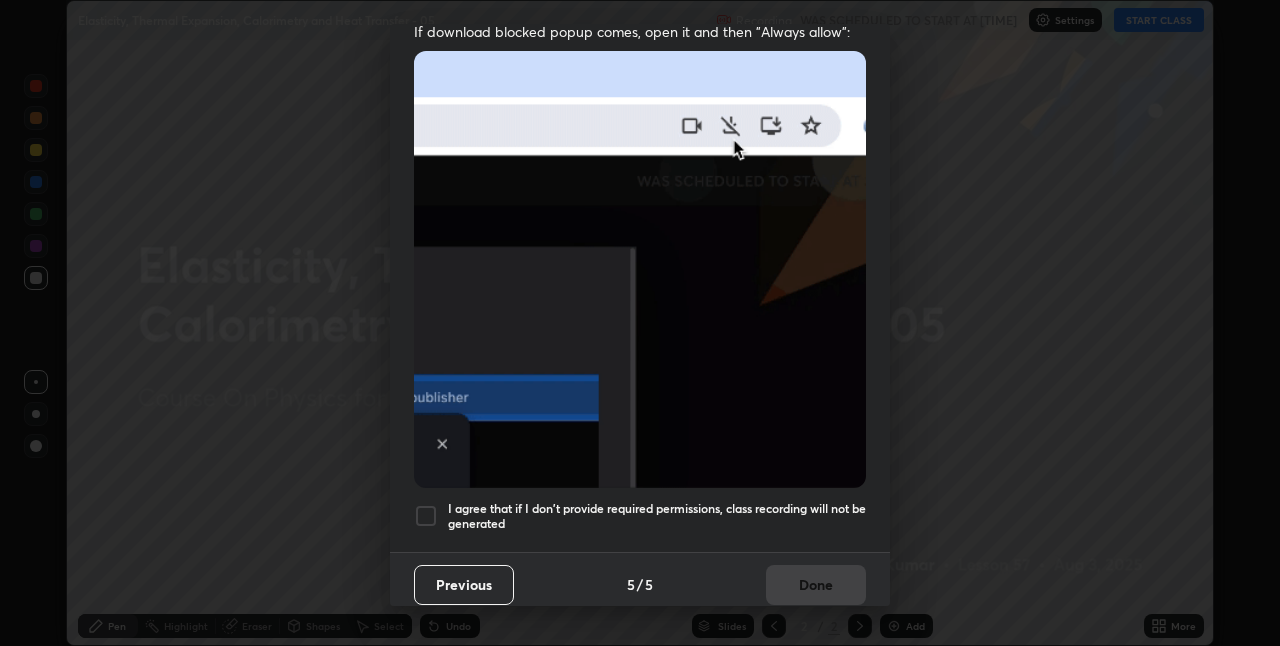 click on "I agree that if I don't provide required permissions, class recording will not be generated" at bounding box center (657, 516) 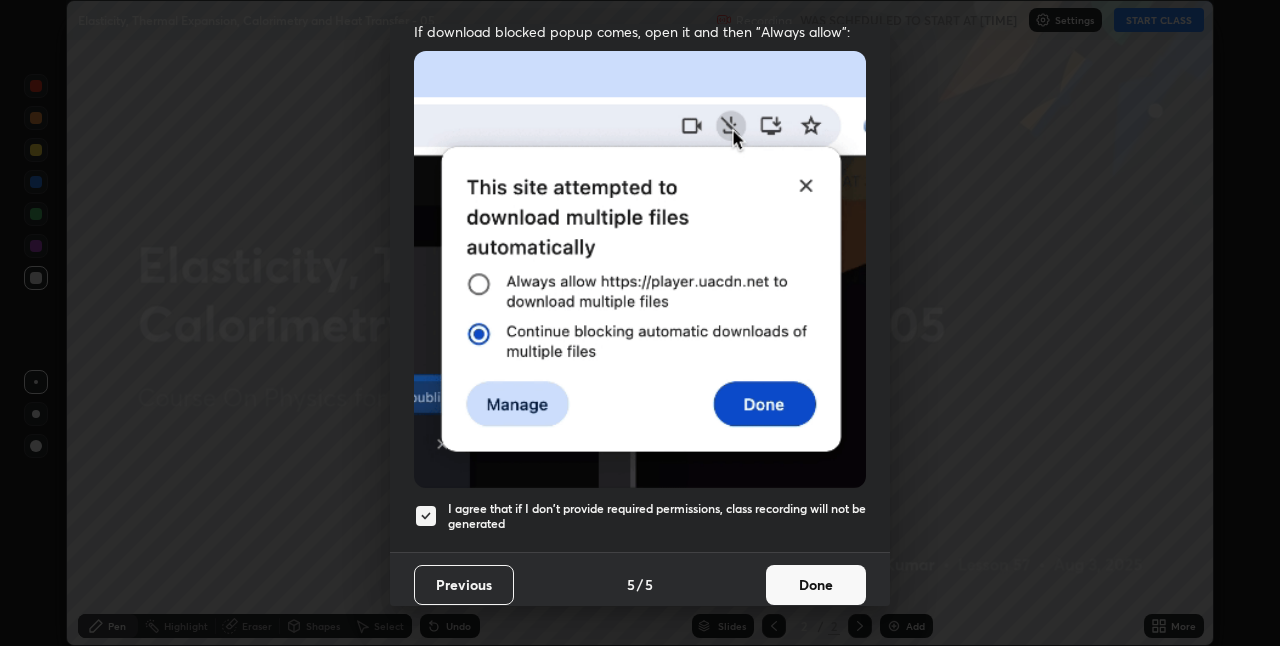 click on "Done" at bounding box center (816, 585) 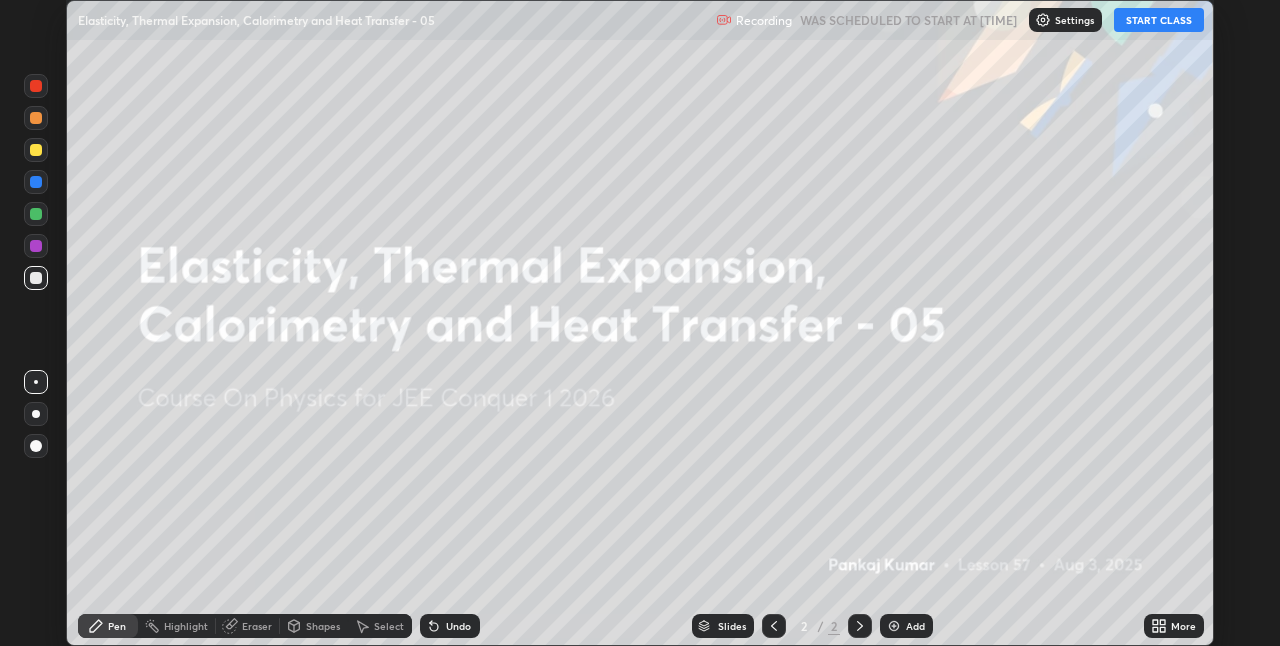 click on "START CLASS" at bounding box center (1159, 20) 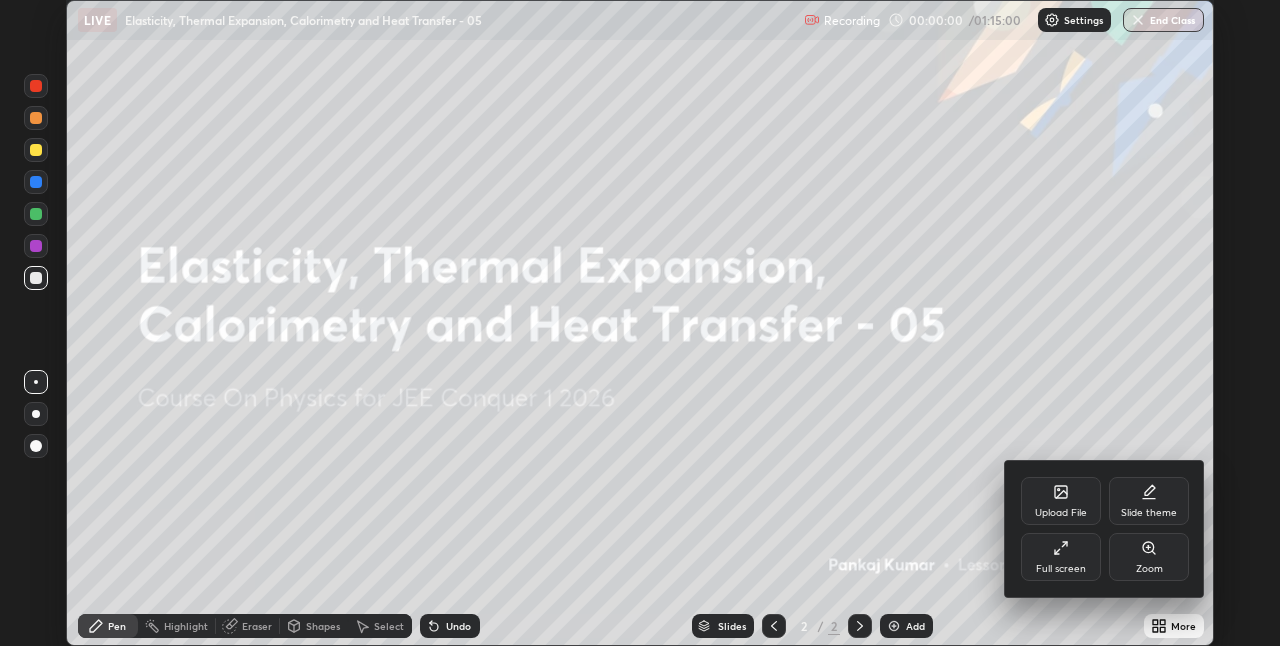click on "Full screen" at bounding box center [1061, 569] 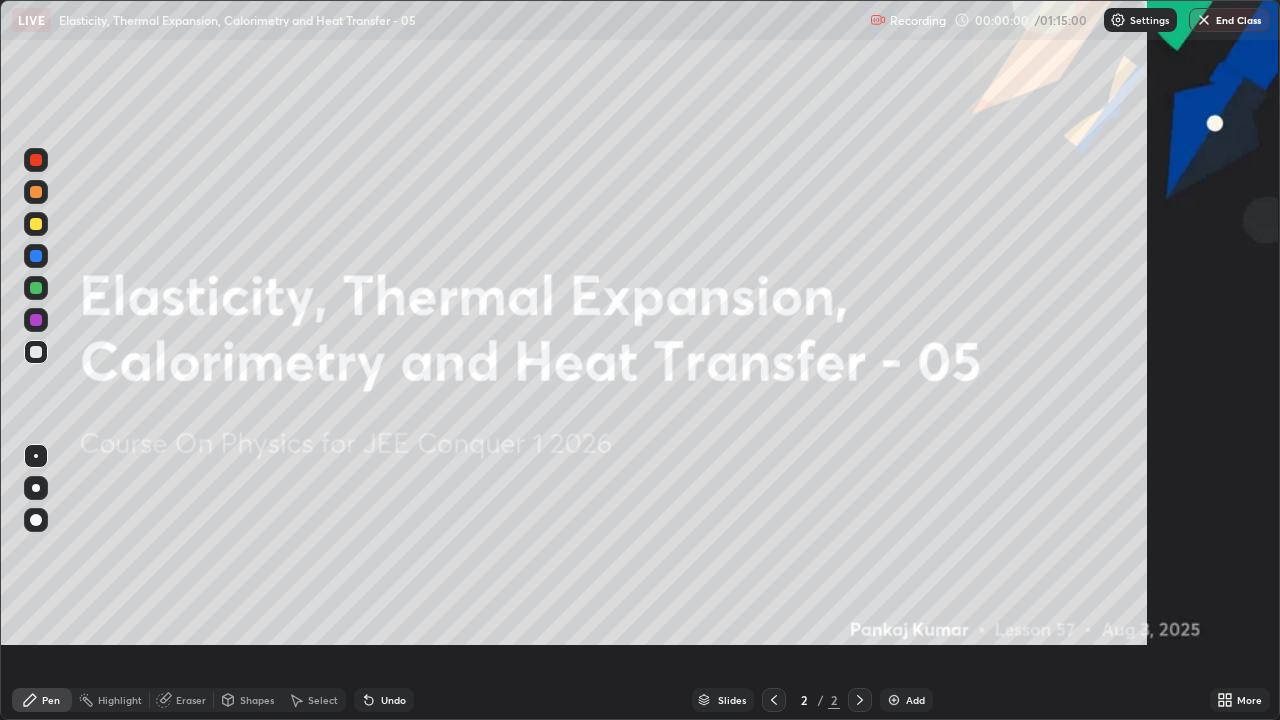 scroll, scrollTop: 99280, scrollLeft: 98720, axis: both 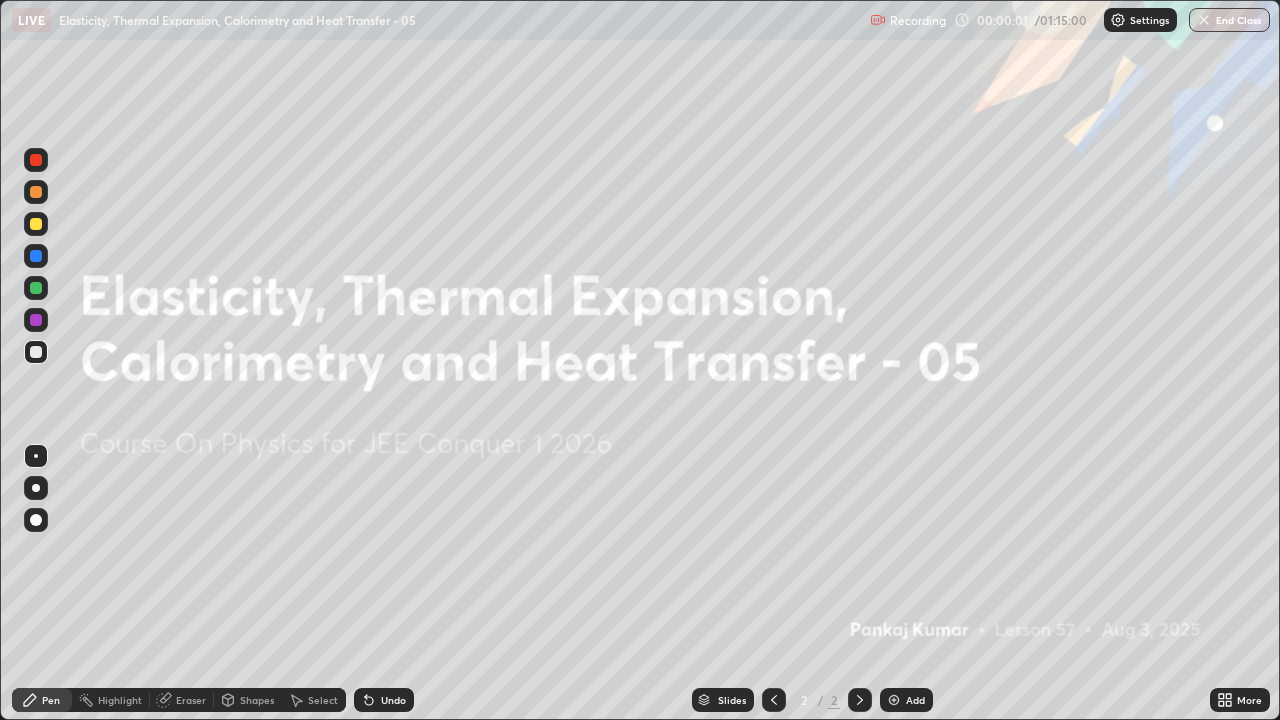 click on "Add" at bounding box center (915, 700) 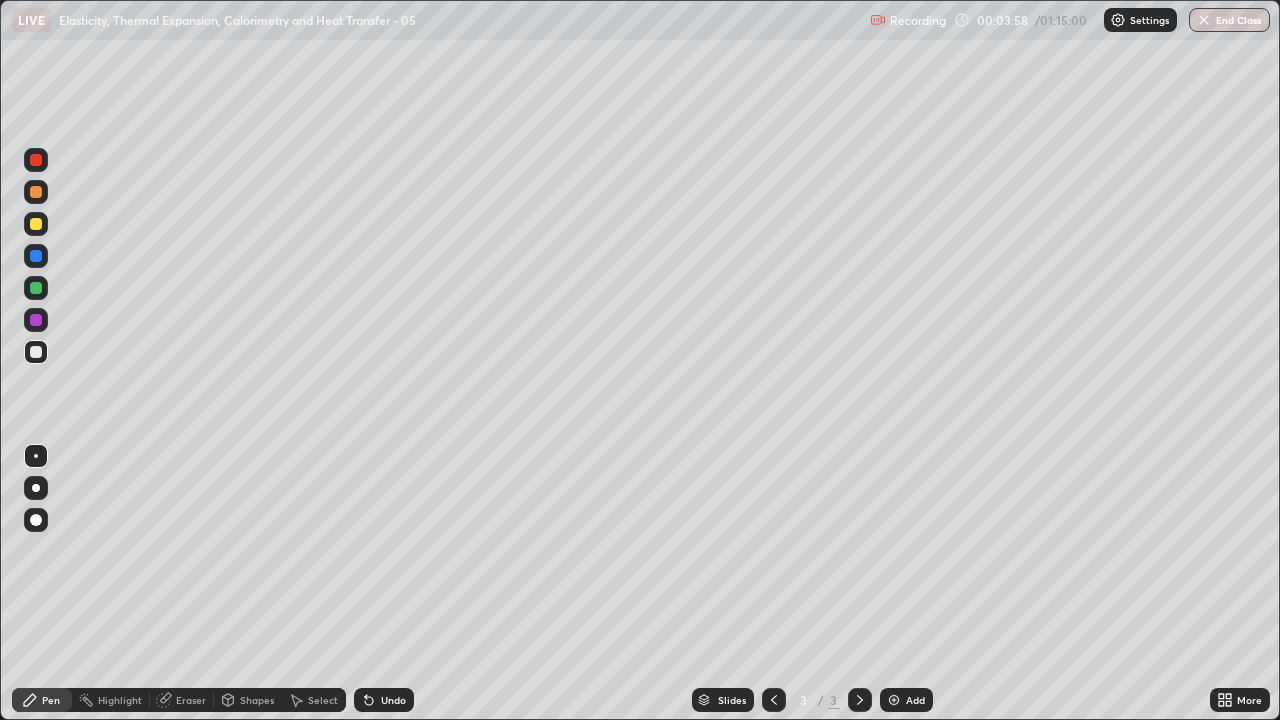 click on "Shapes" at bounding box center (257, 700) 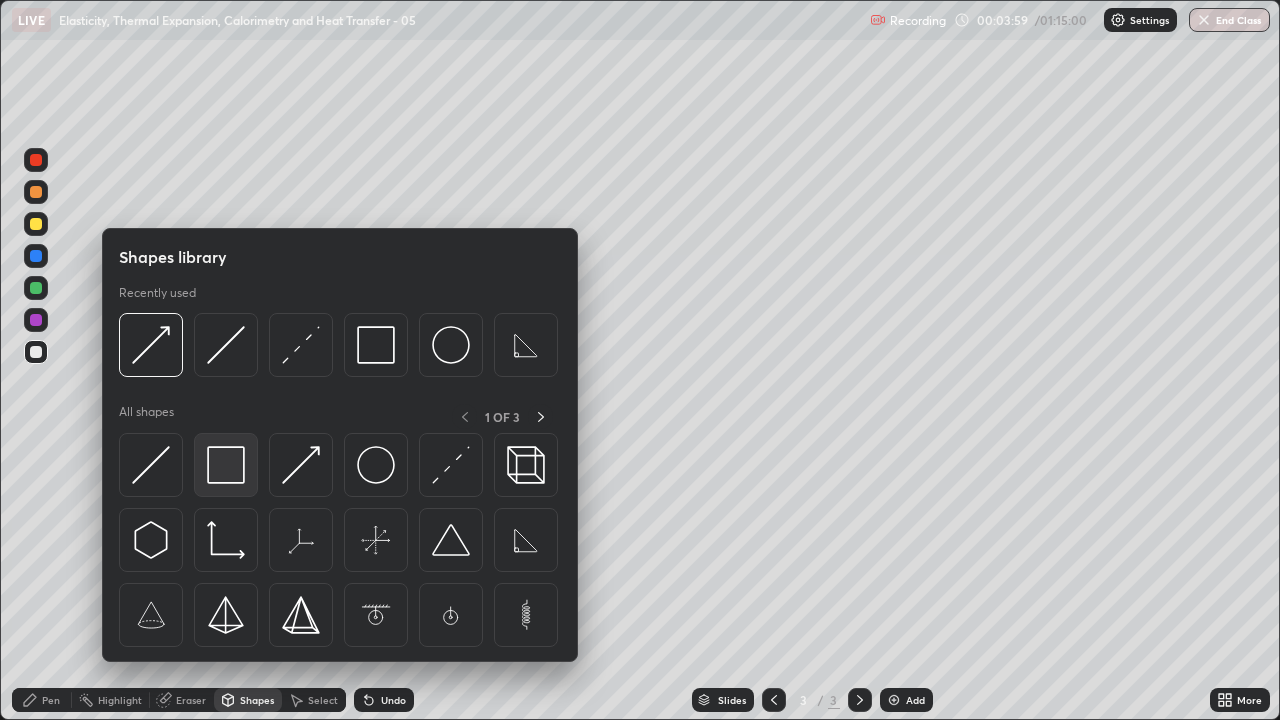 click at bounding box center (226, 465) 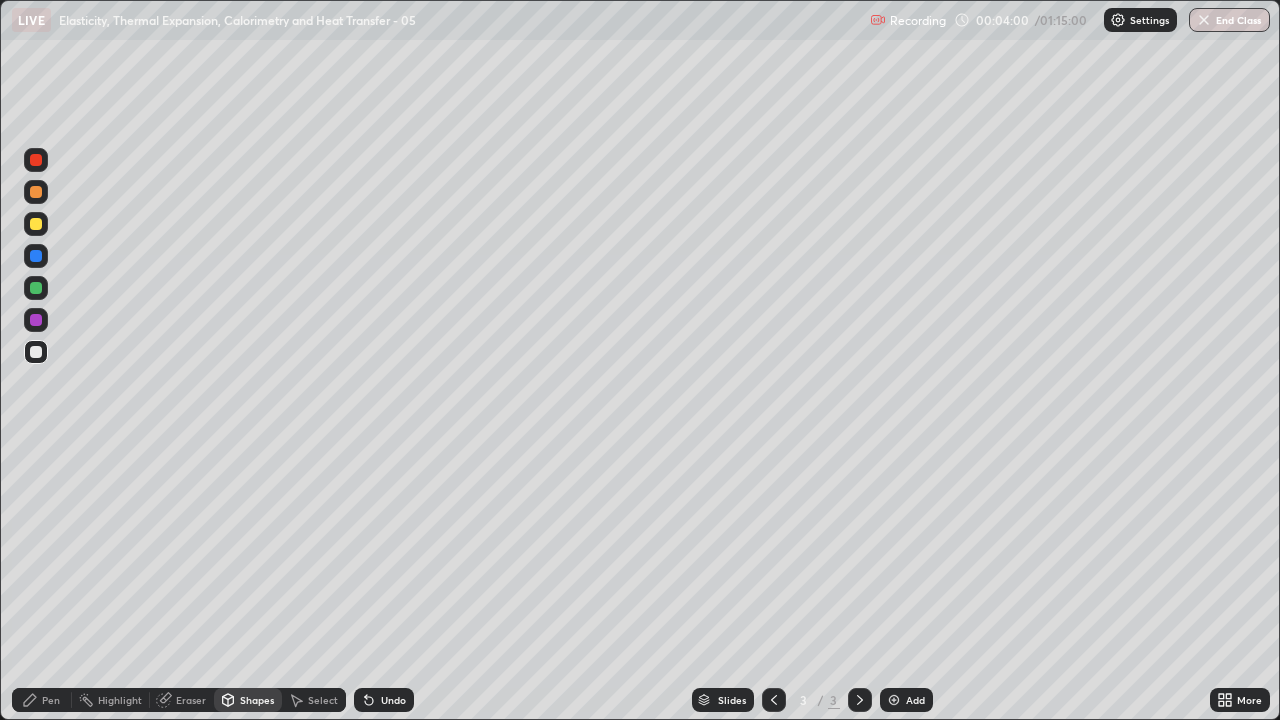 click on "Shapes" at bounding box center [248, 700] 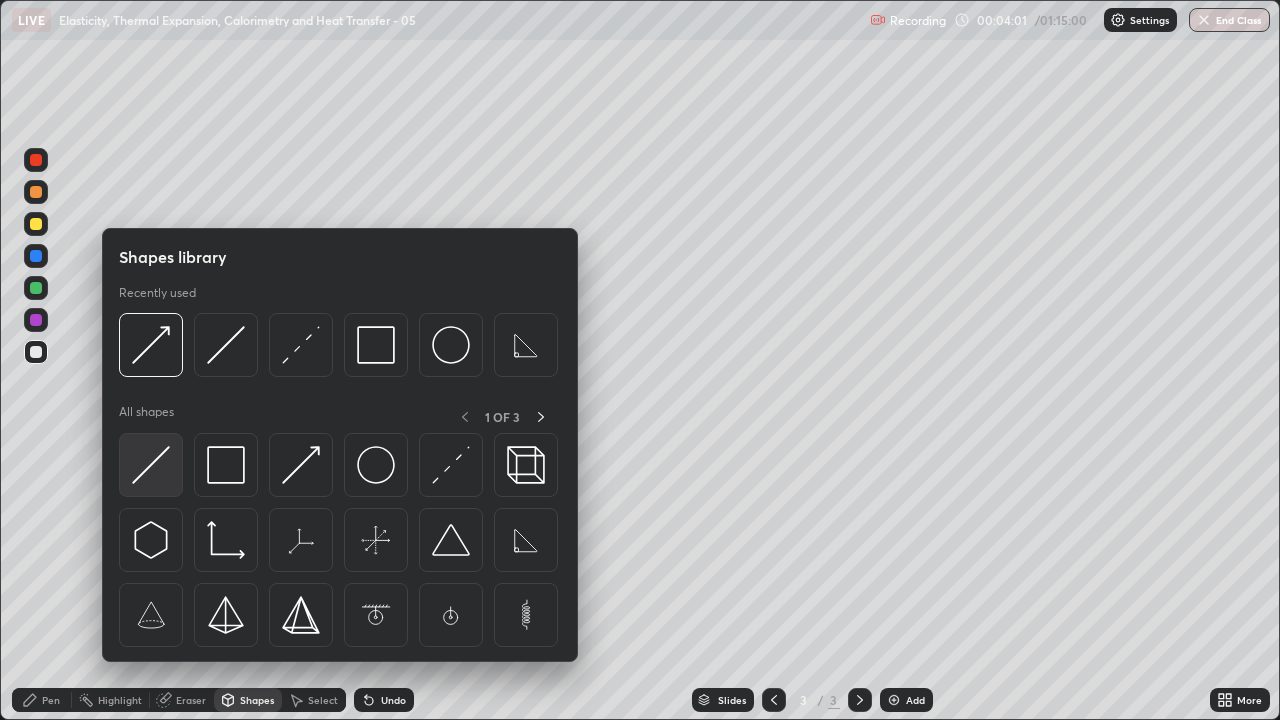 click at bounding box center (151, 465) 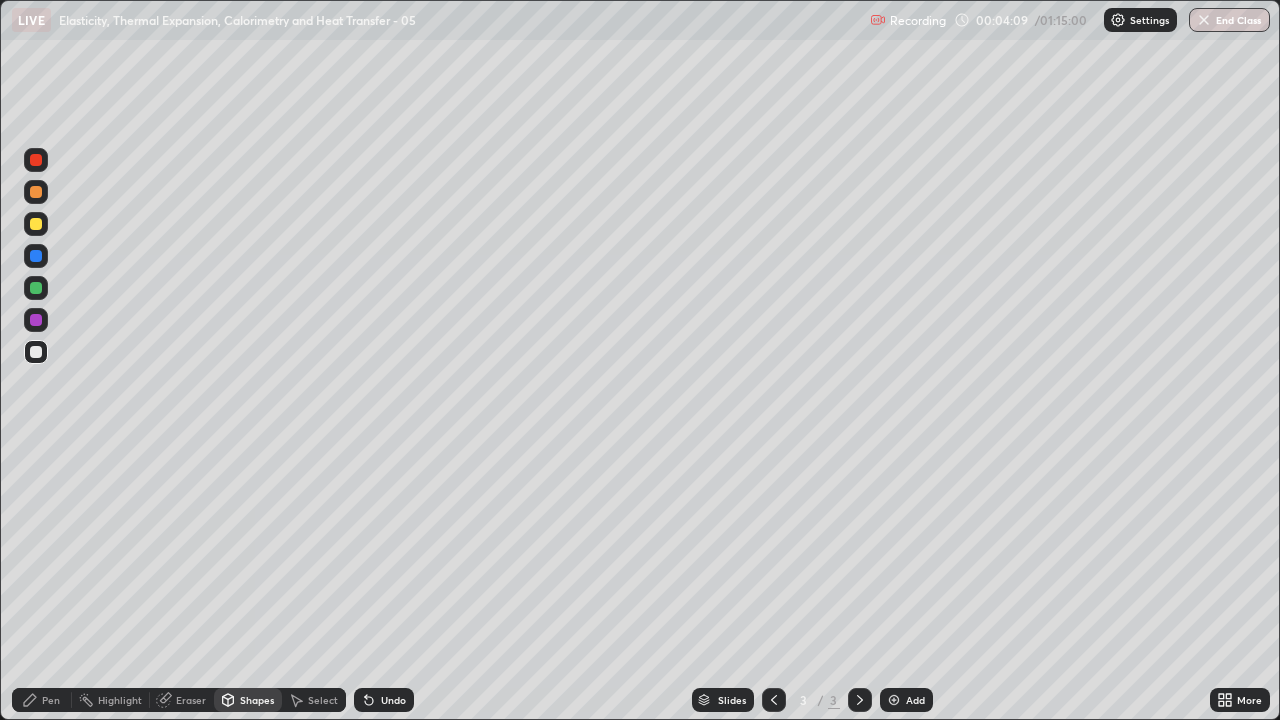 click on "Shapes" at bounding box center [257, 700] 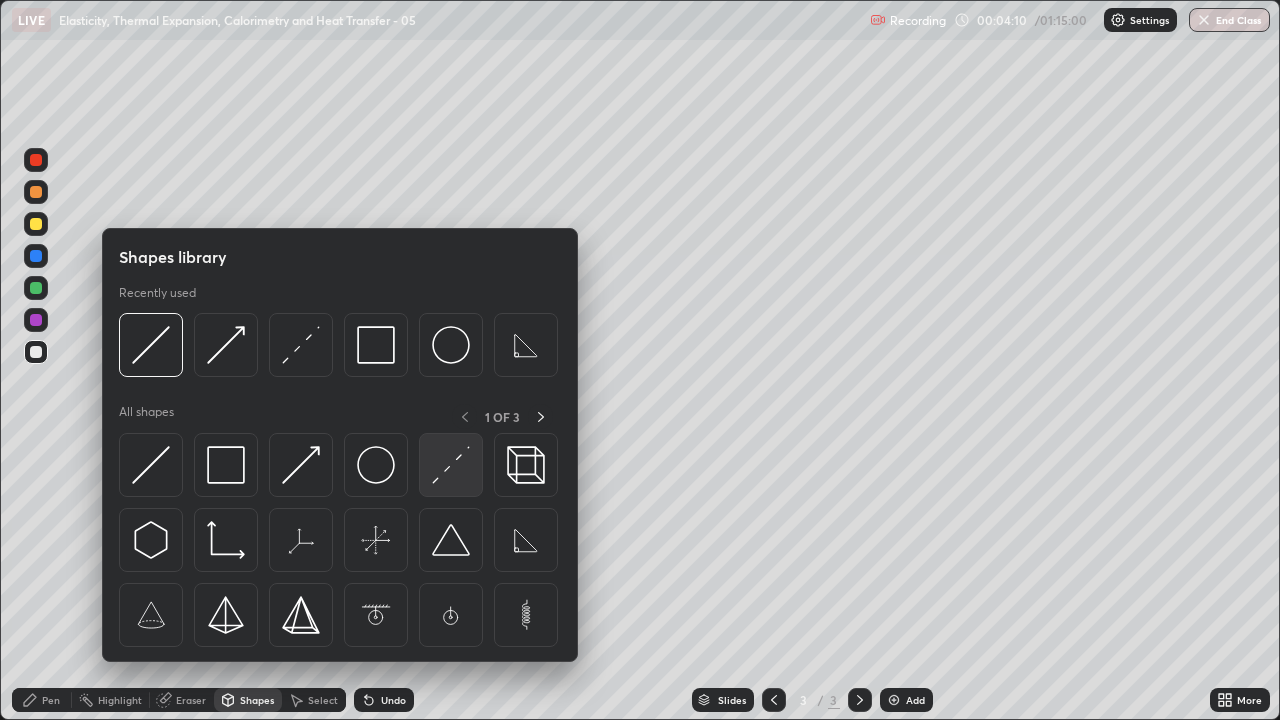click at bounding box center [451, 465] 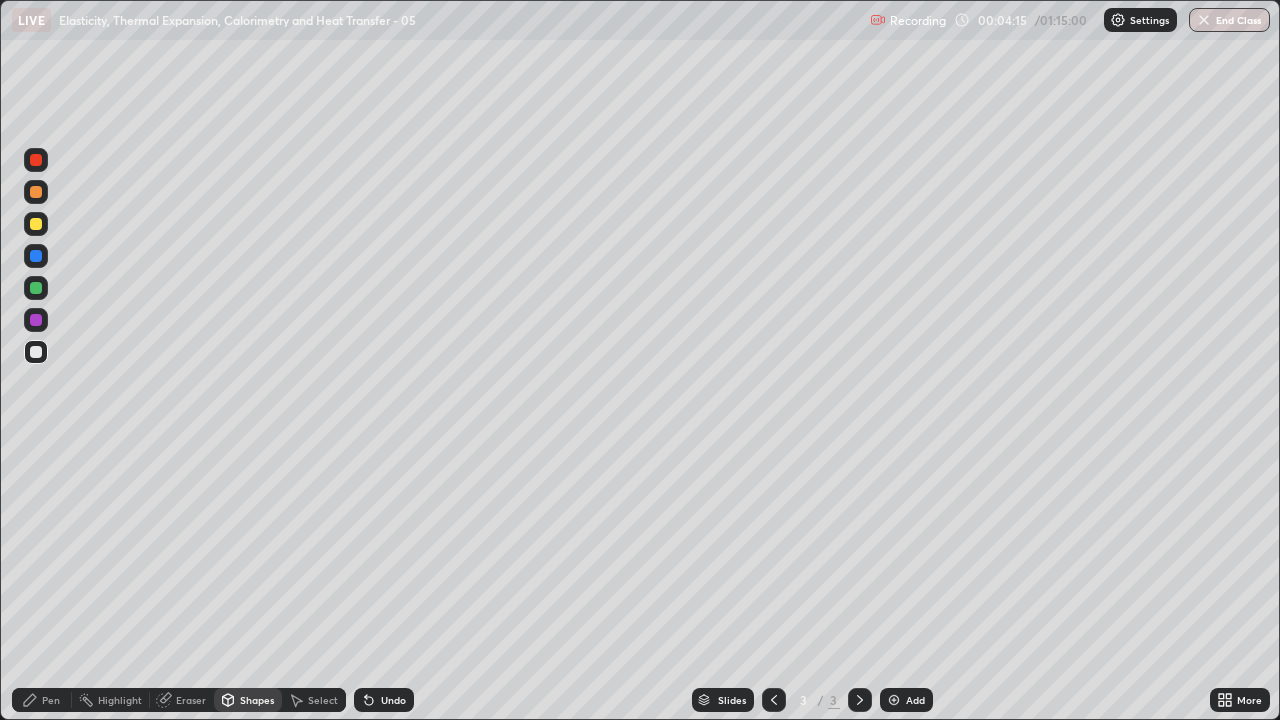 click 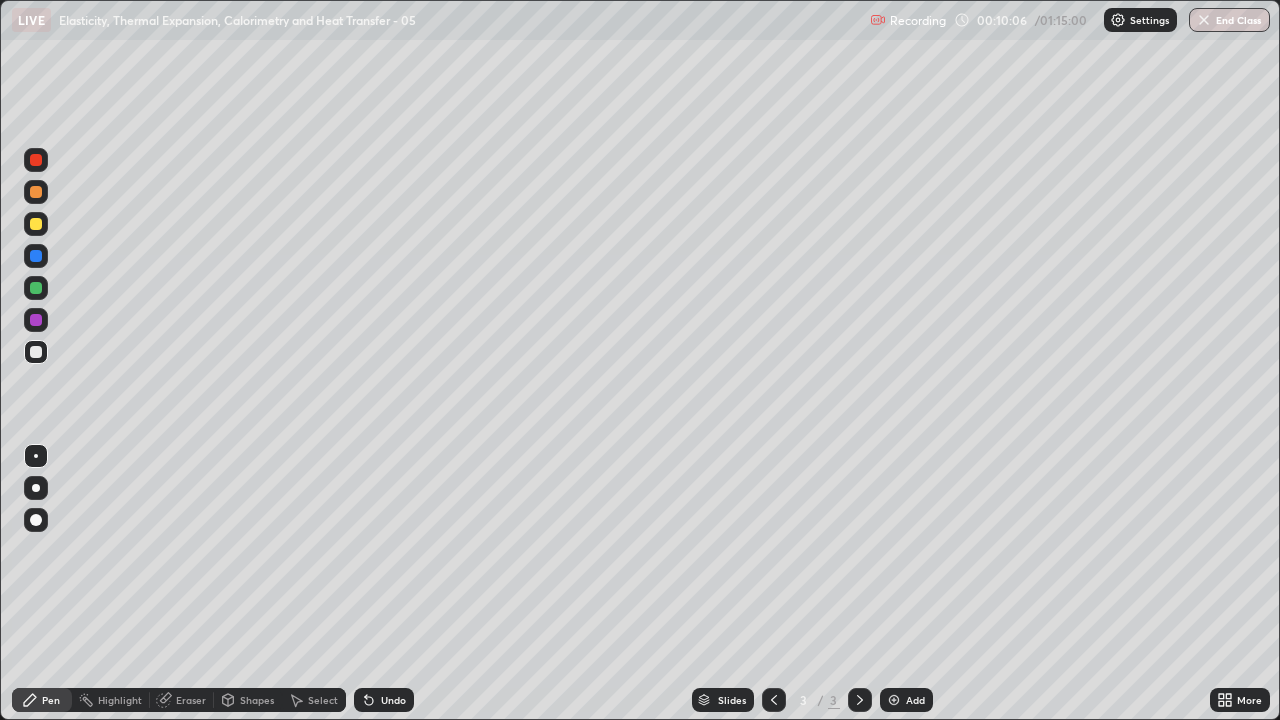 click on "Eraser" at bounding box center (182, 700) 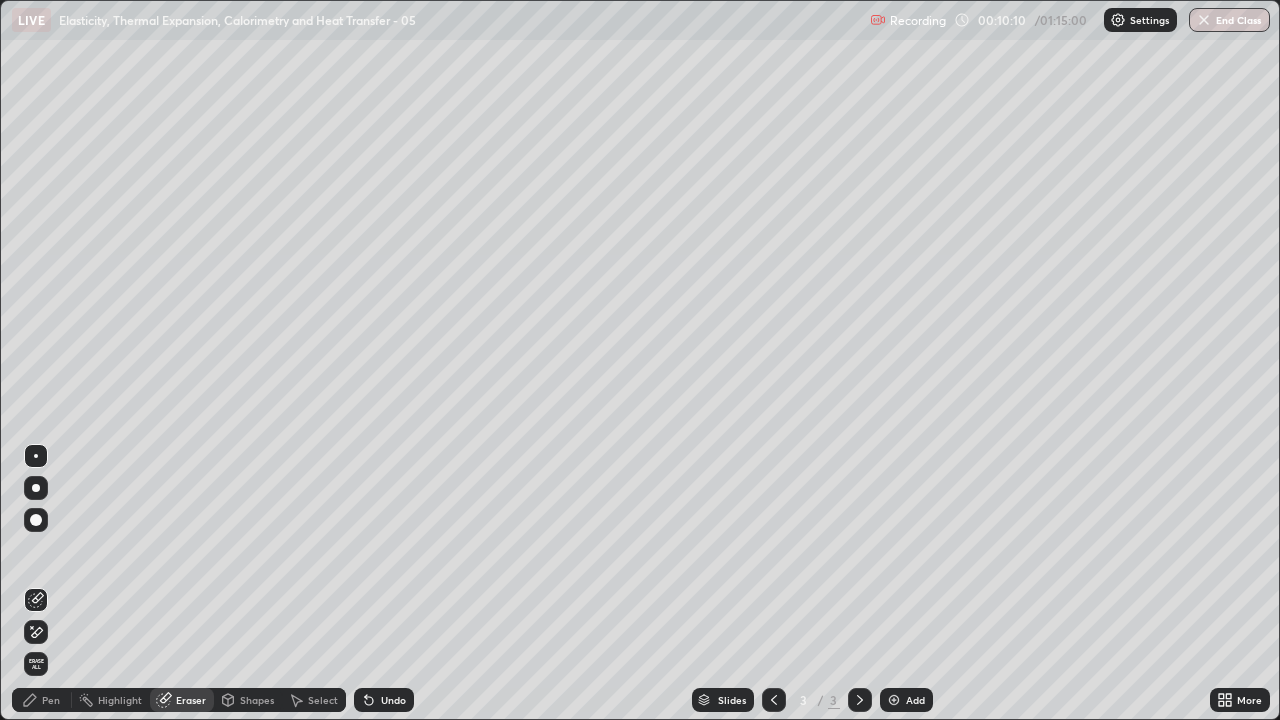 click on "Undo" at bounding box center (393, 700) 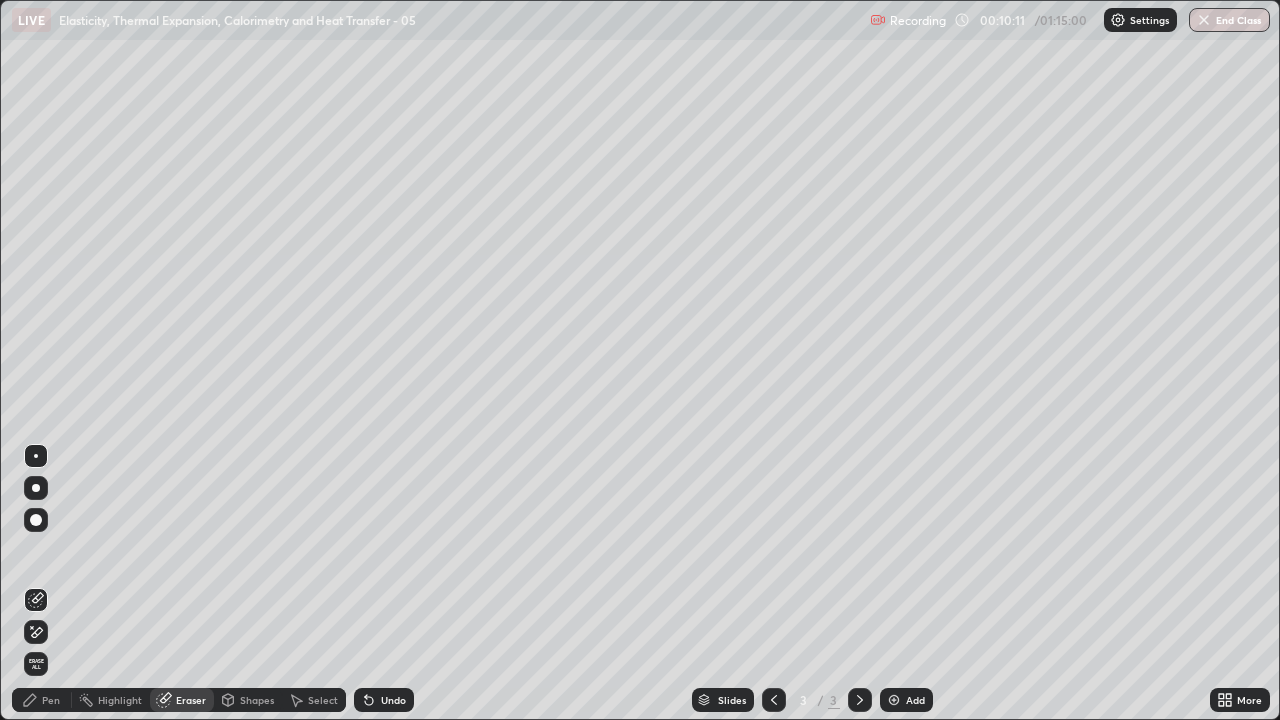 click on "Undo" at bounding box center [380, 700] 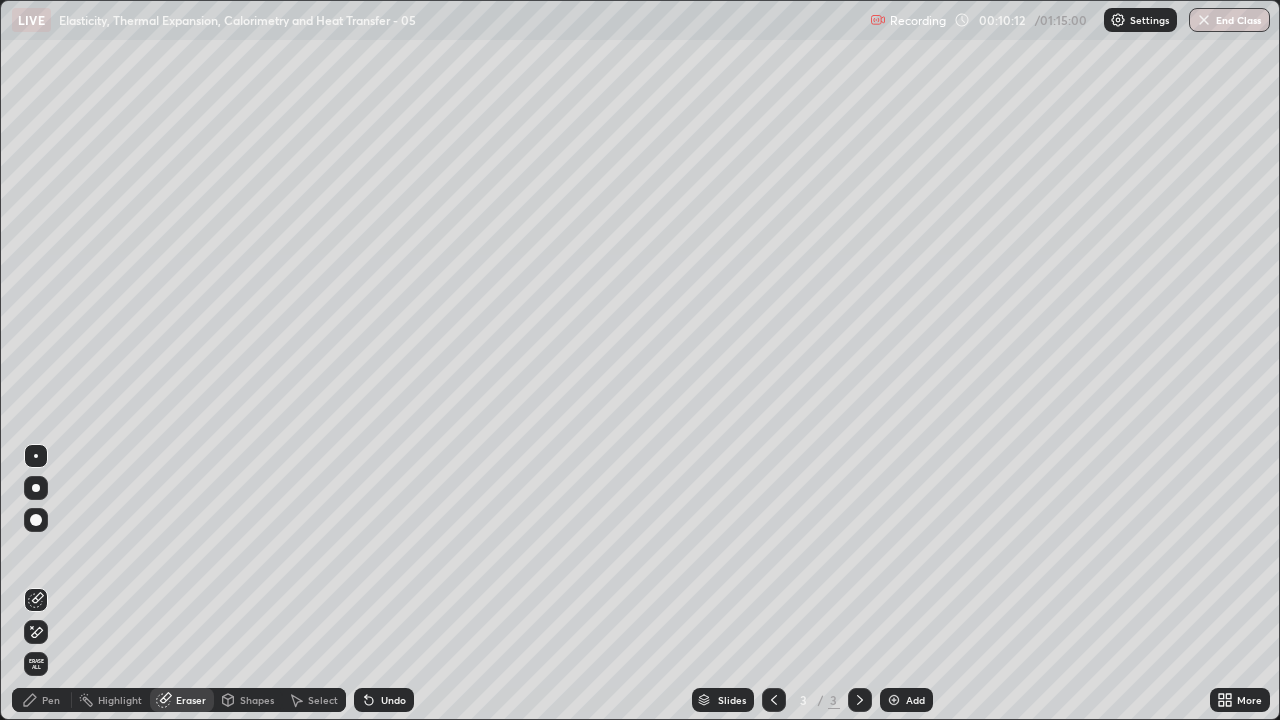 click on "Undo" at bounding box center (384, 700) 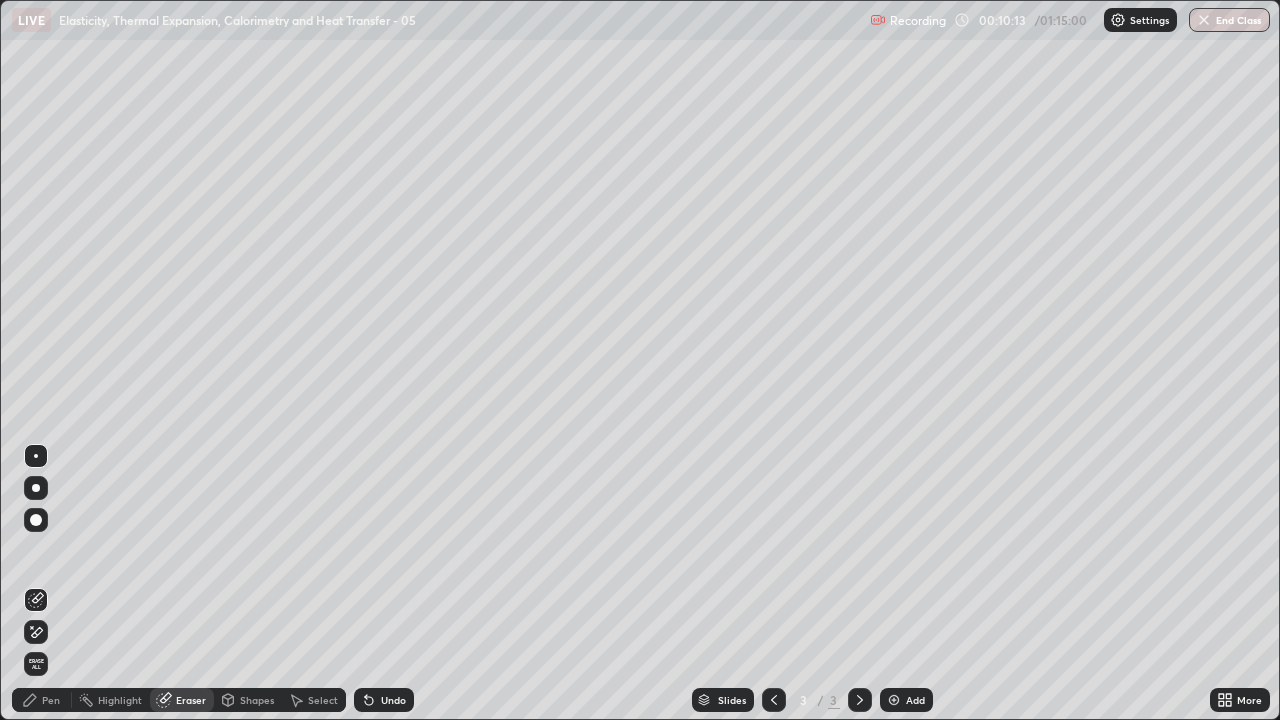 click on "Undo" at bounding box center (380, 700) 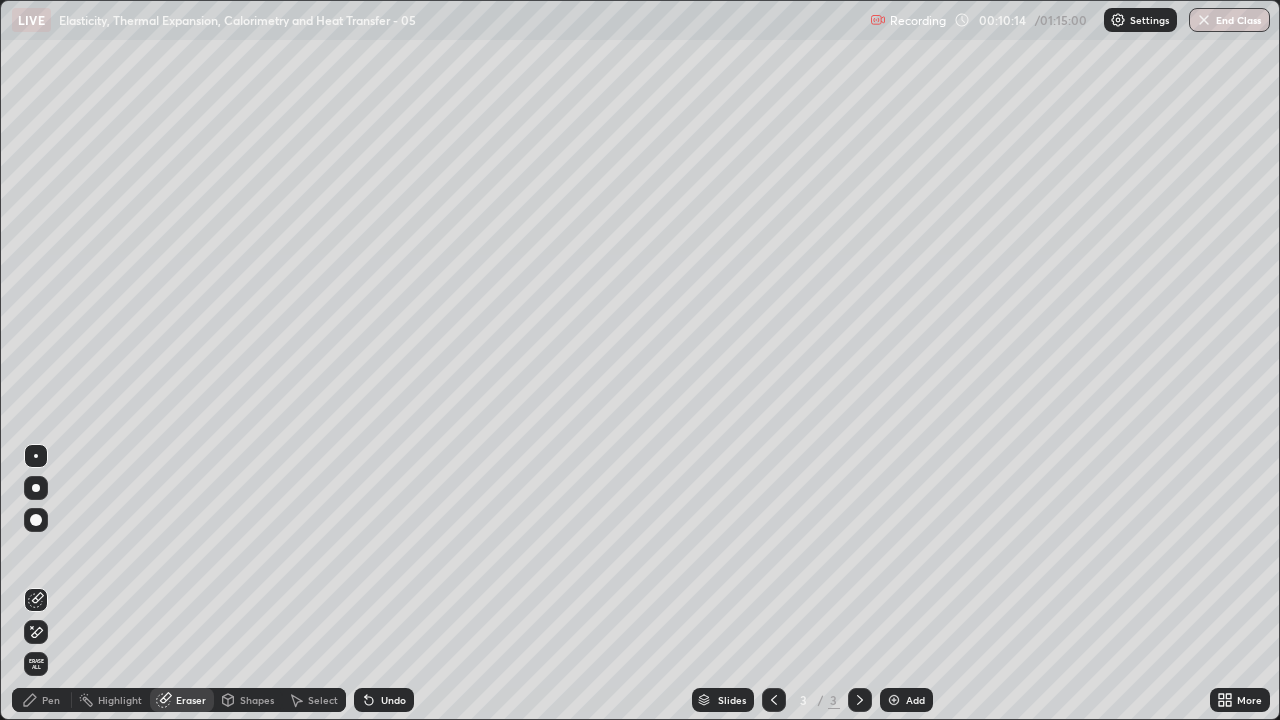 click on "Pen" at bounding box center [42, 700] 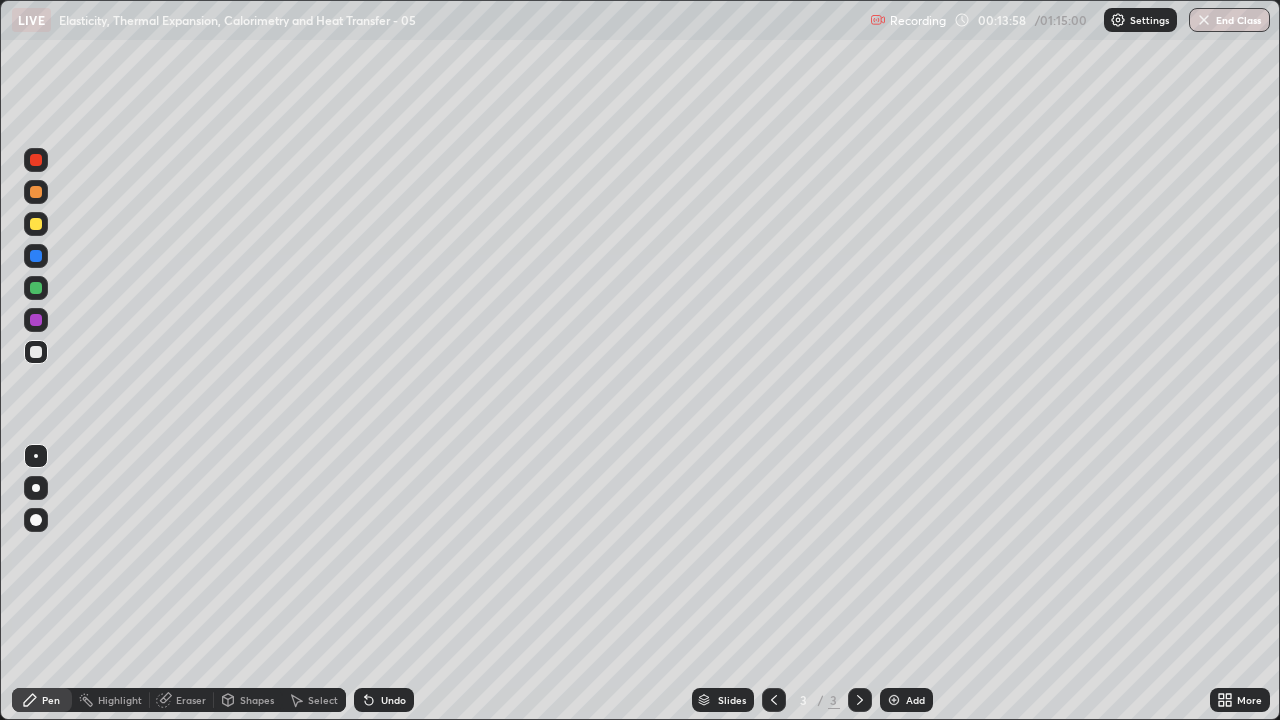 click on "Add" at bounding box center [915, 700] 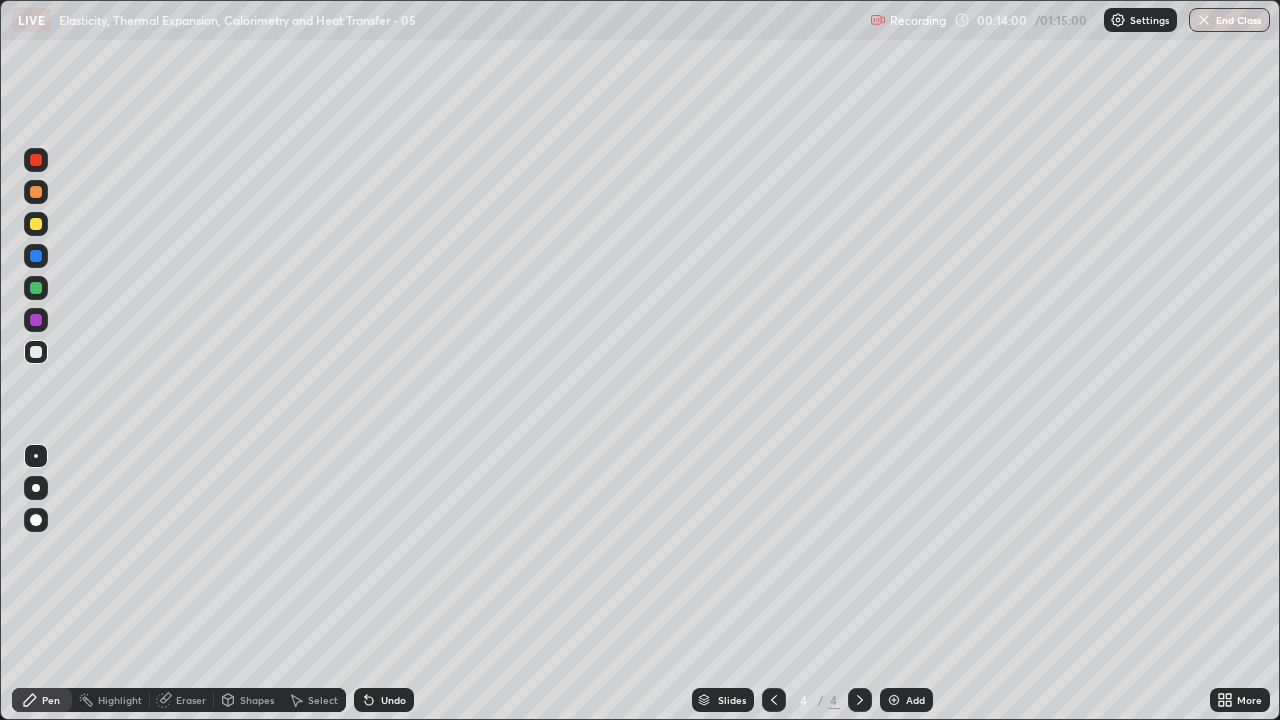 click at bounding box center (36, 352) 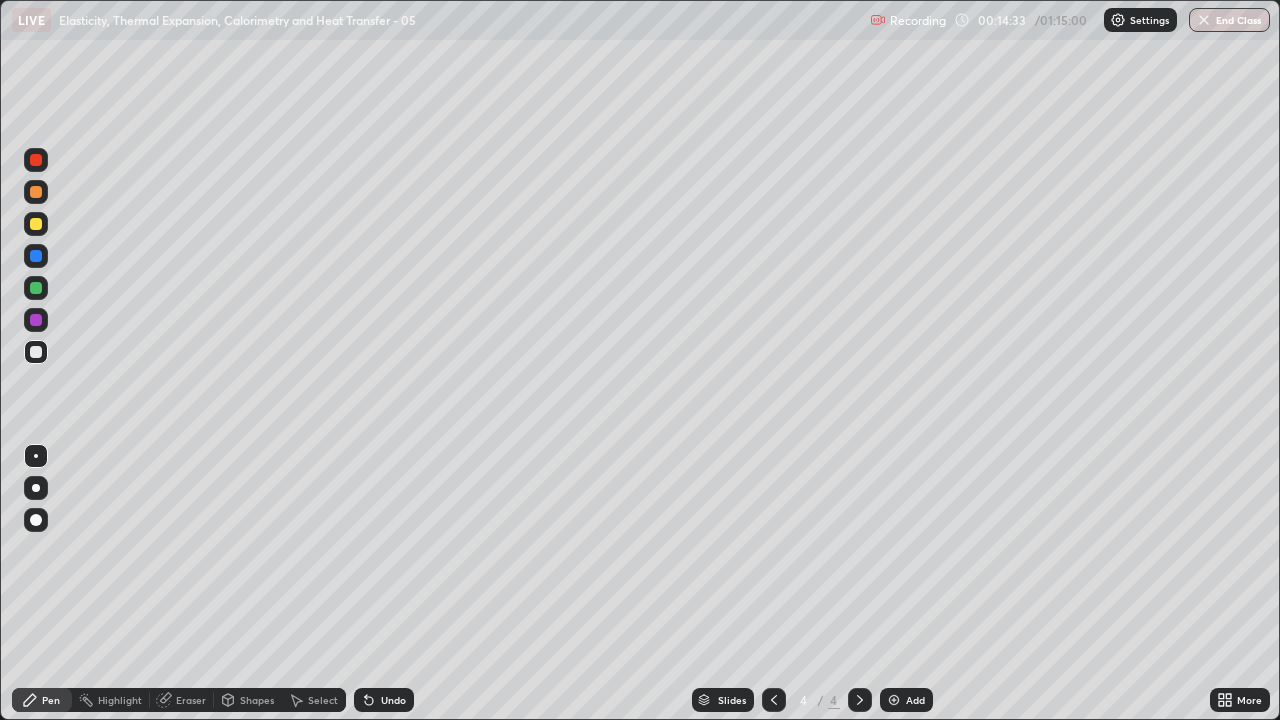 click on "Shapes" at bounding box center (248, 700) 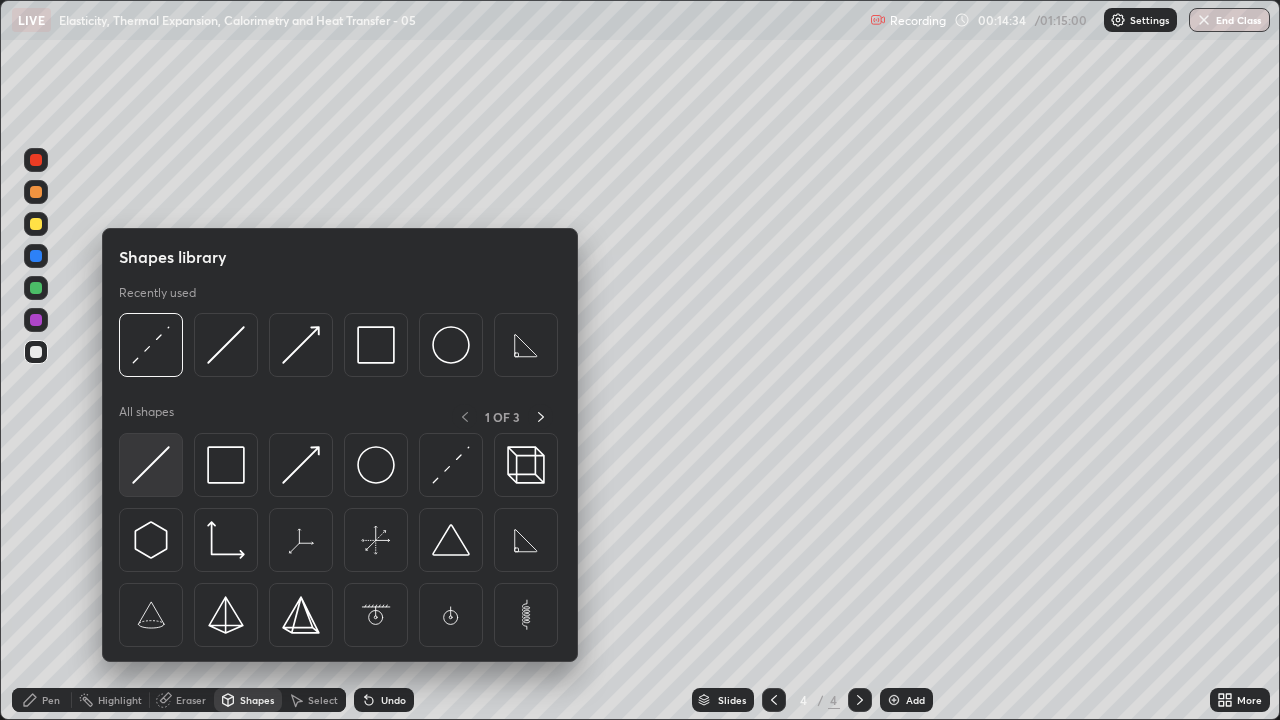 click at bounding box center [151, 465] 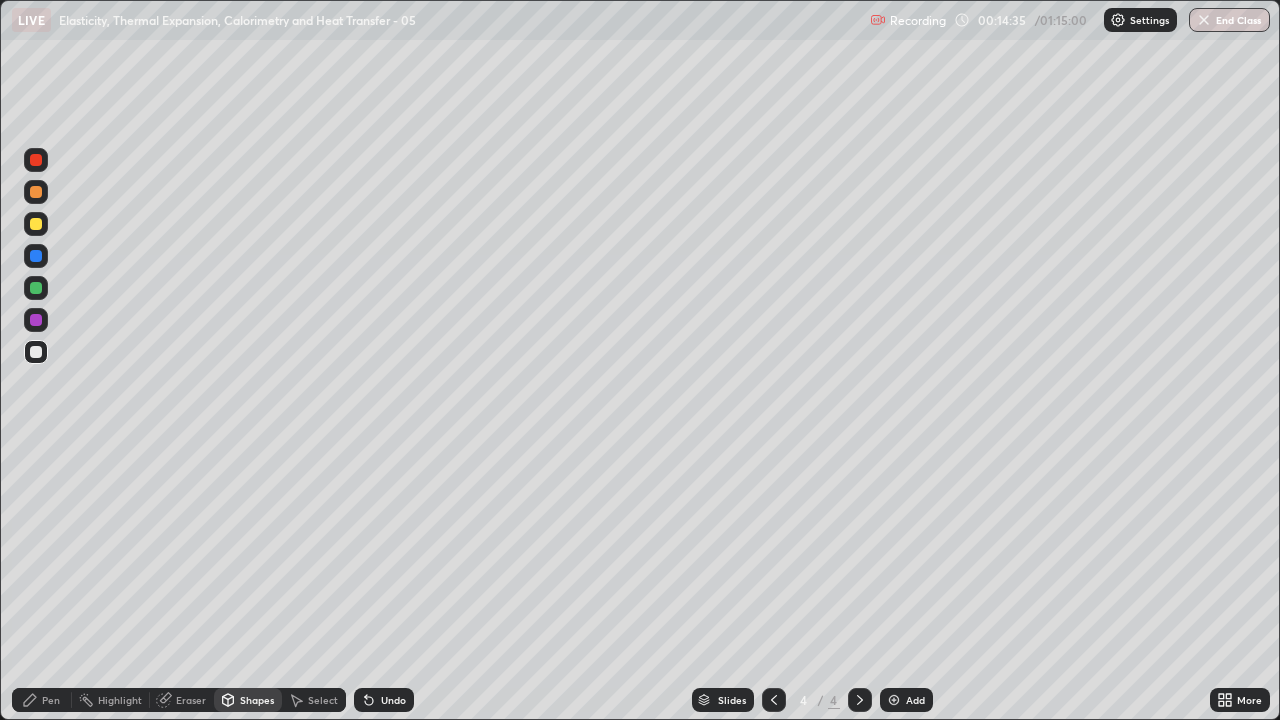 click at bounding box center (36, 320) 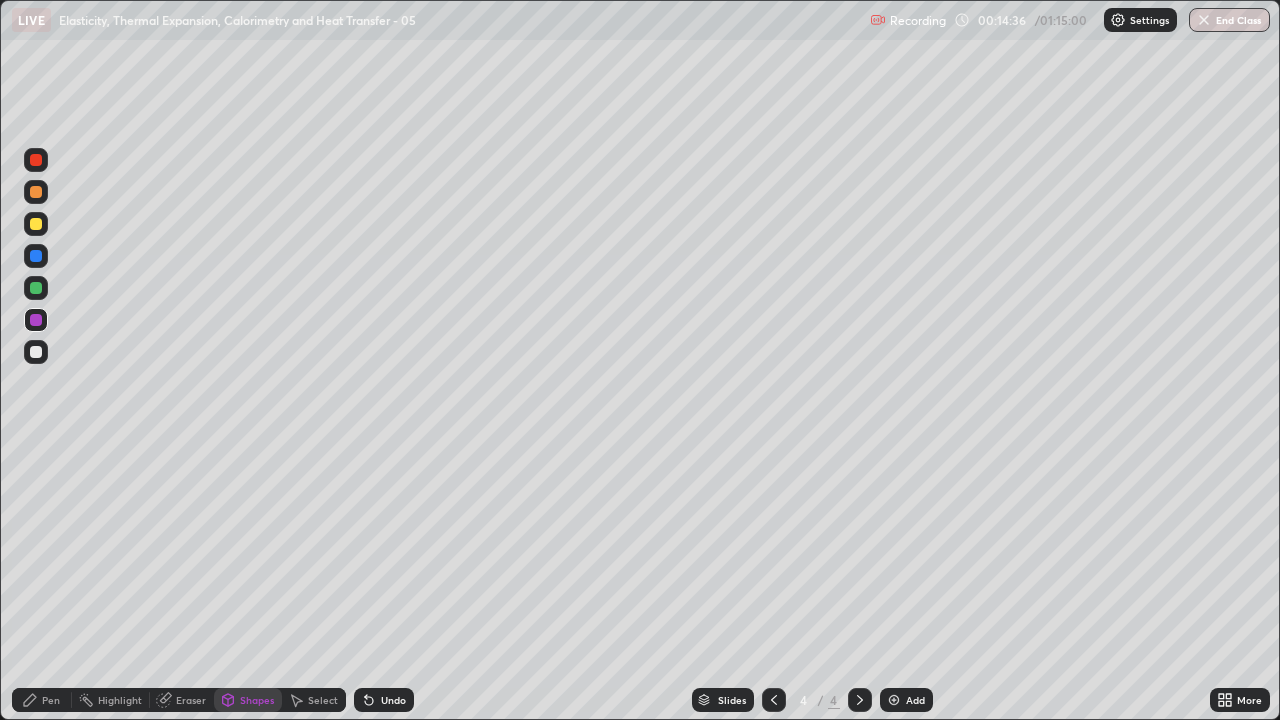 click on "Shapes" at bounding box center [248, 700] 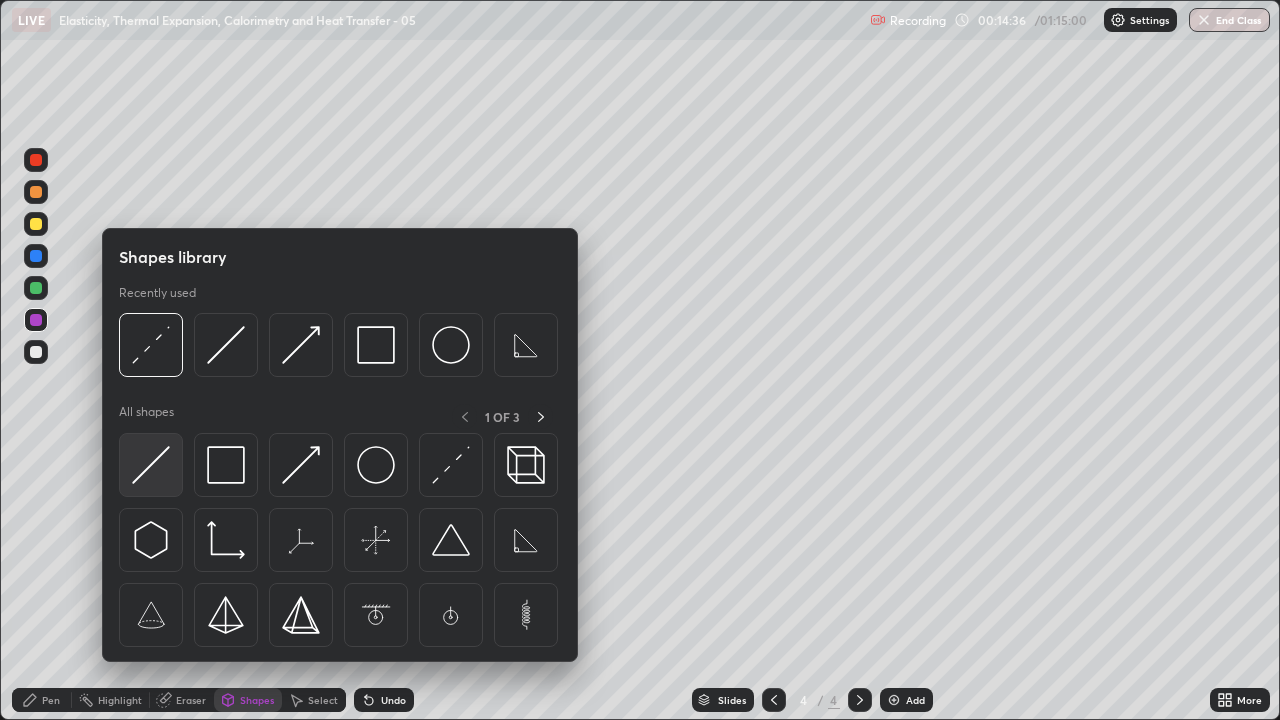 click at bounding box center (151, 465) 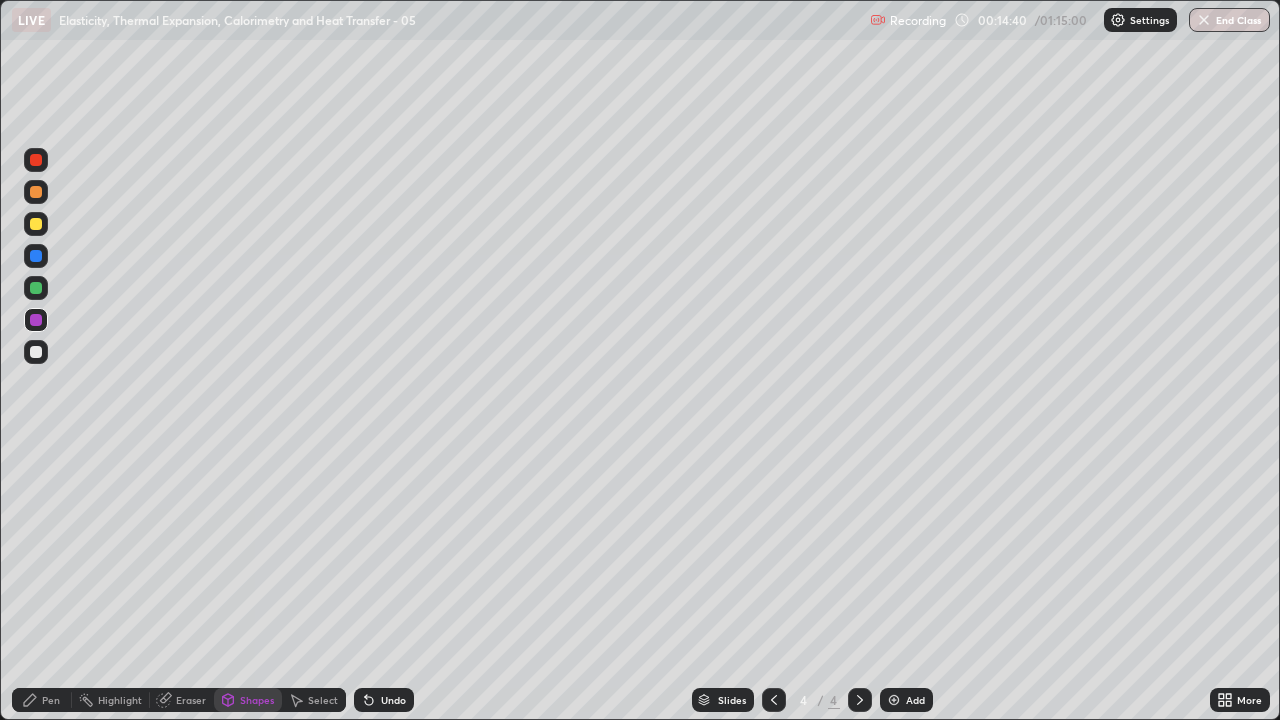 click on "Pen" at bounding box center [42, 700] 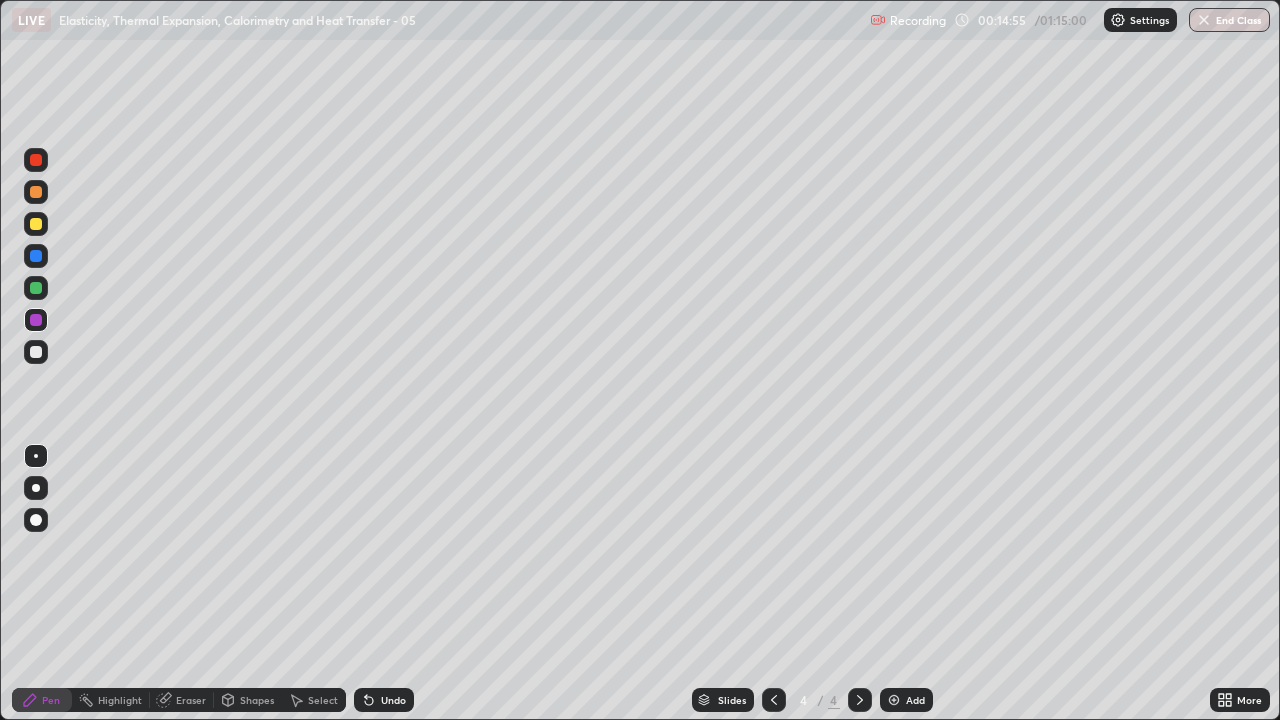 click on "Shapes" at bounding box center (248, 700) 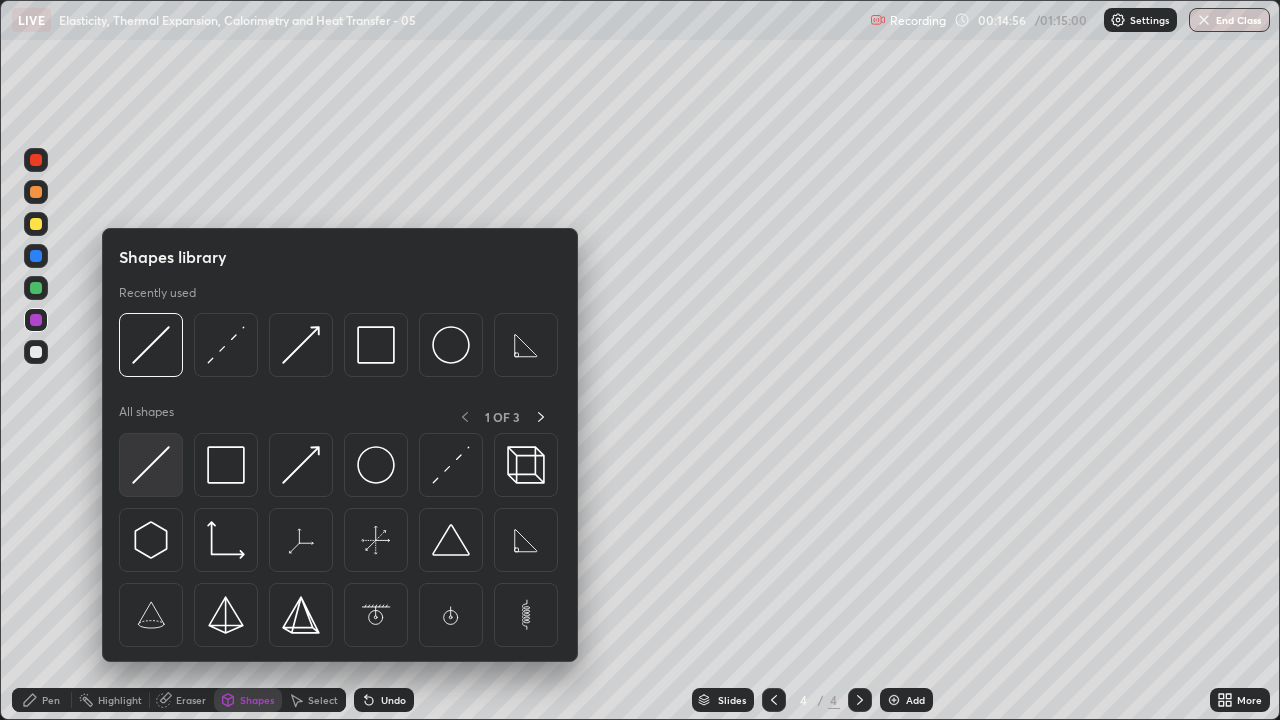 click at bounding box center [151, 465] 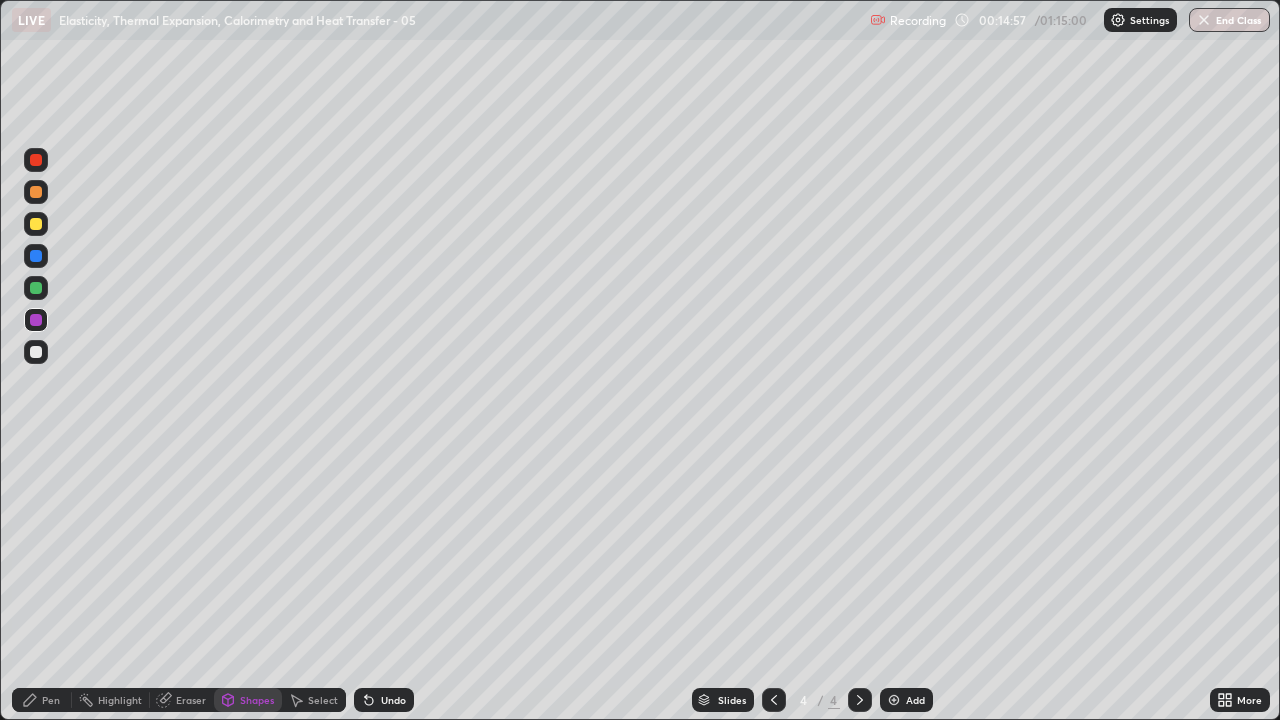click at bounding box center [36, 320] 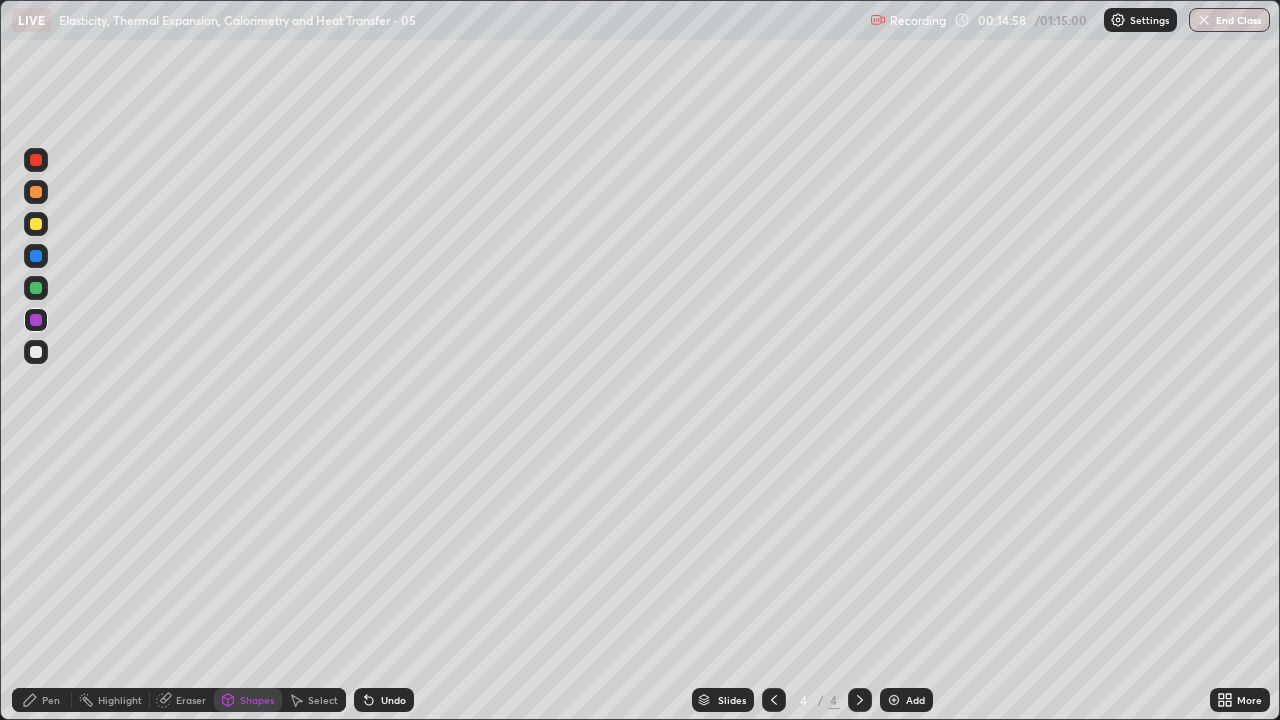 click at bounding box center (36, 224) 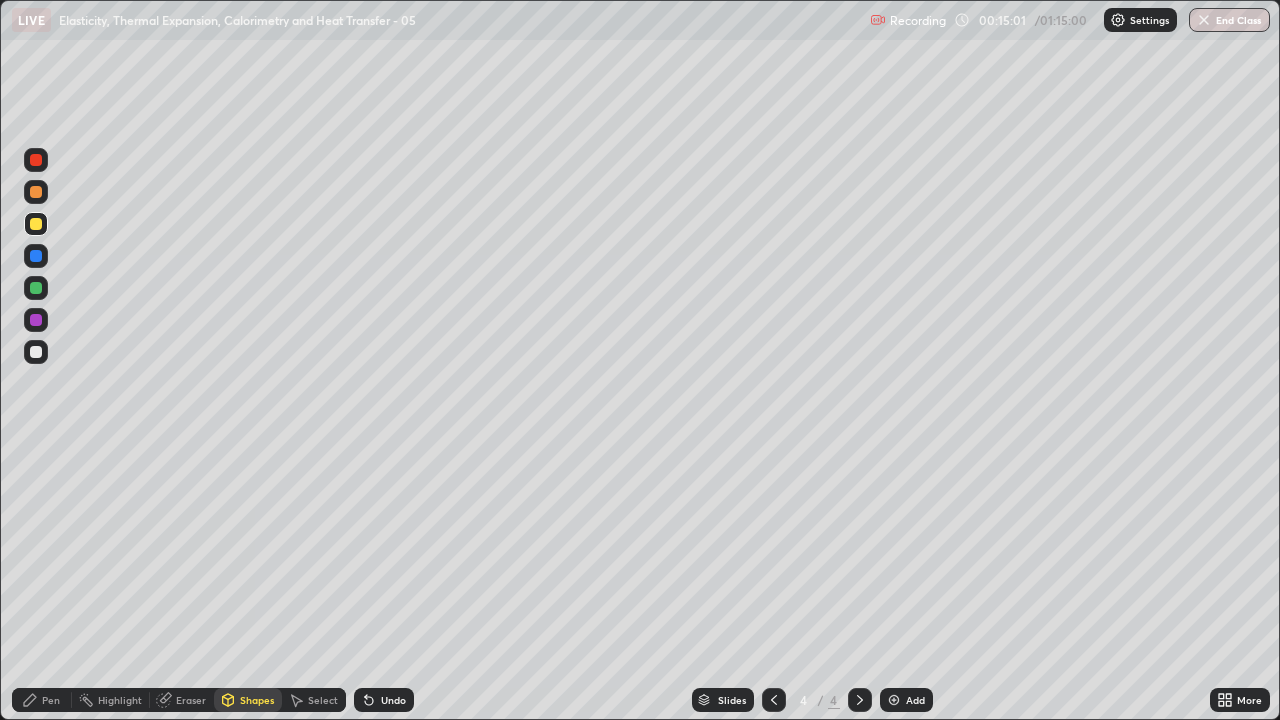 click 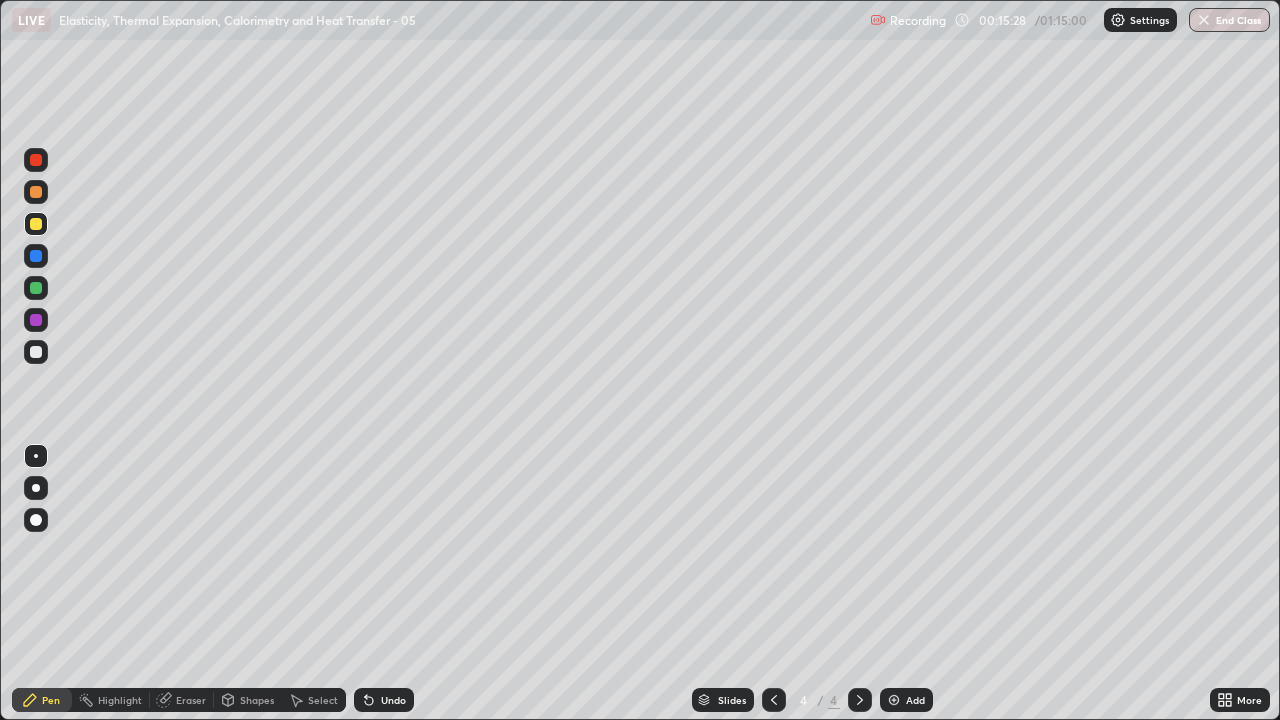 click at bounding box center [36, 352] 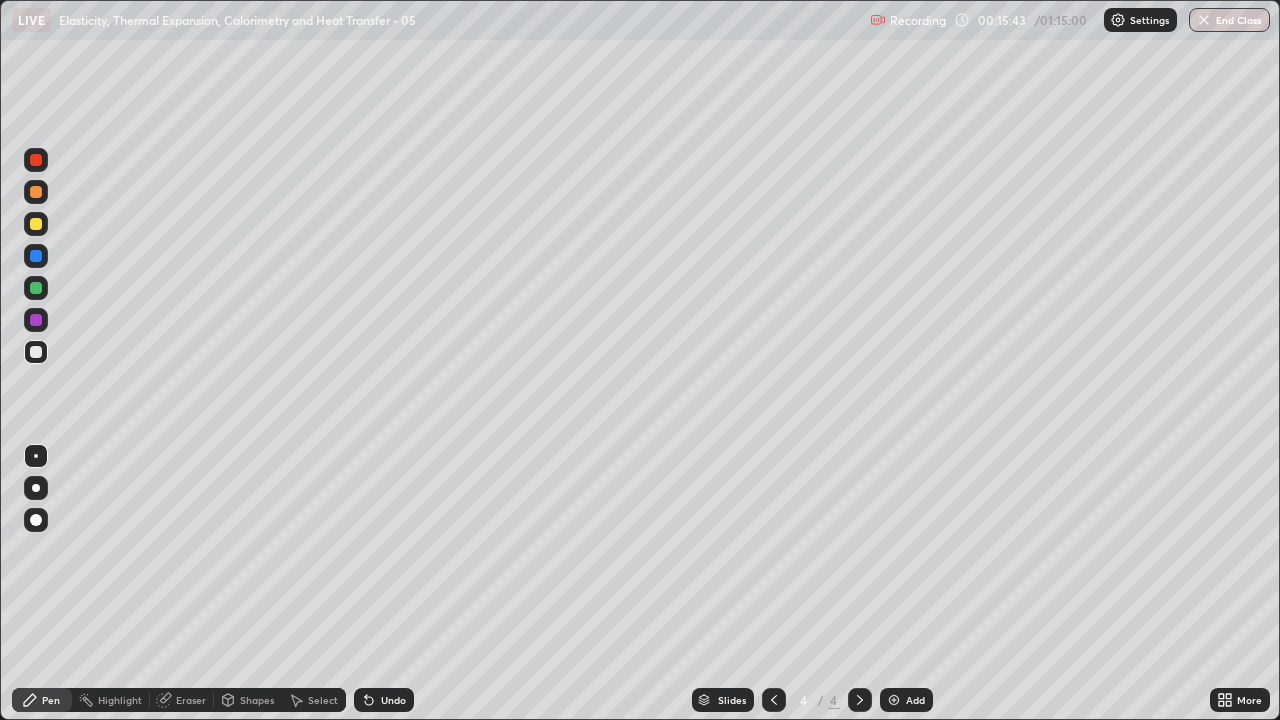 click on "Shapes" at bounding box center [257, 700] 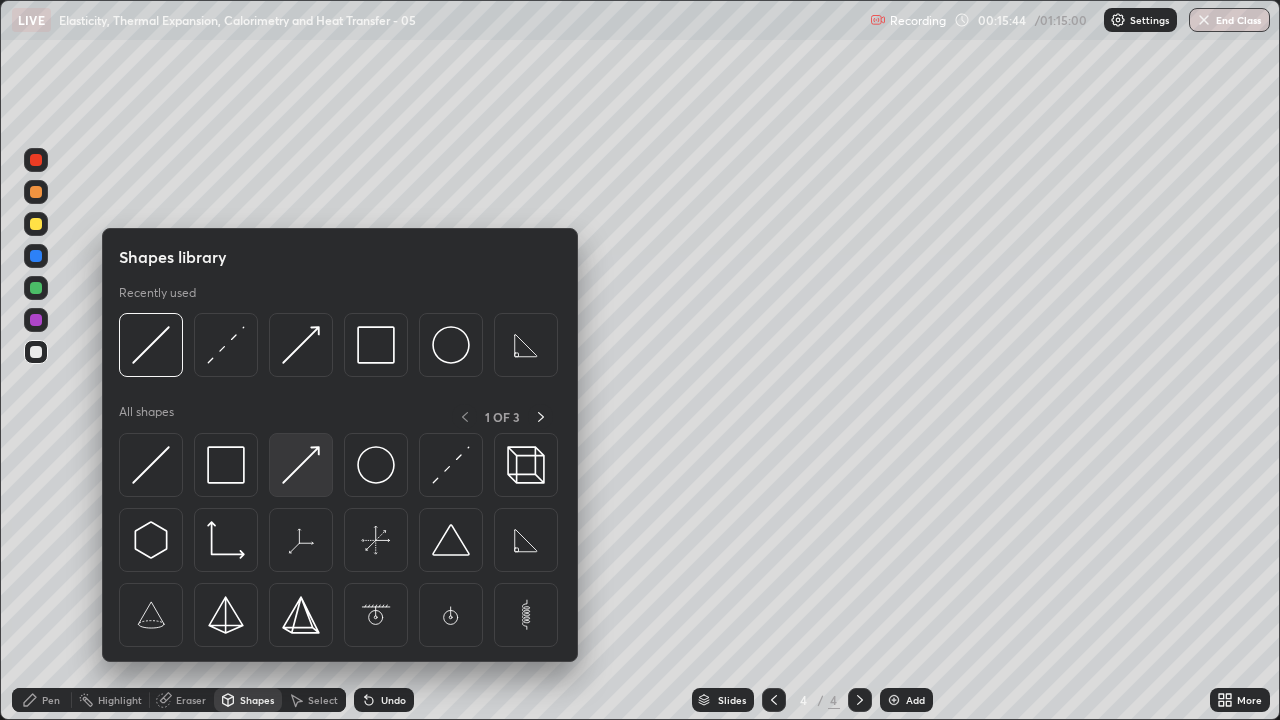 click at bounding box center (301, 465) 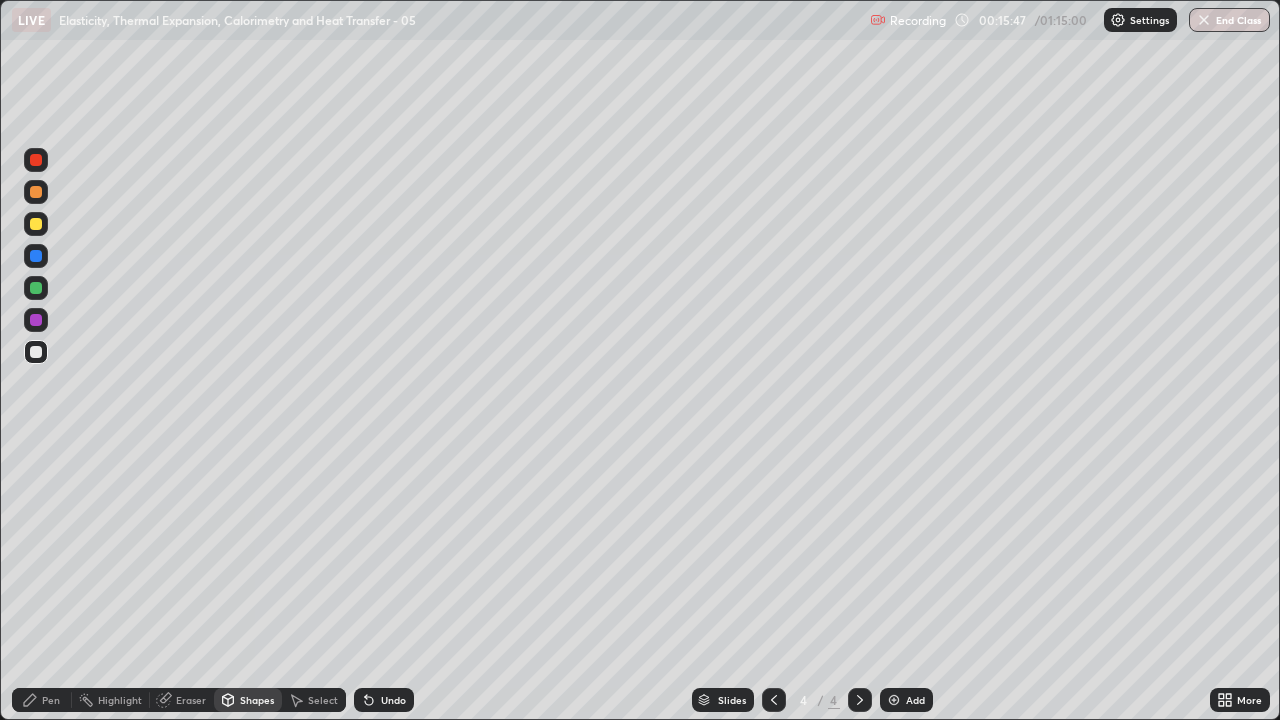 click on "Pen" at bounding box center [42, 700] 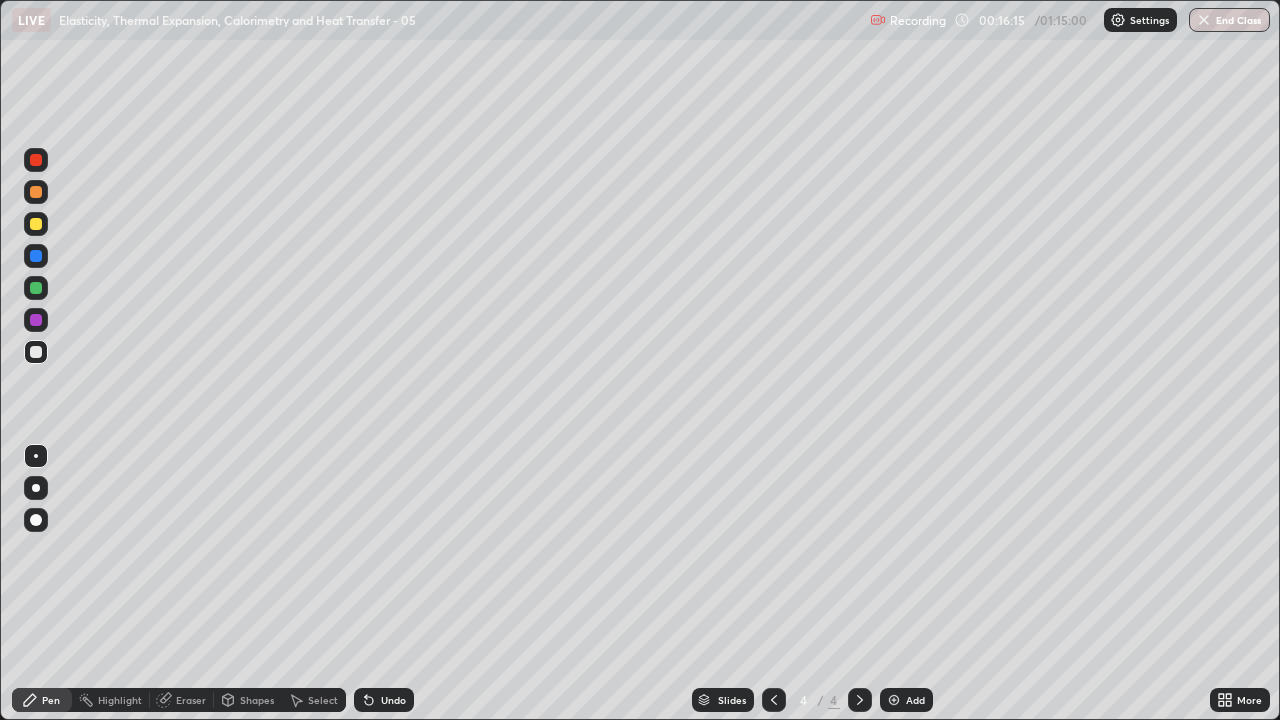 click at bounding box center [36, 320] 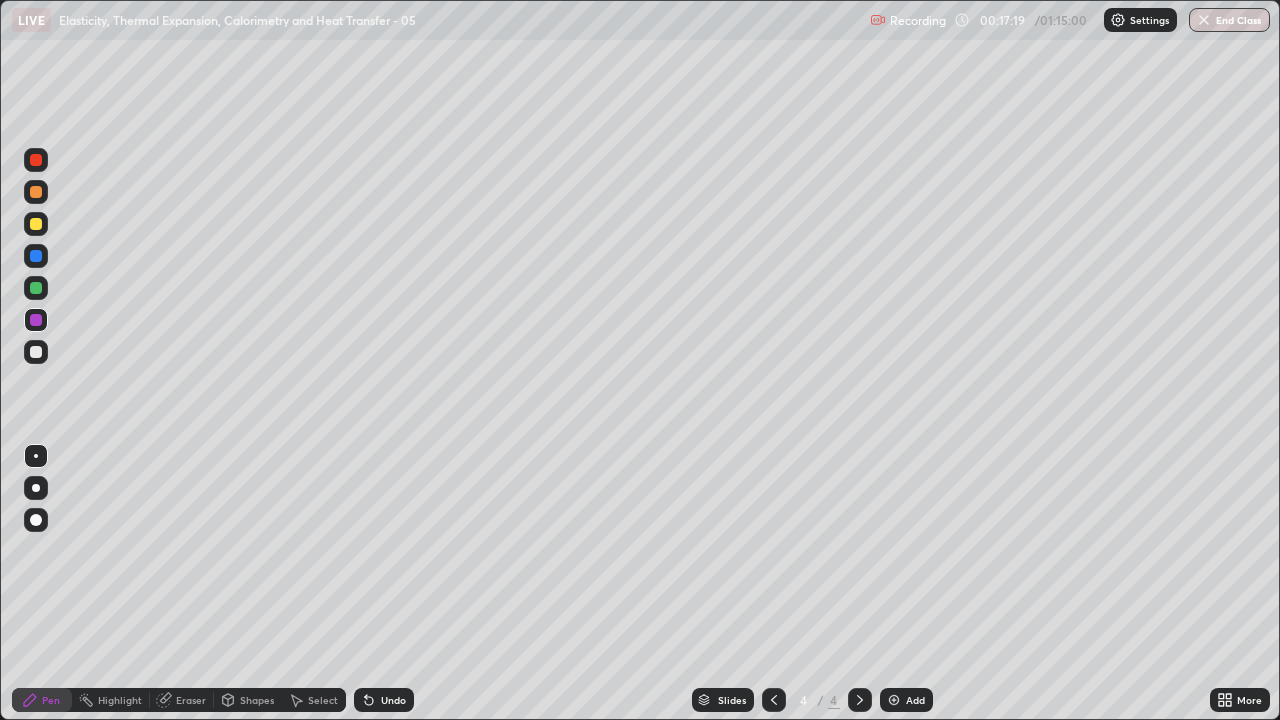 click on "Shapes" at bounding box center (257, 700) 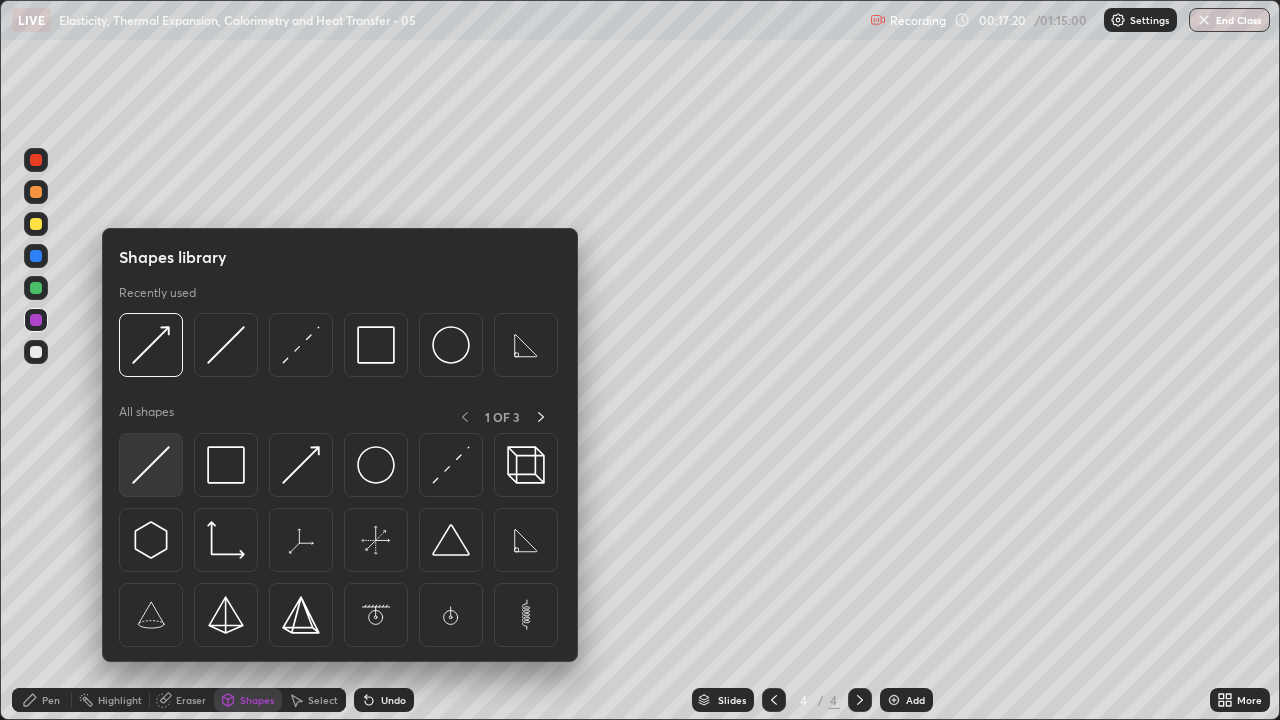 click at bounding box center (151, 465) 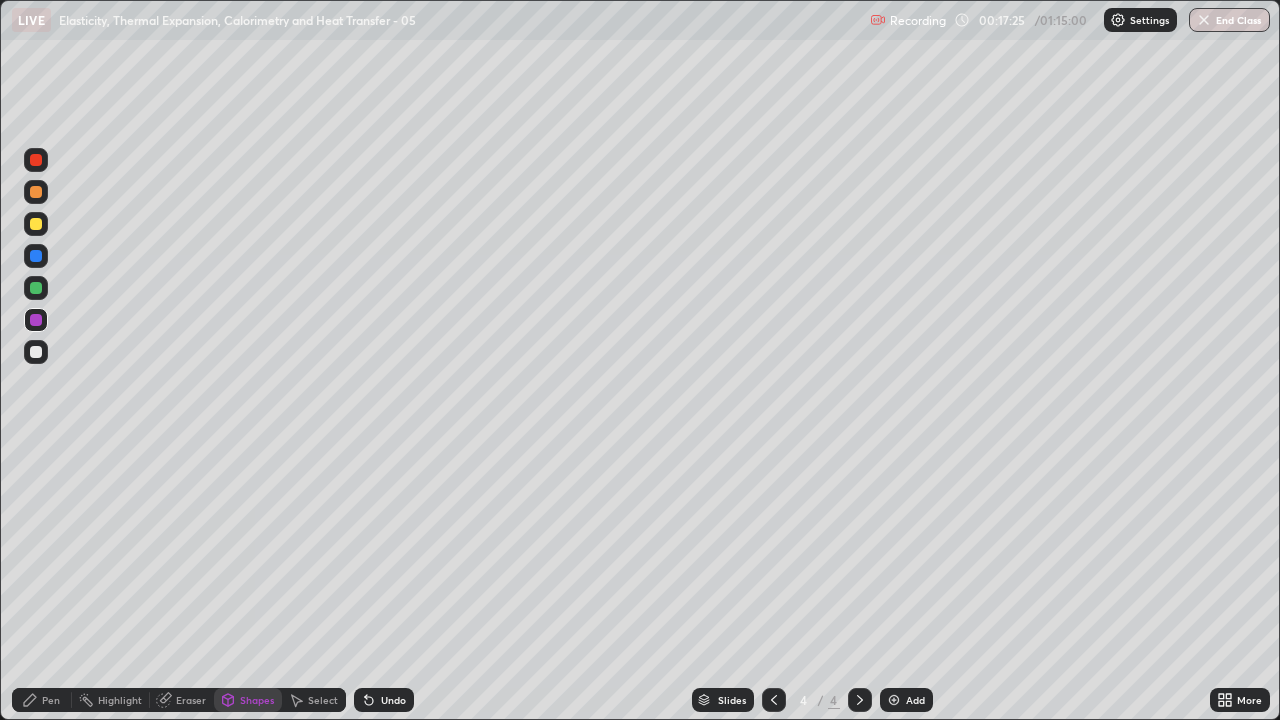 click on "Undo" at bounding box center [393, 700] 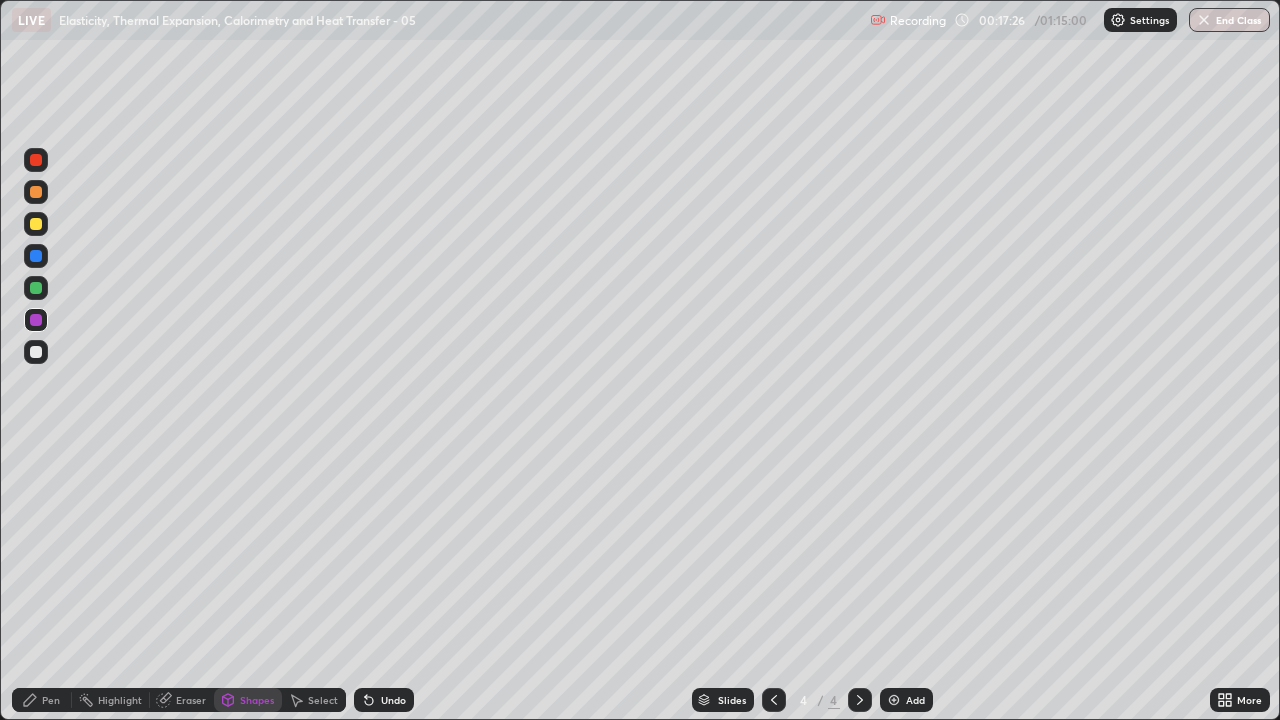 click on "Pen" at bounding box center [42, 700] 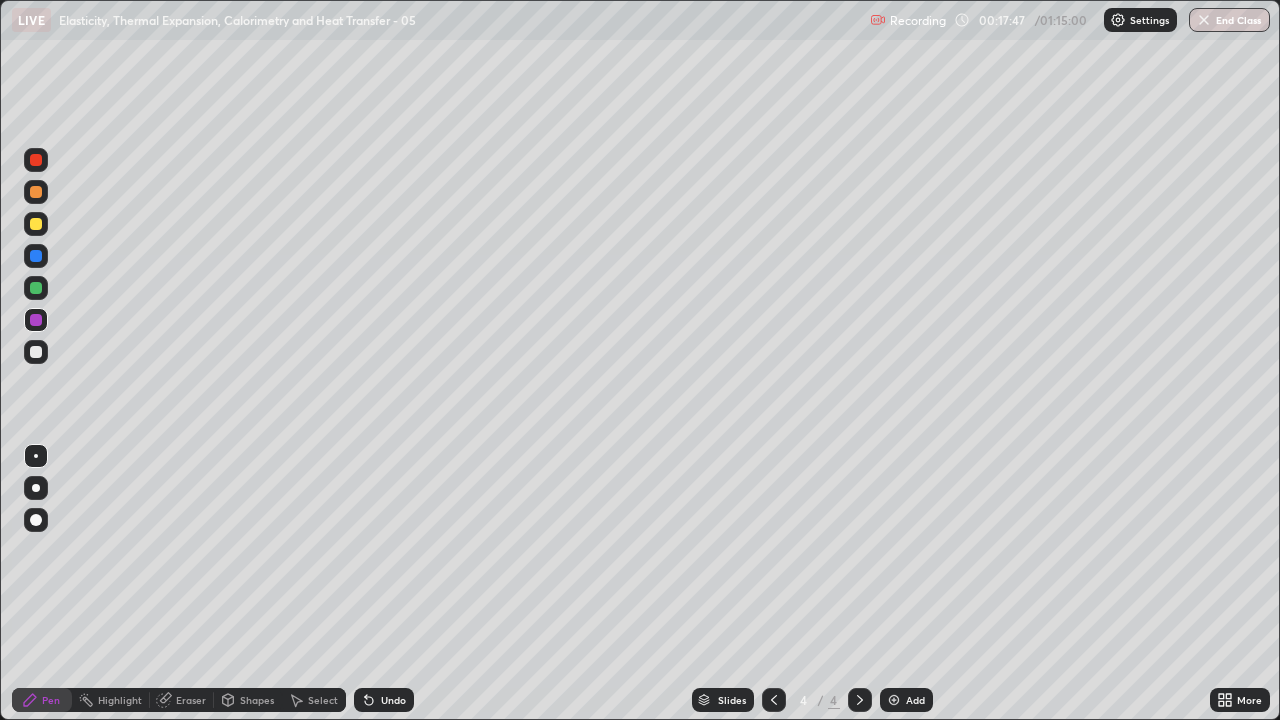 click on "Eraser" at bounding box center [191, 700] 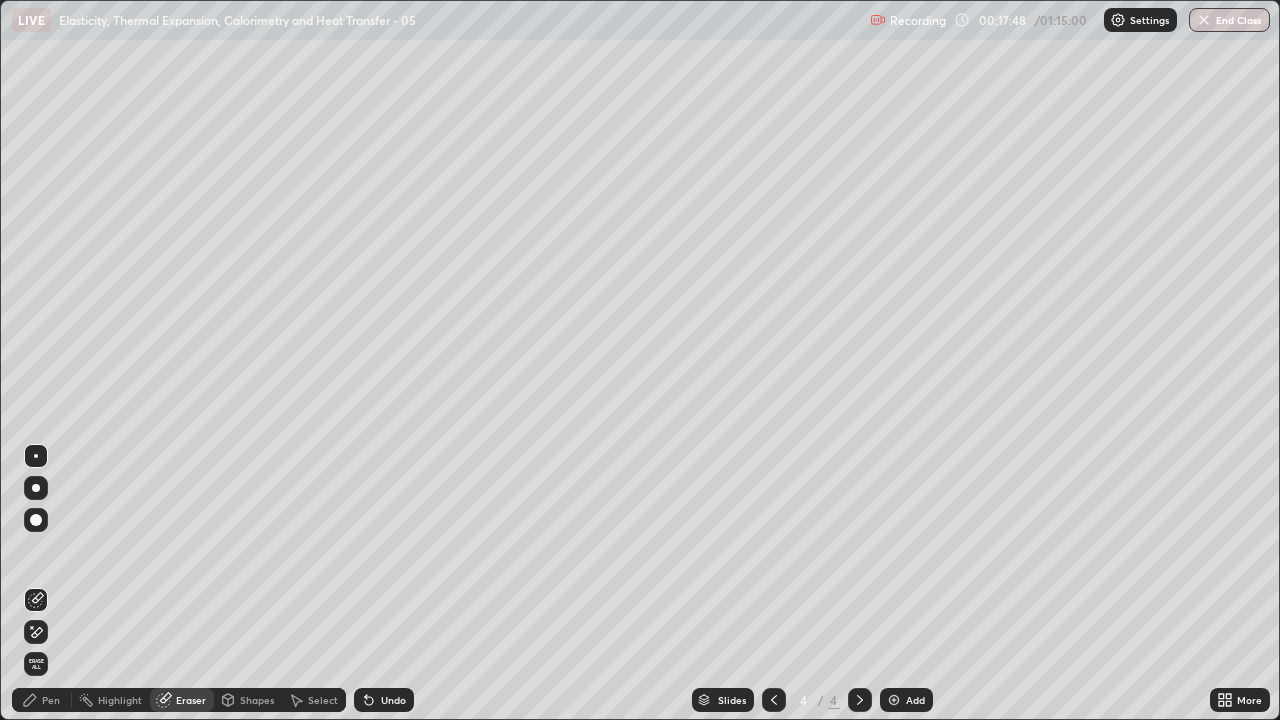 click 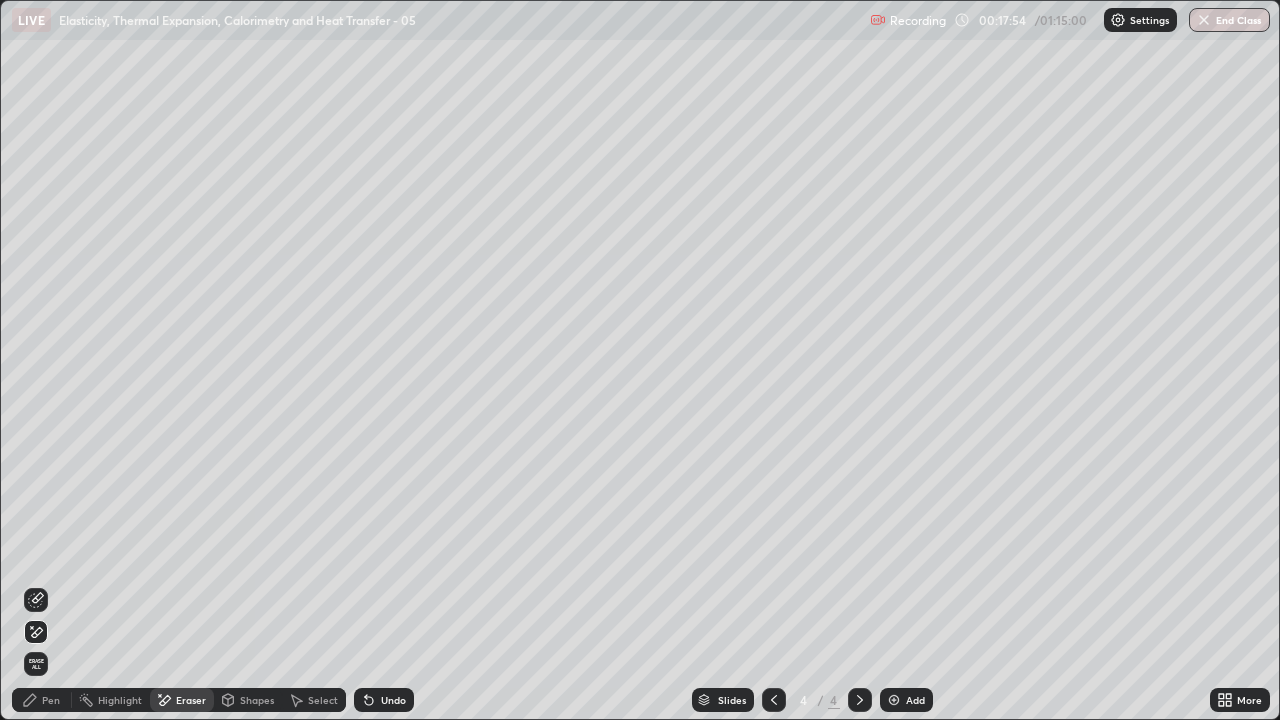 click on "Pen" at bounding box center [51, 700] 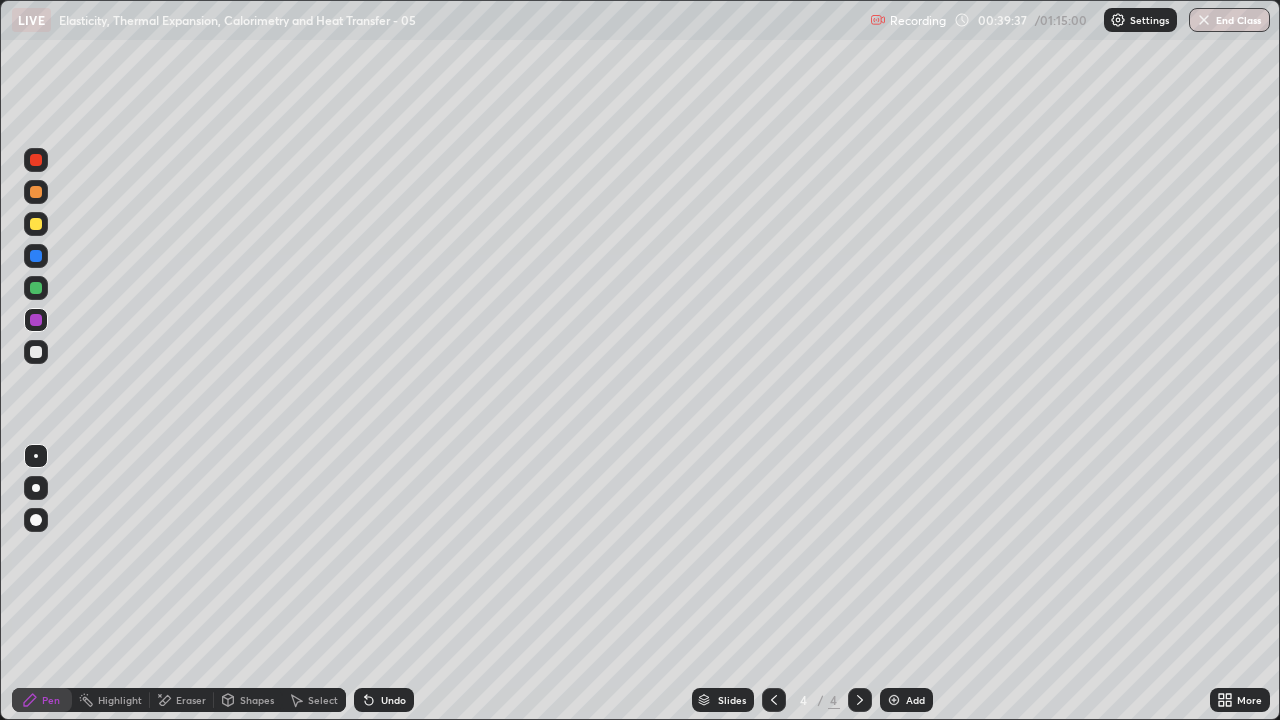 click on "Add" at bounding box center [915, 700] 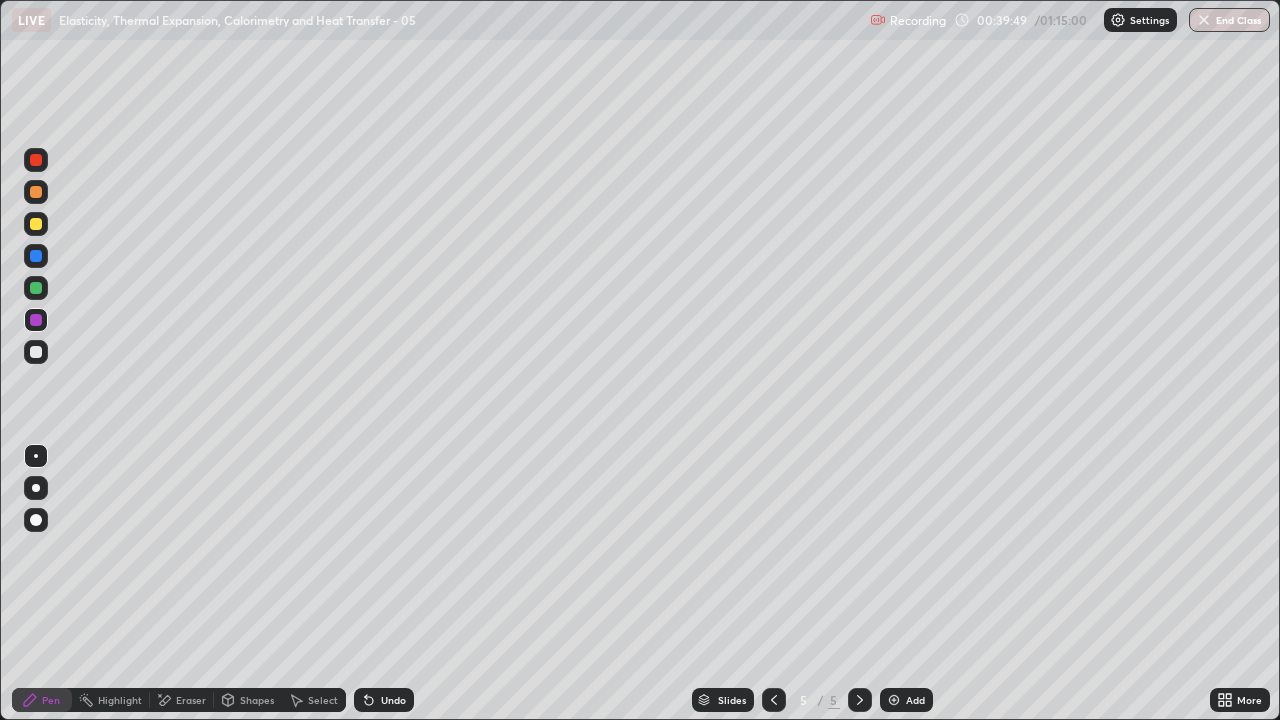 click 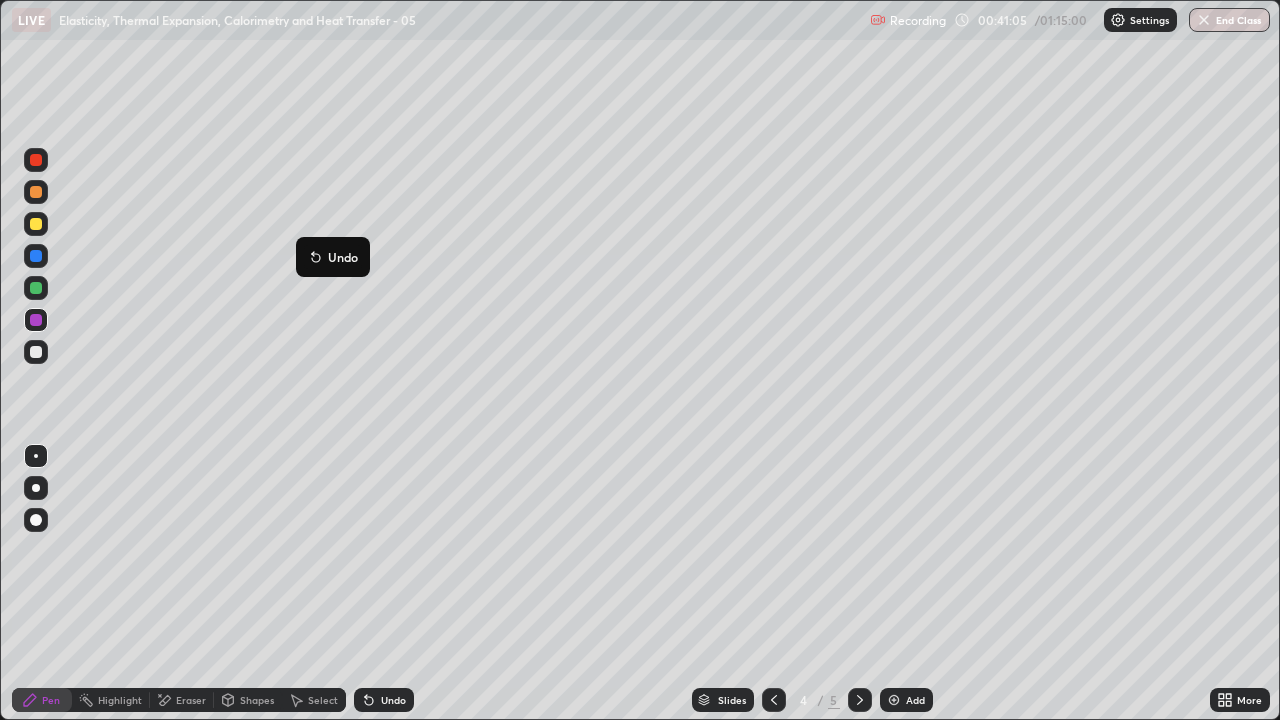 click on "Add" at bounding box center (915, 700) 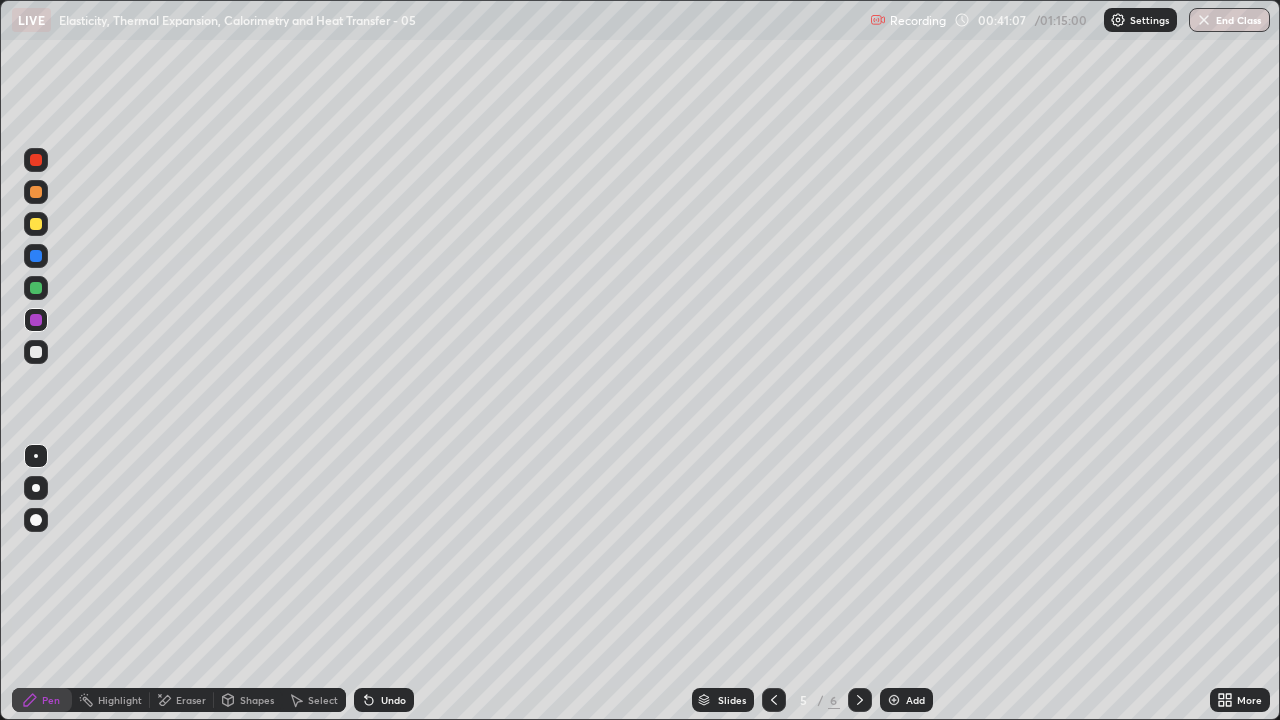 click on "Pen" at bounding box center [51, 700] 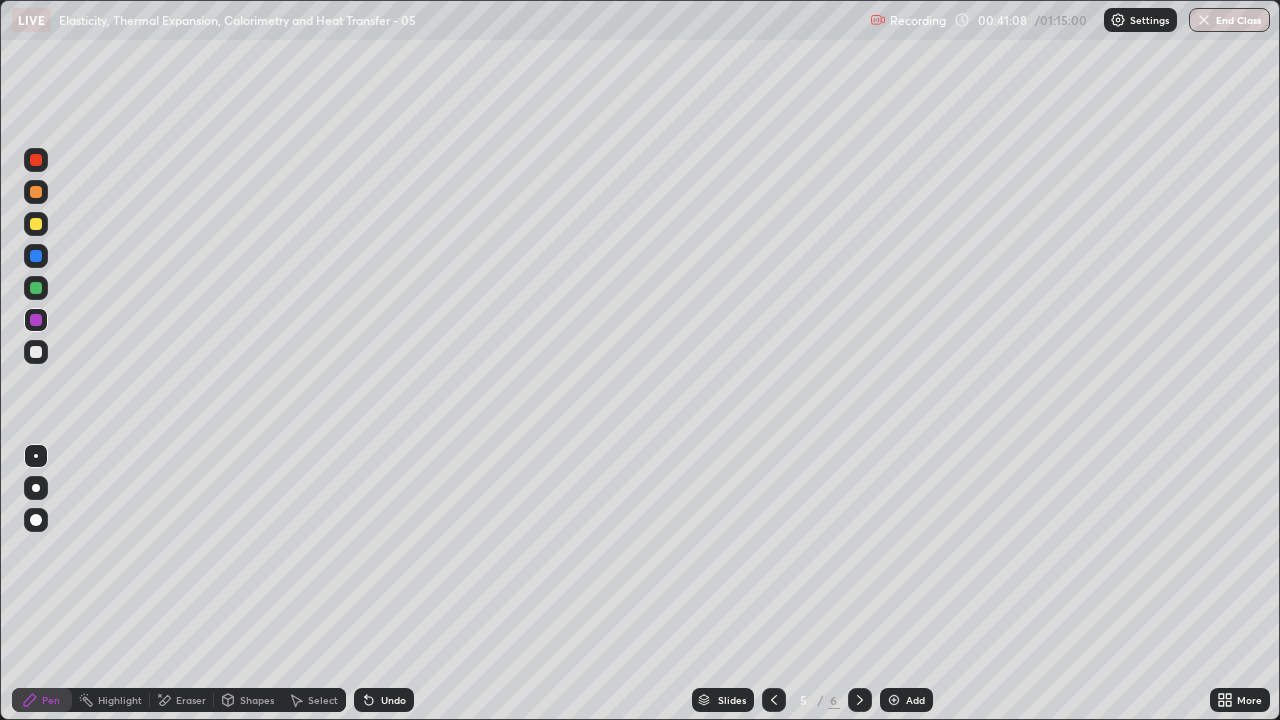 click at bounding box center (36, 352) 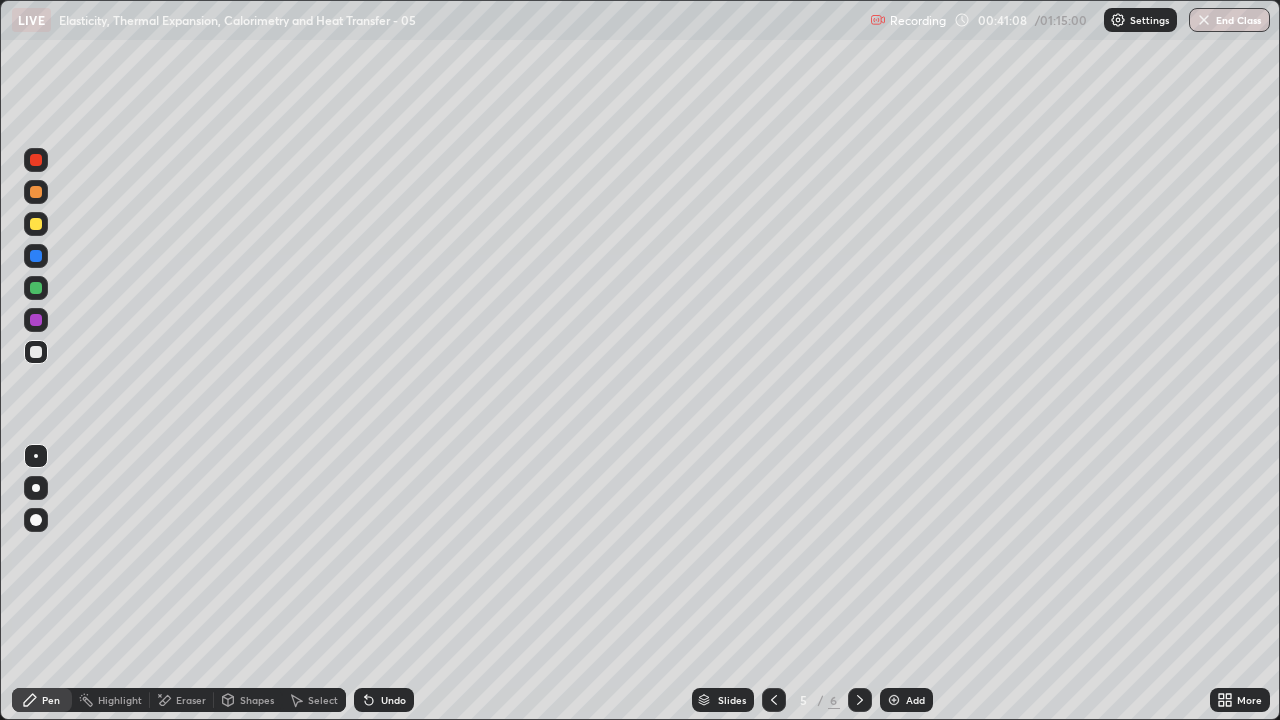 click on "Shapes" at bounding box center (248, 700) 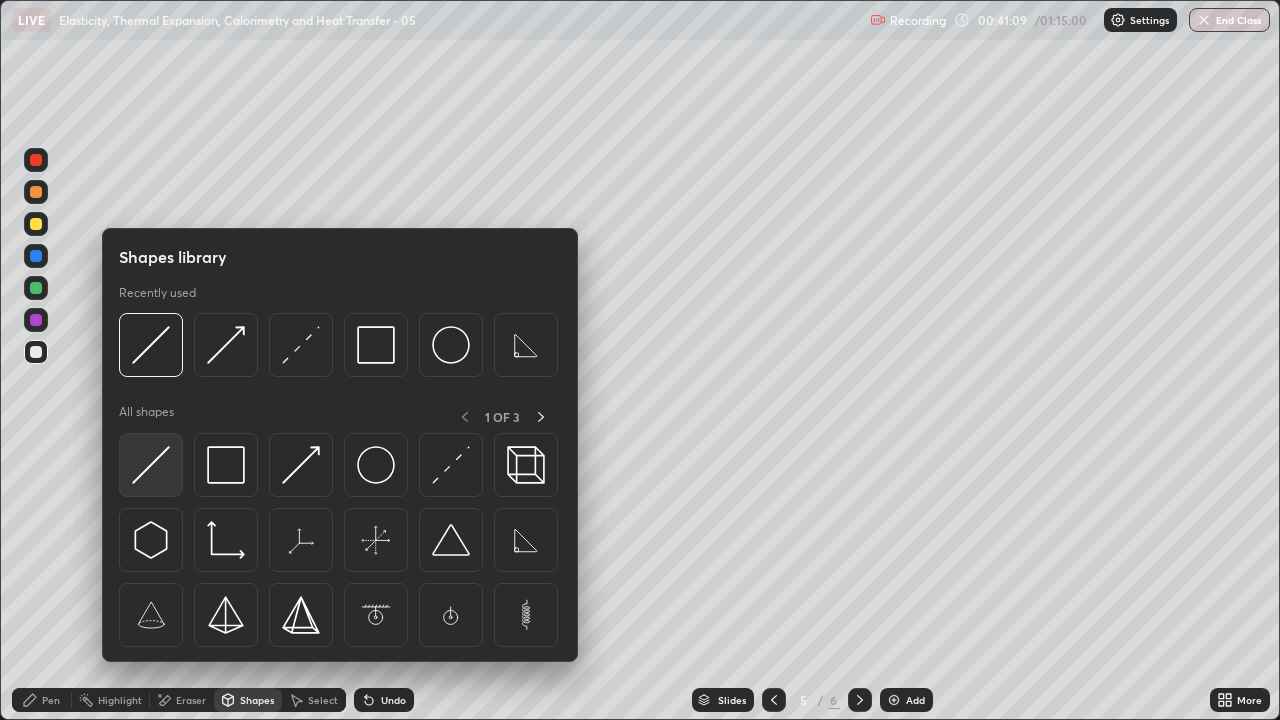click at bounding box center [151, 465] 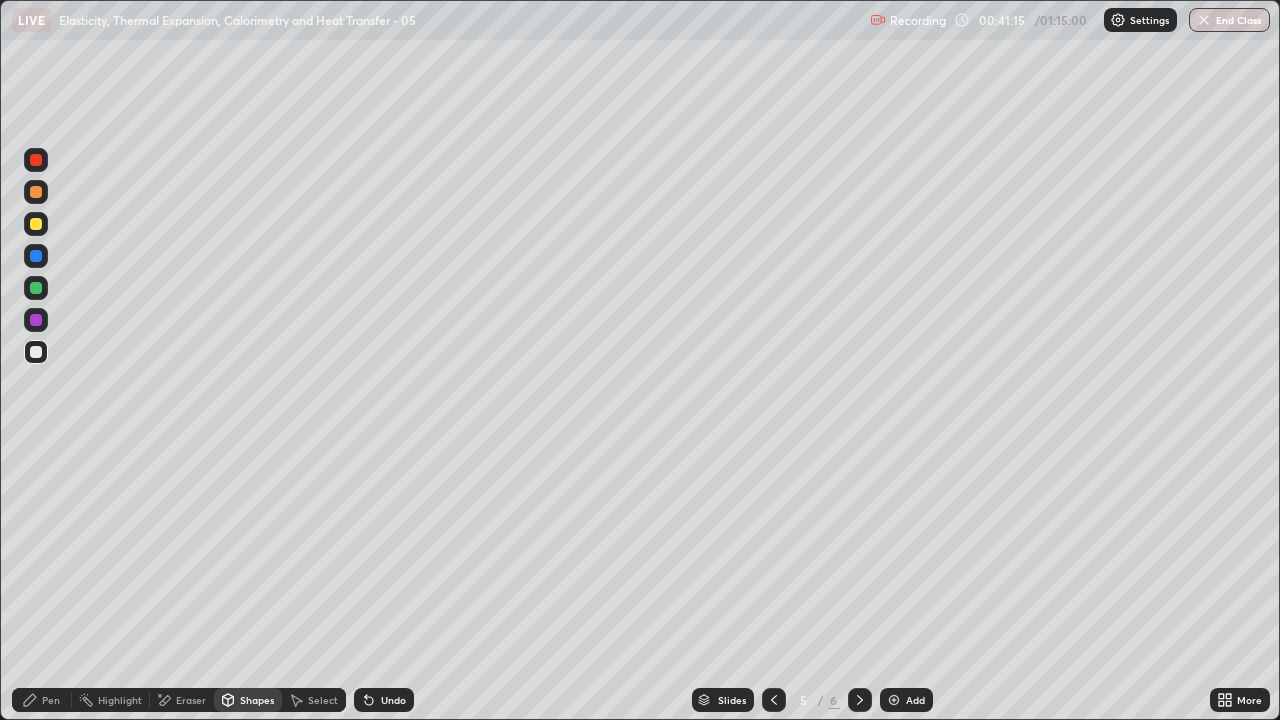 click on "Pen" at bounding box center (42, 700) 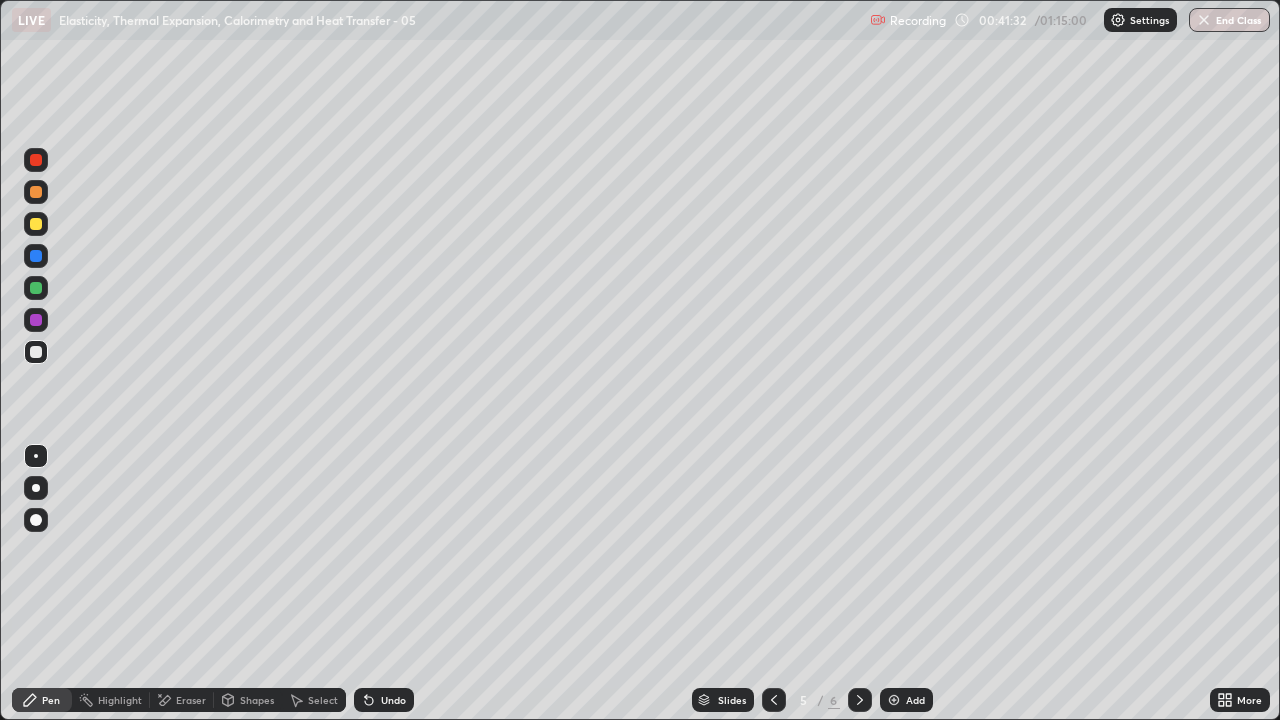 click 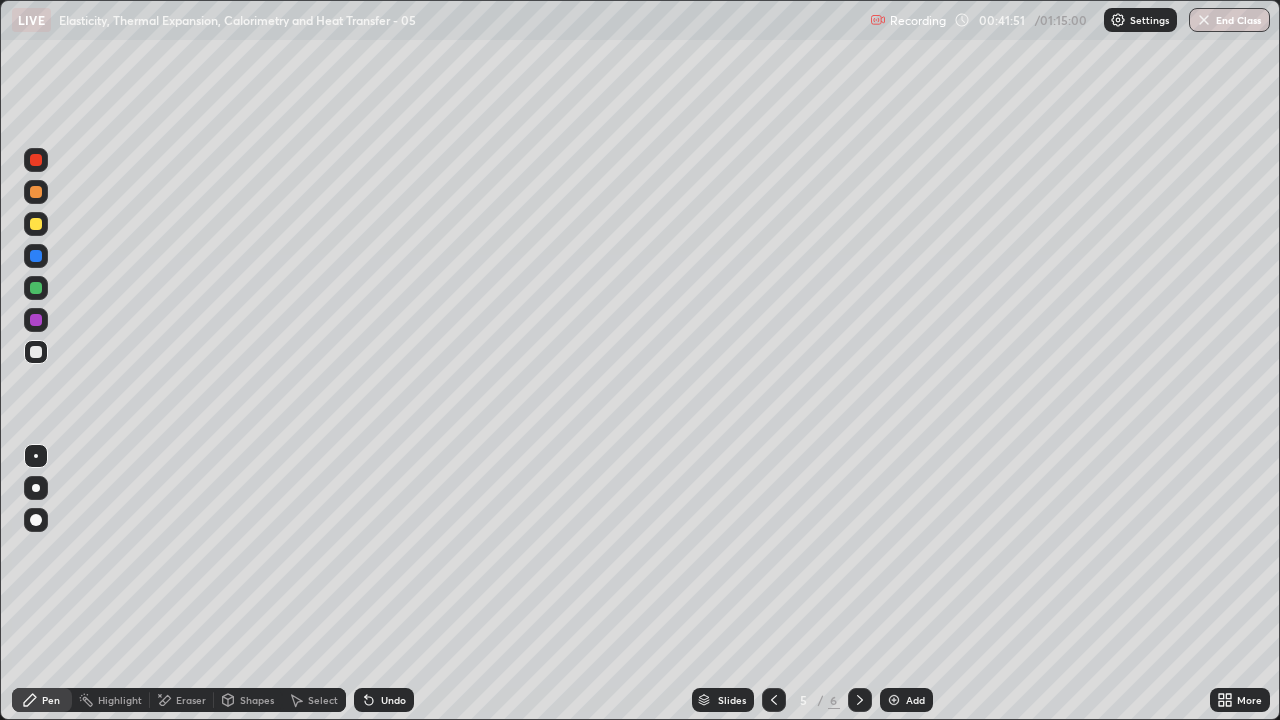 click on "Shapes" at bounding box center (248, 700) 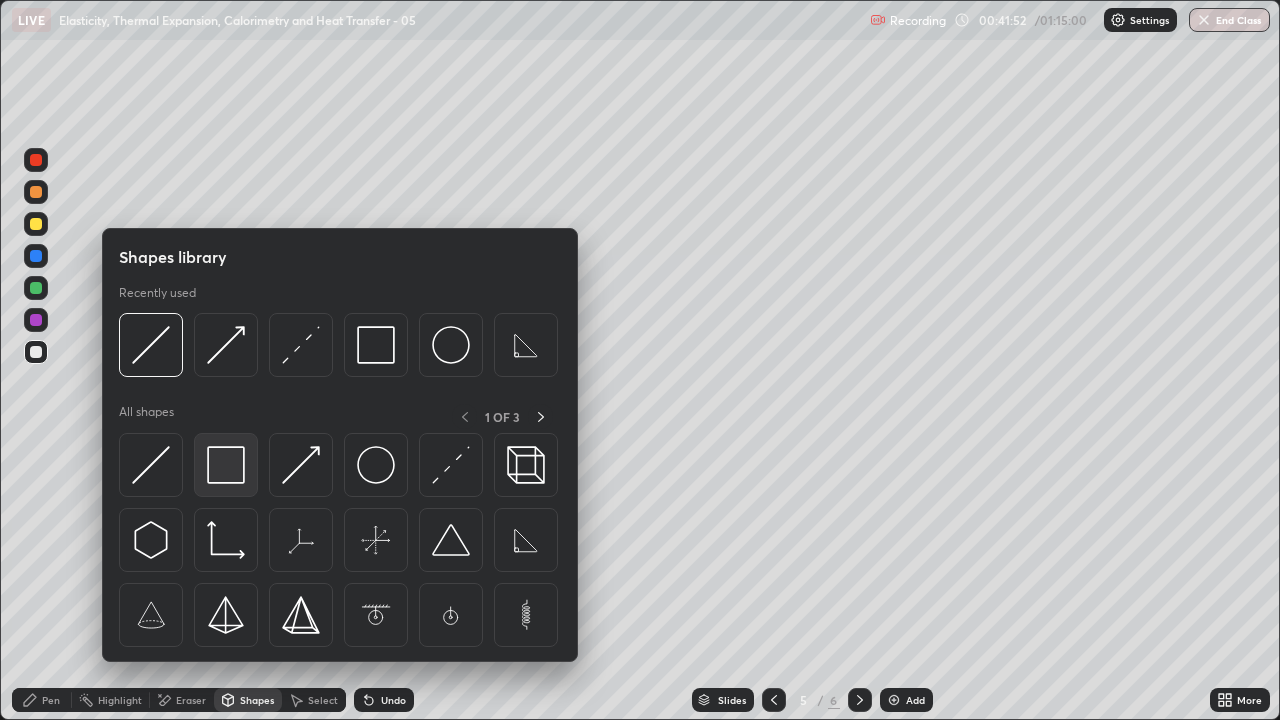 click at bounding box center (226, 465) 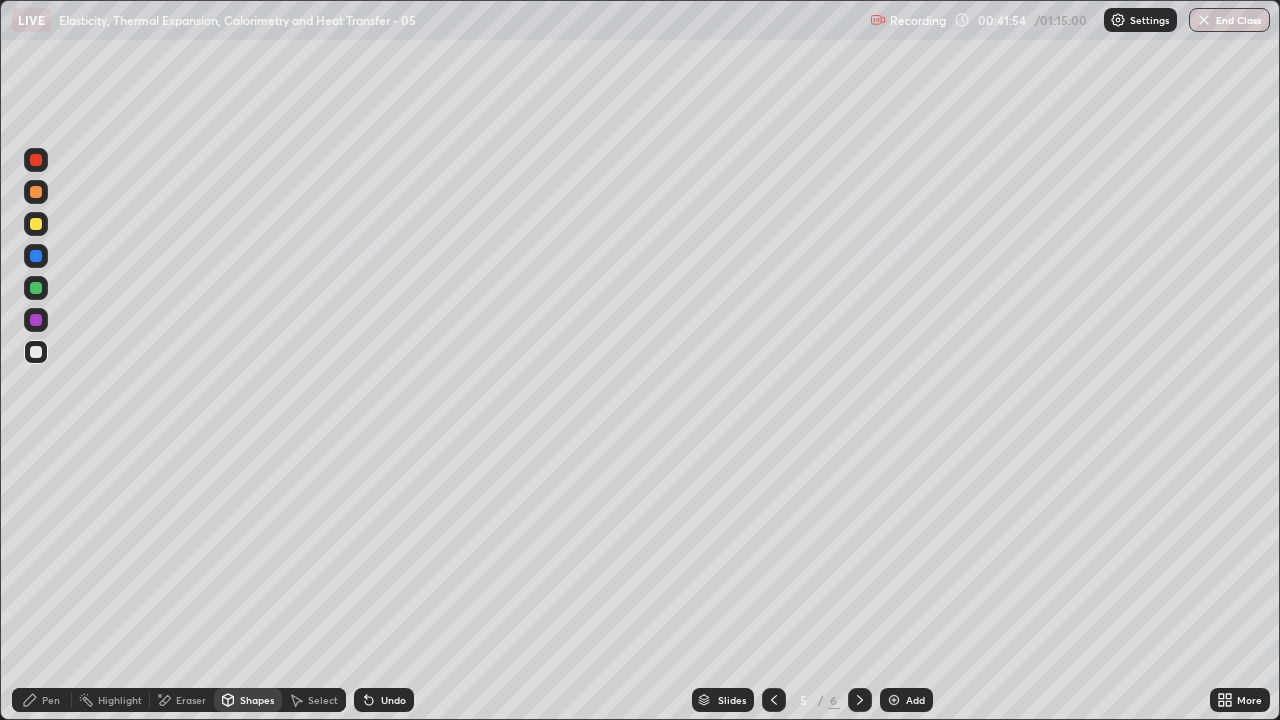click on "Pen" at bounding box center (51, 700) 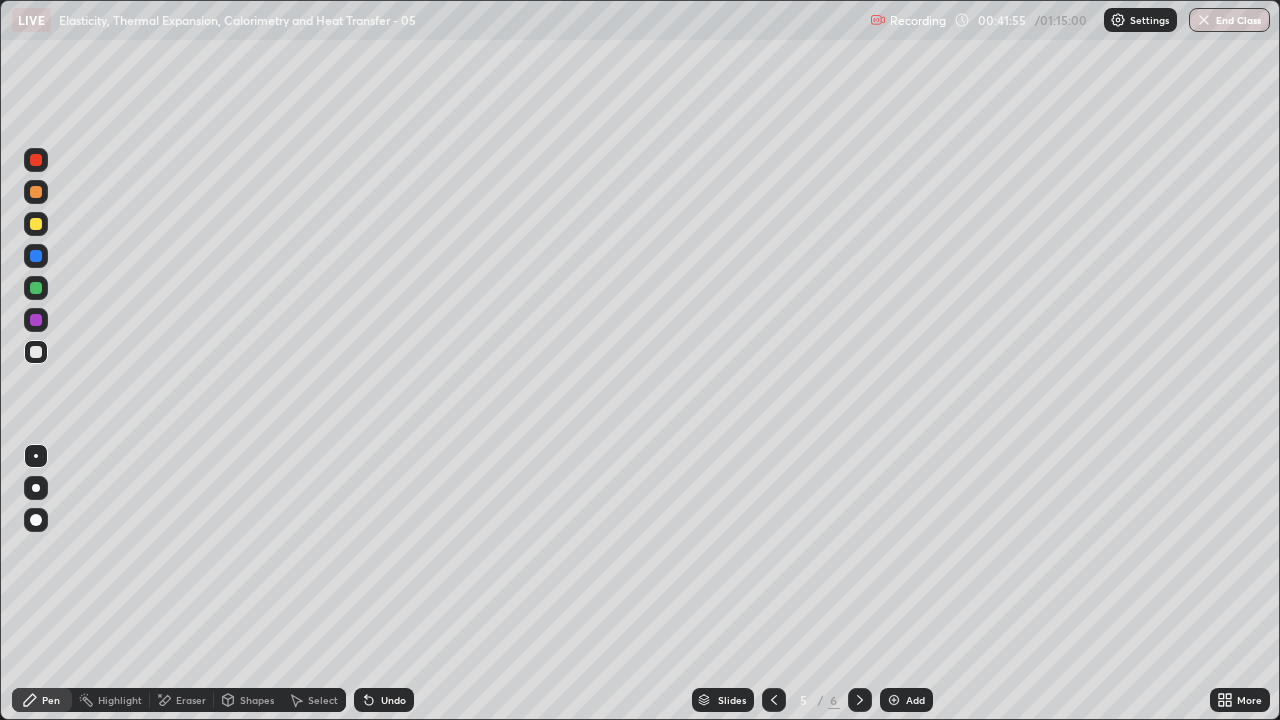 click at bounding box center (36, 352) 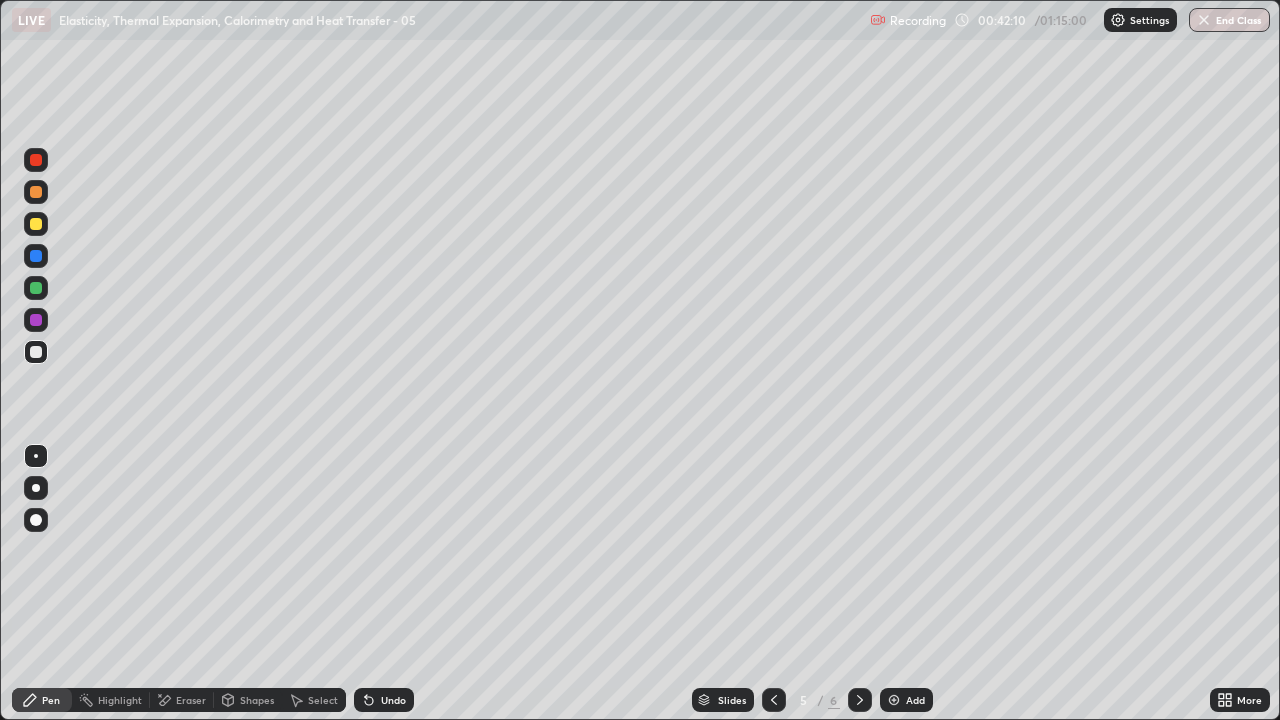 click at bounding box center [36, 352] 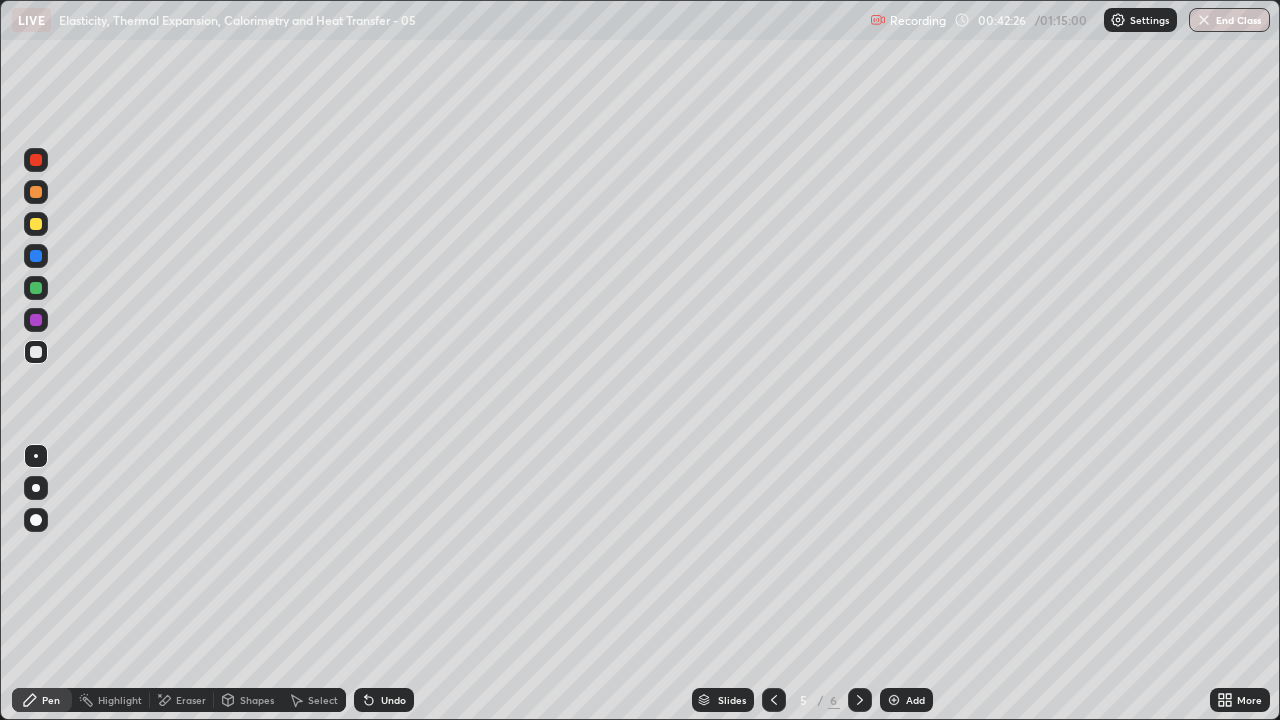 click on "Shapes" at bounding box center [257, 700] 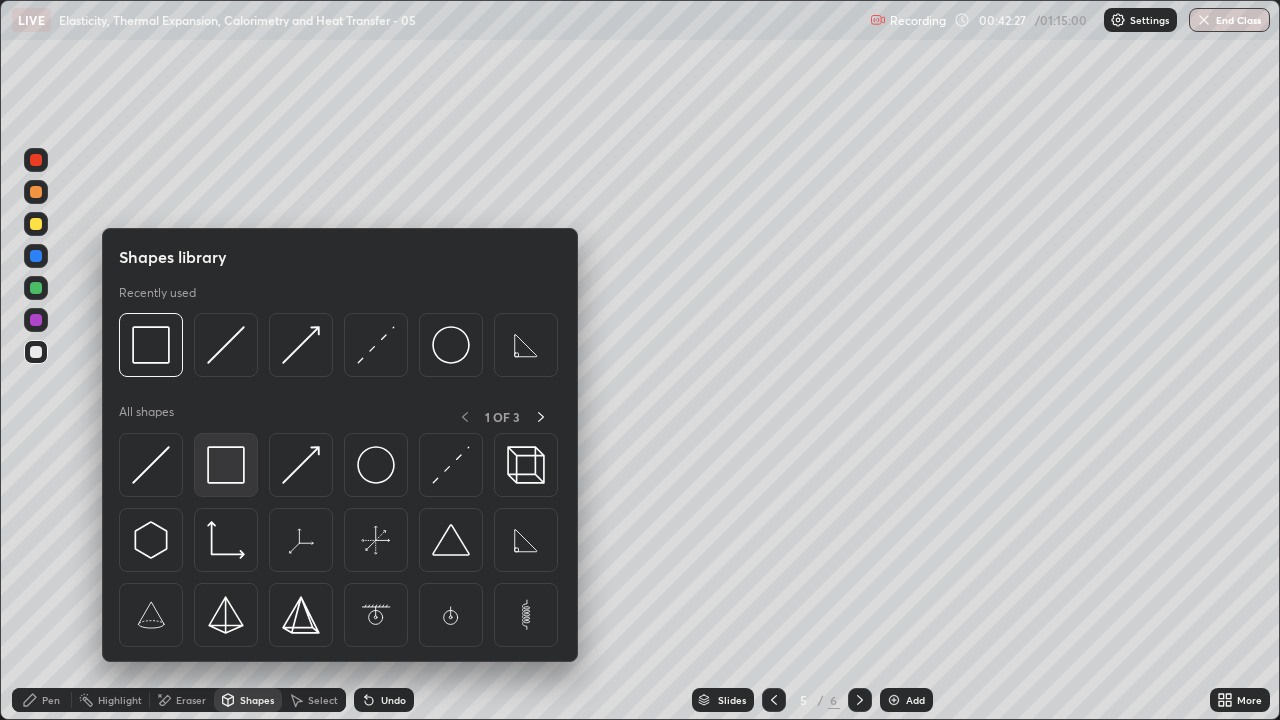 click at bounding box center (226, 465) 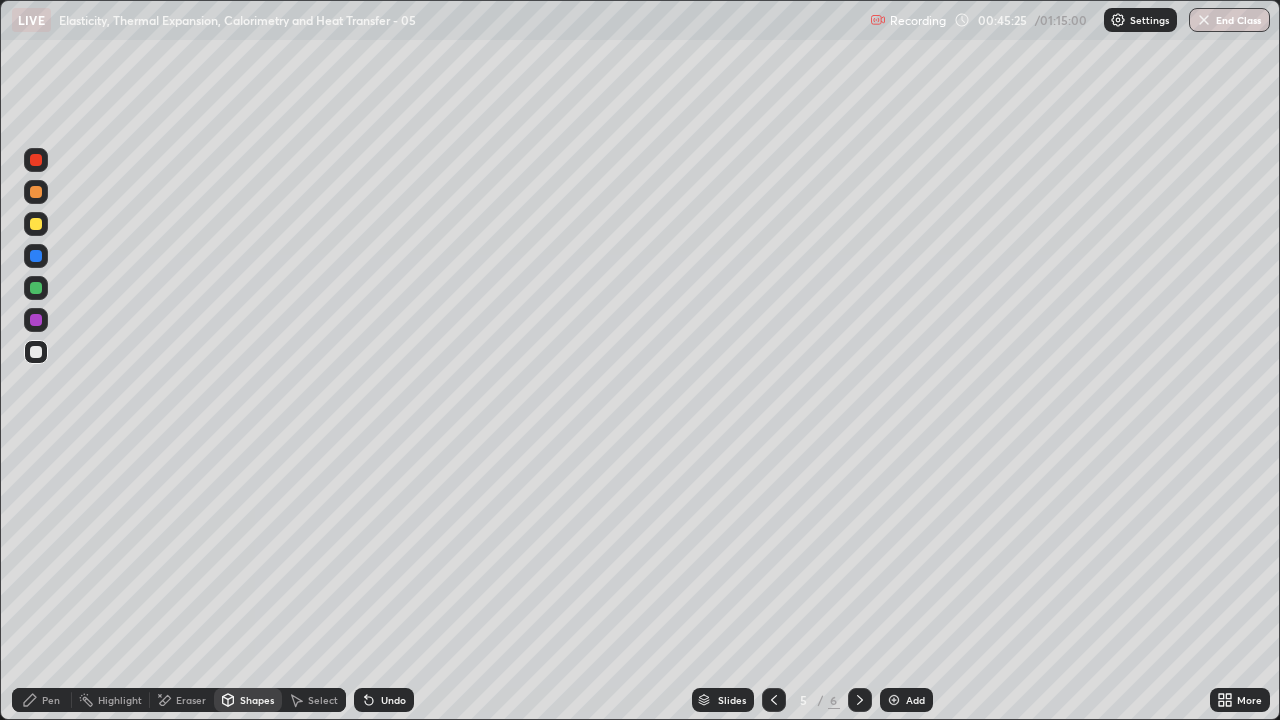 click on "Undo" at bounding box center (393, 700) 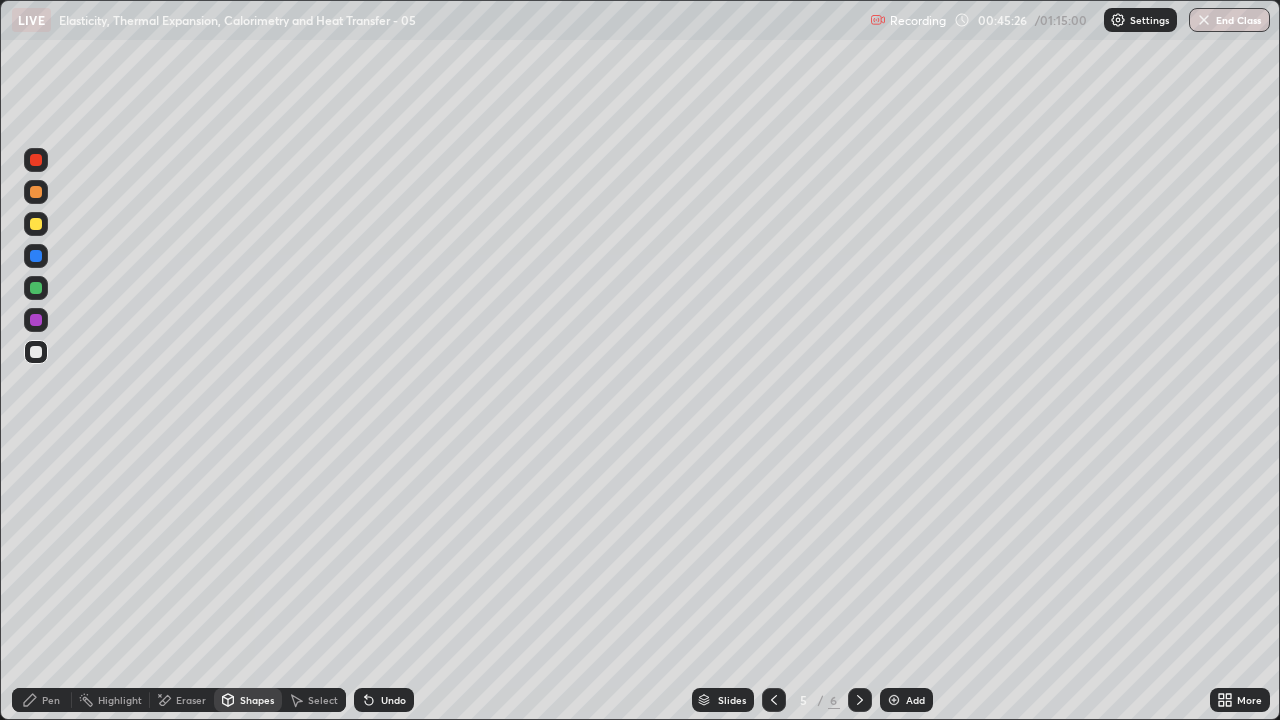 click 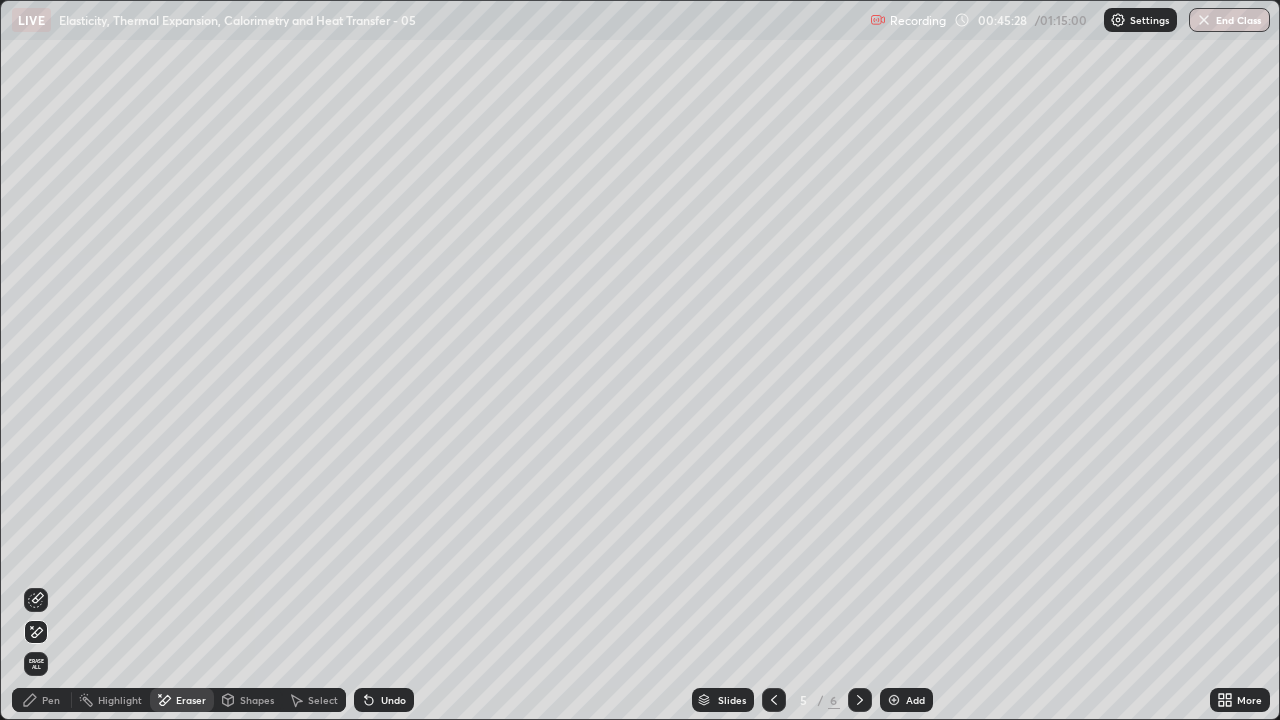 click on "Pen" at bounding box center [42, 700] 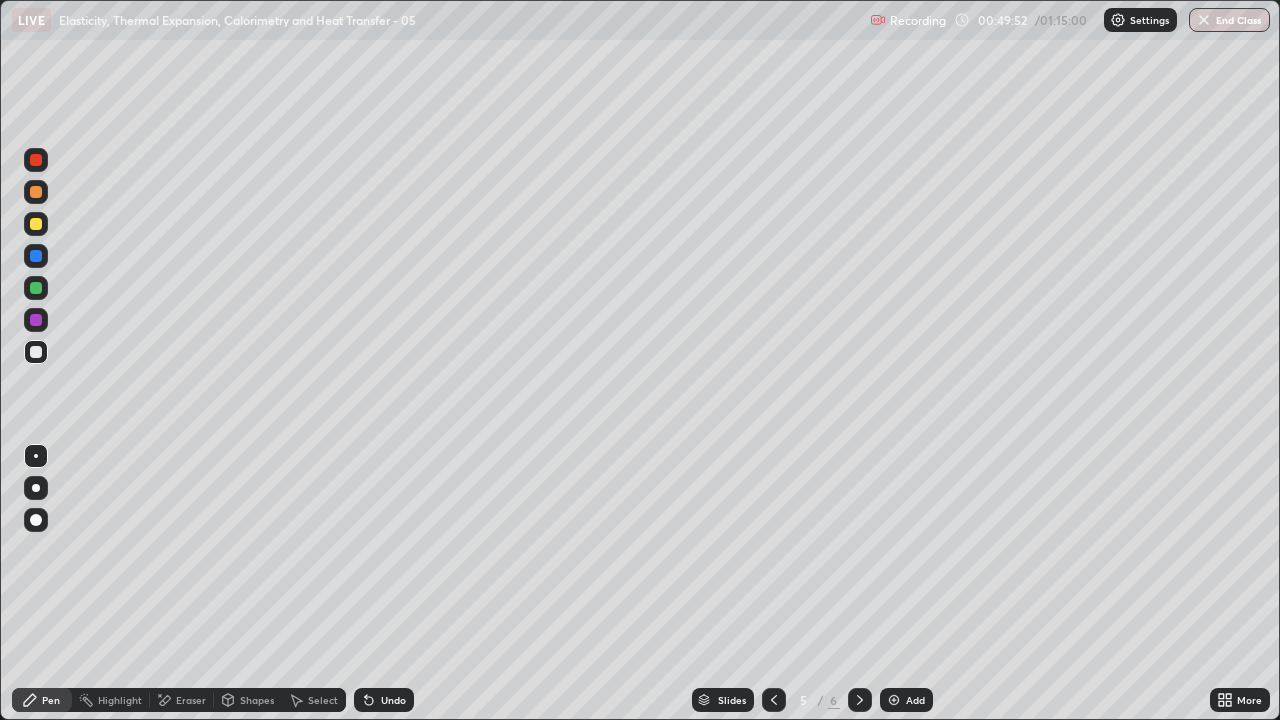 click on "Pen" at bounding box center (51, 700) 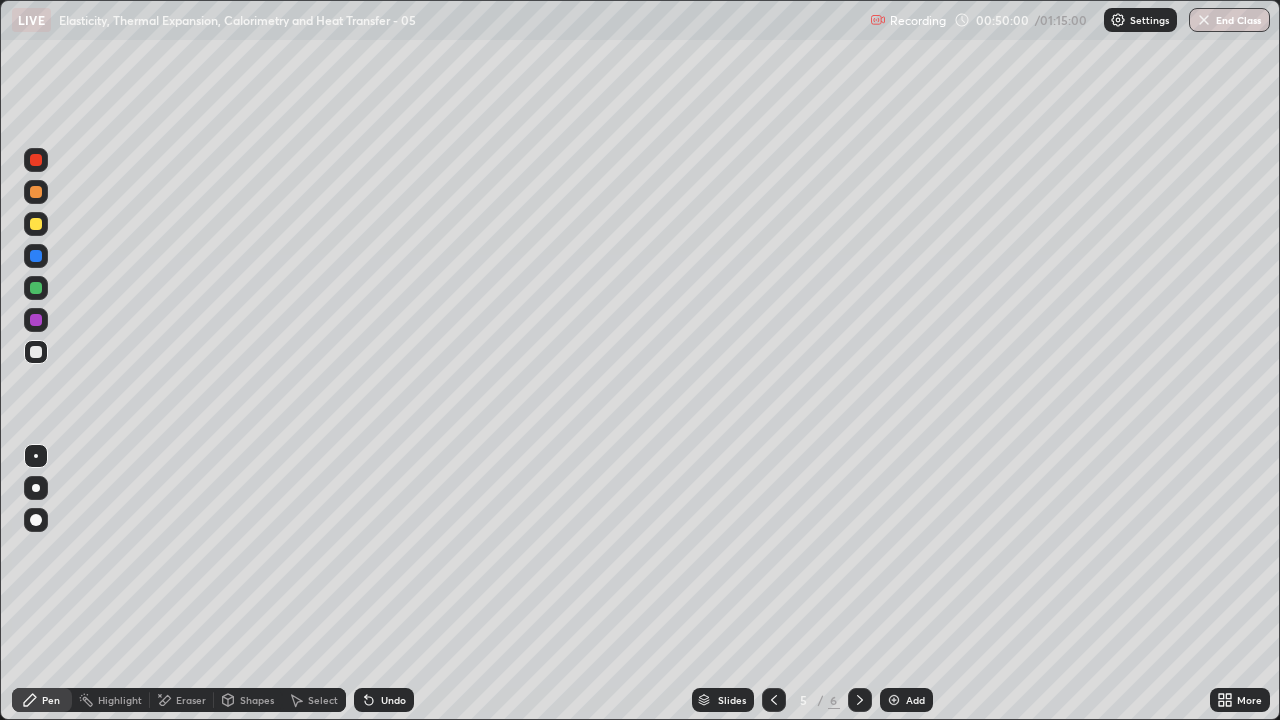 click on "Undo" at bounding box center [393, 700] 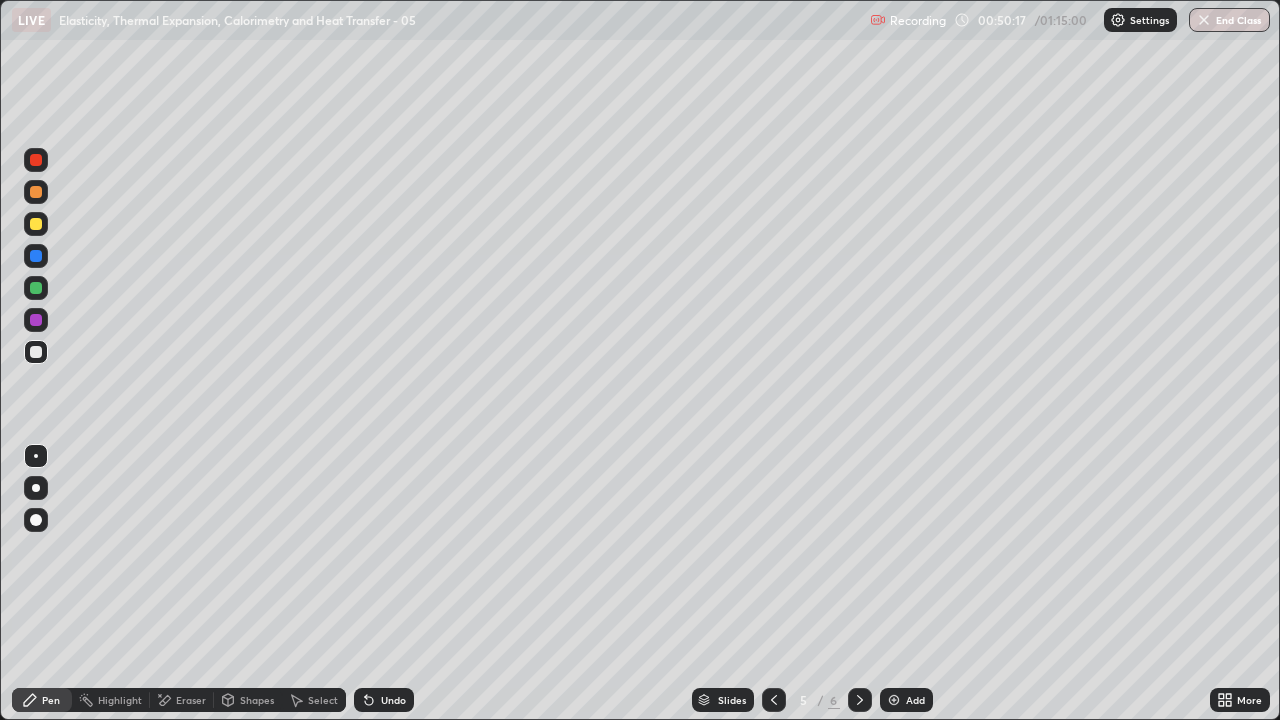 click at bounding box center [36, 224] 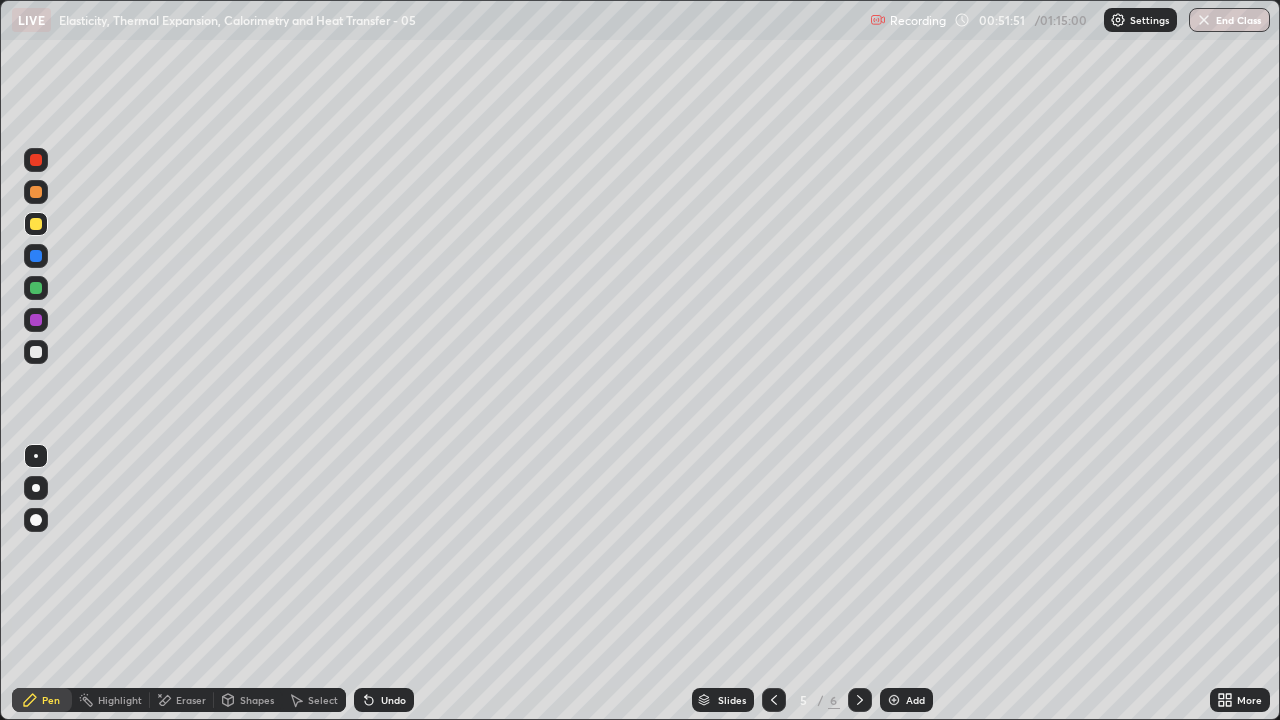 click on "Add" at bounding box center [906, 700] 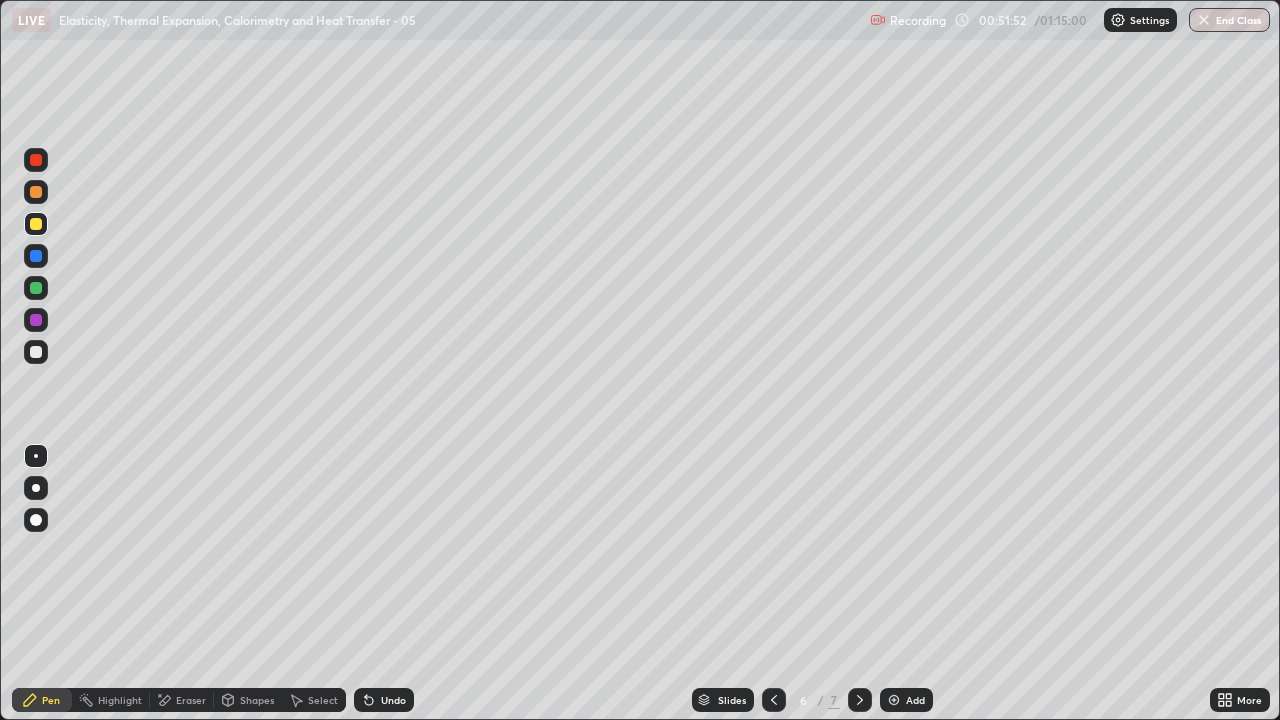 click on "Shapes" at bounding box center [248, 700] 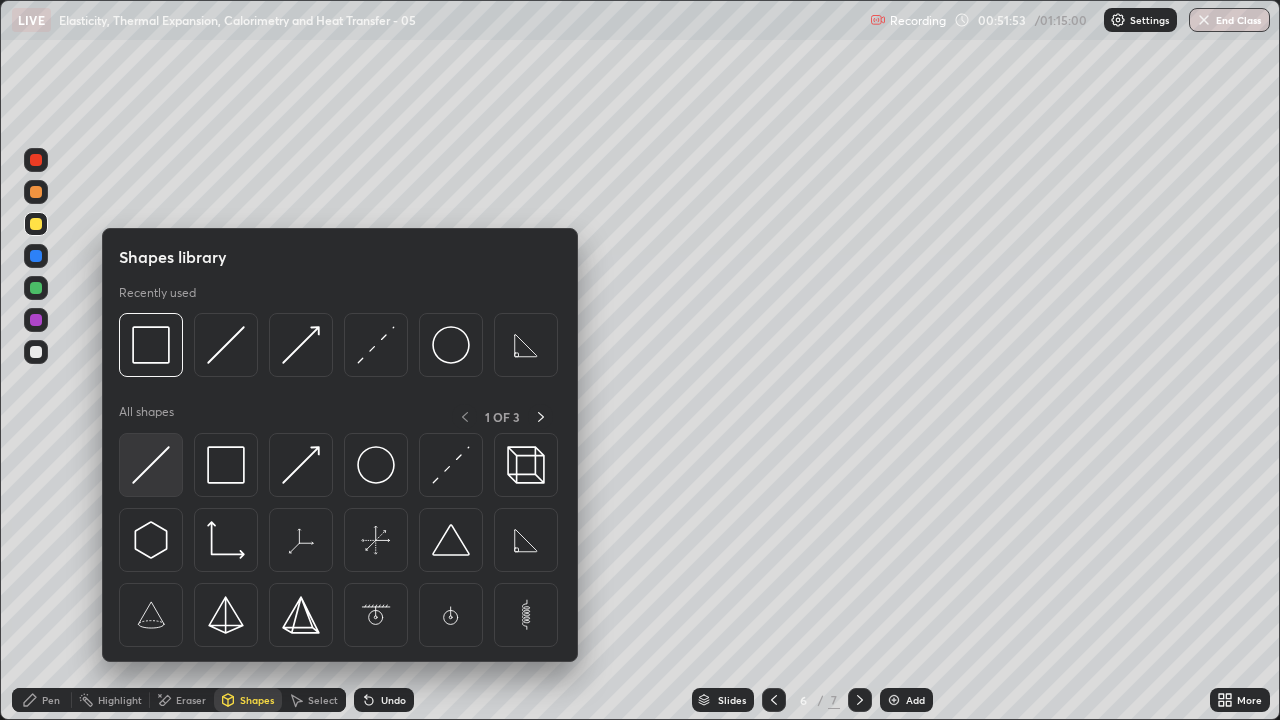 click at bounding box center (151, 465) 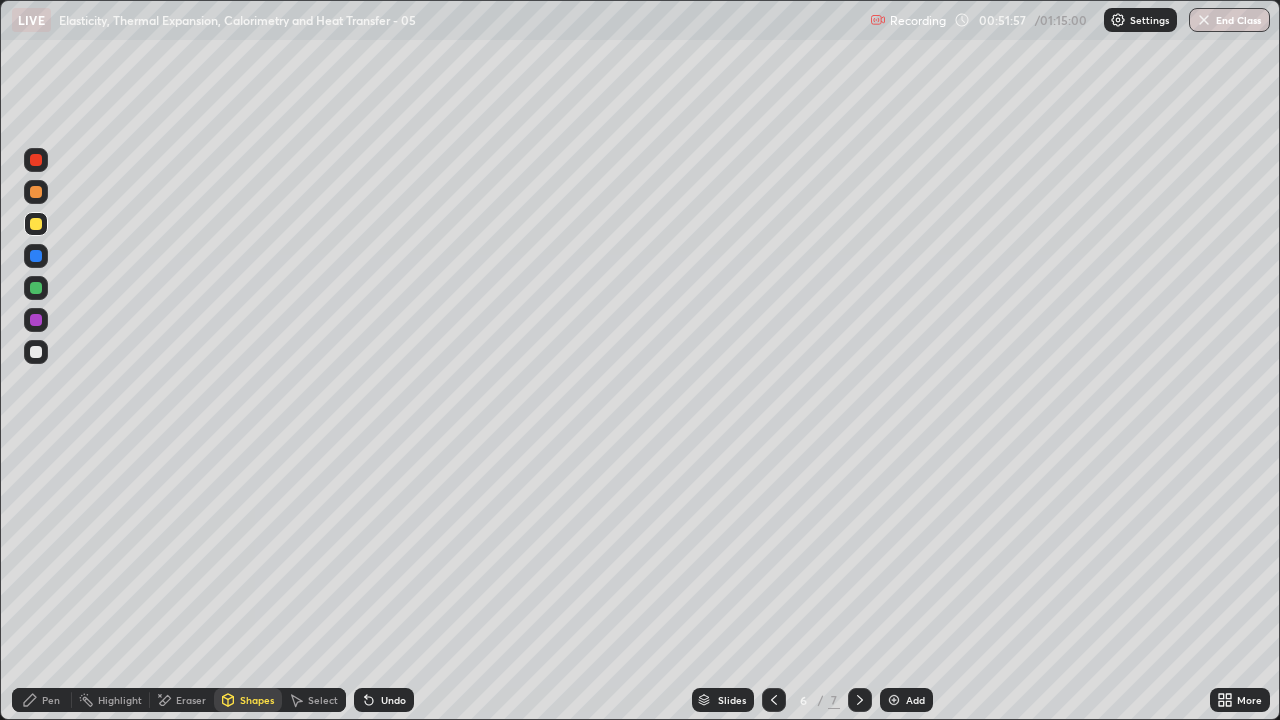 click on "Shapes" at bounding box center [248, 700] 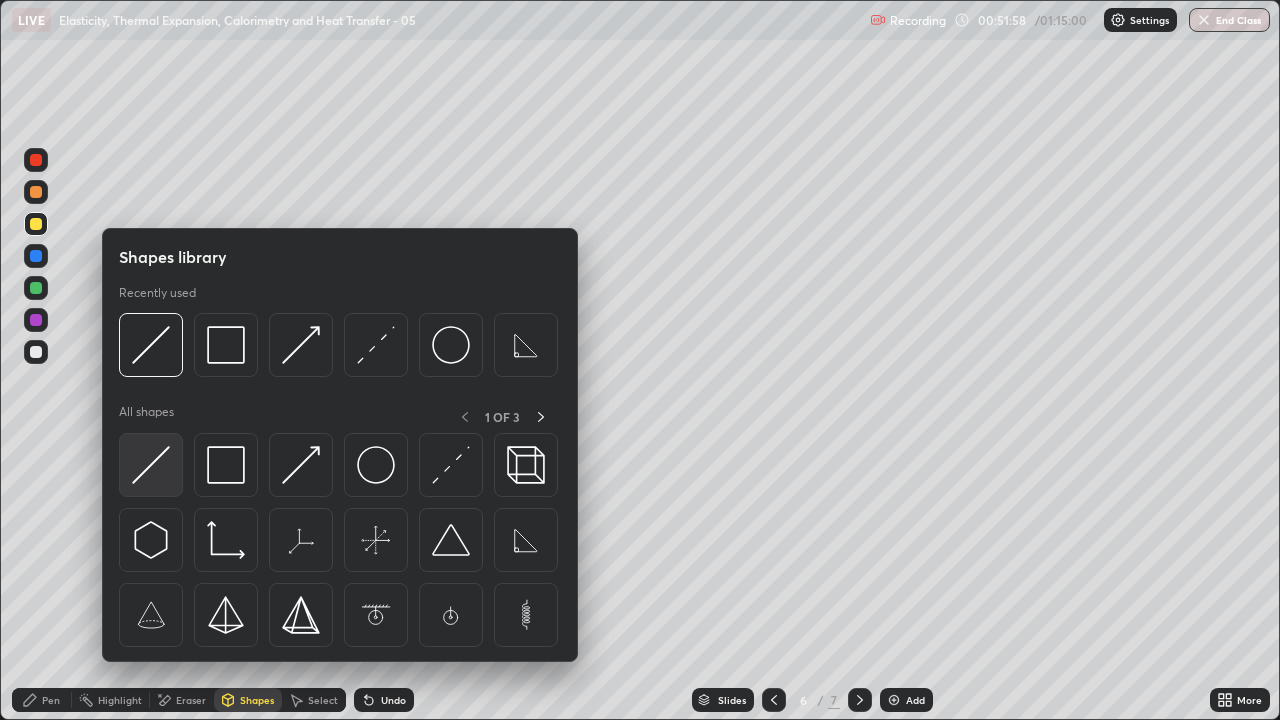 click at bounding box center [151, 465] 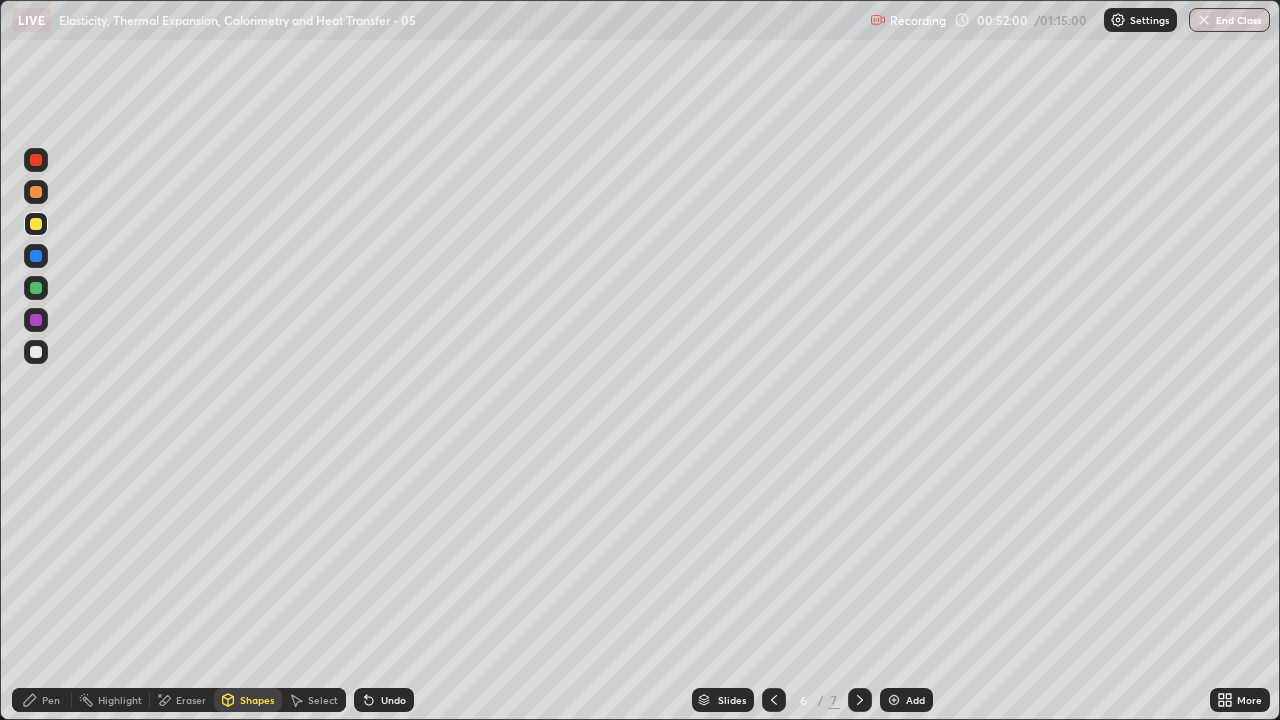 click on "Shapes" at bounding box center (257, 700) 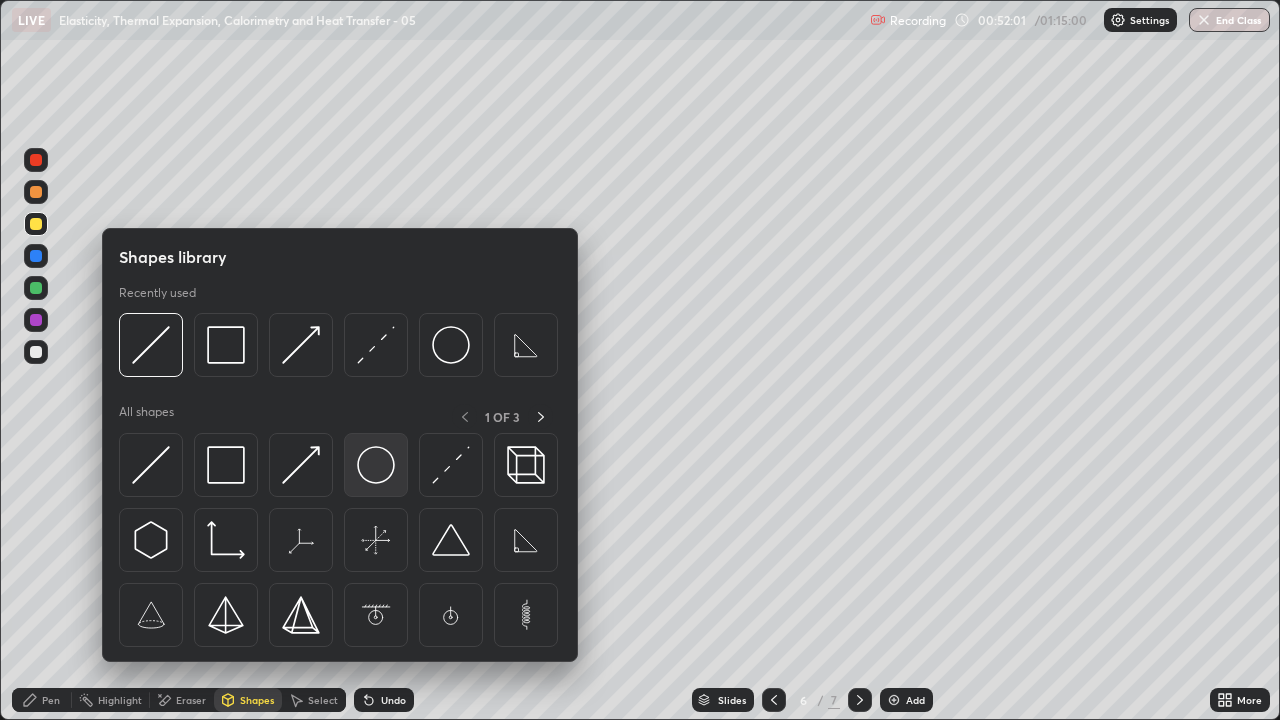 click at bounding box center (376, 465) 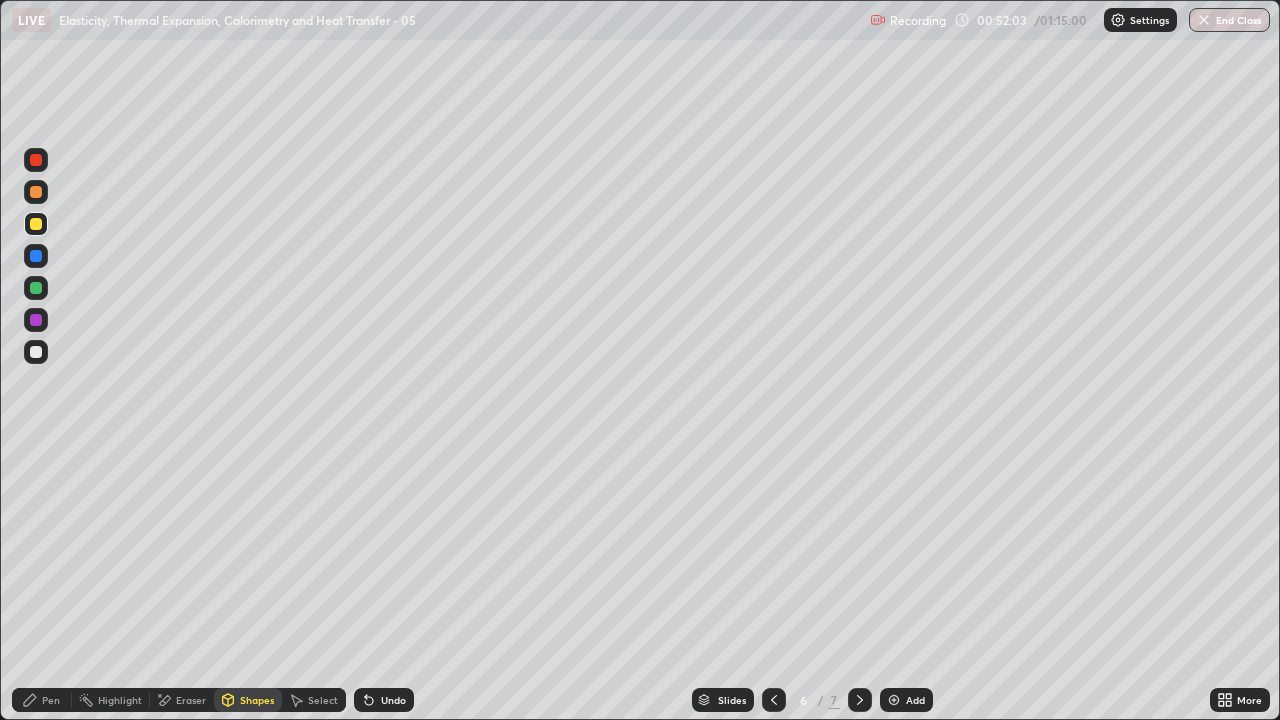 click on "Shapes" at bounding box center (248, 700) 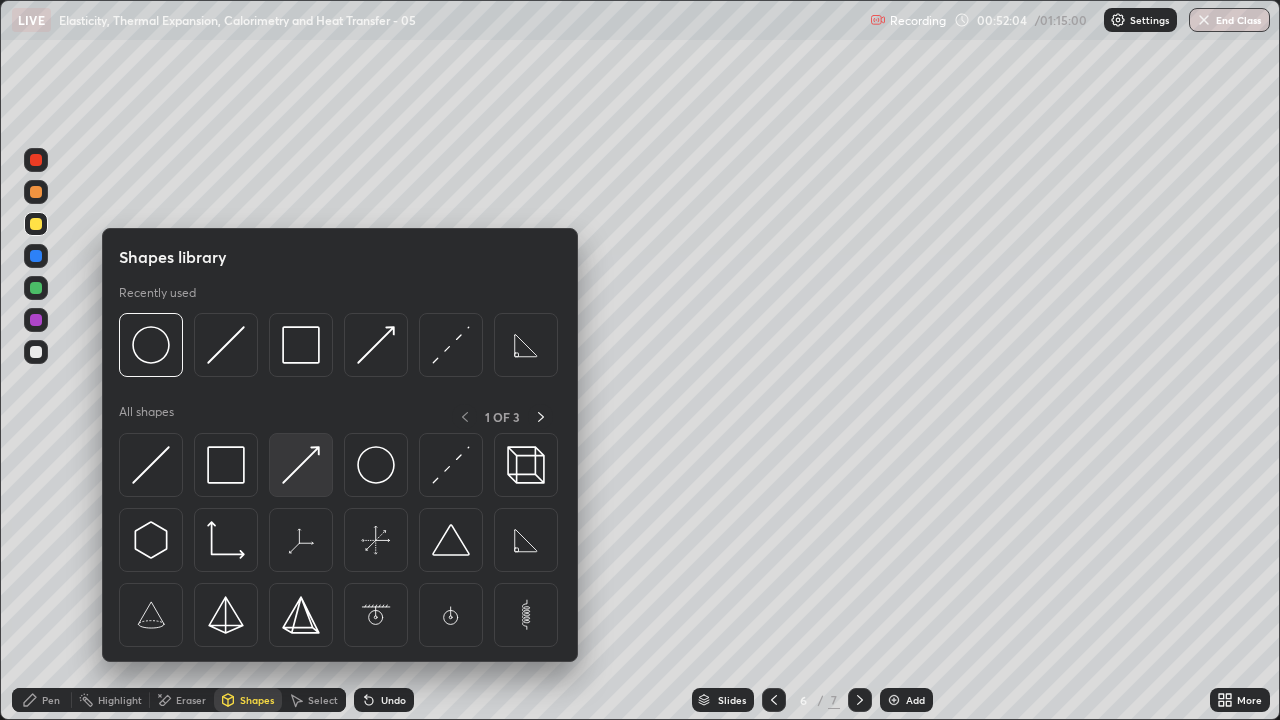 click at bounding box center (301, 465) 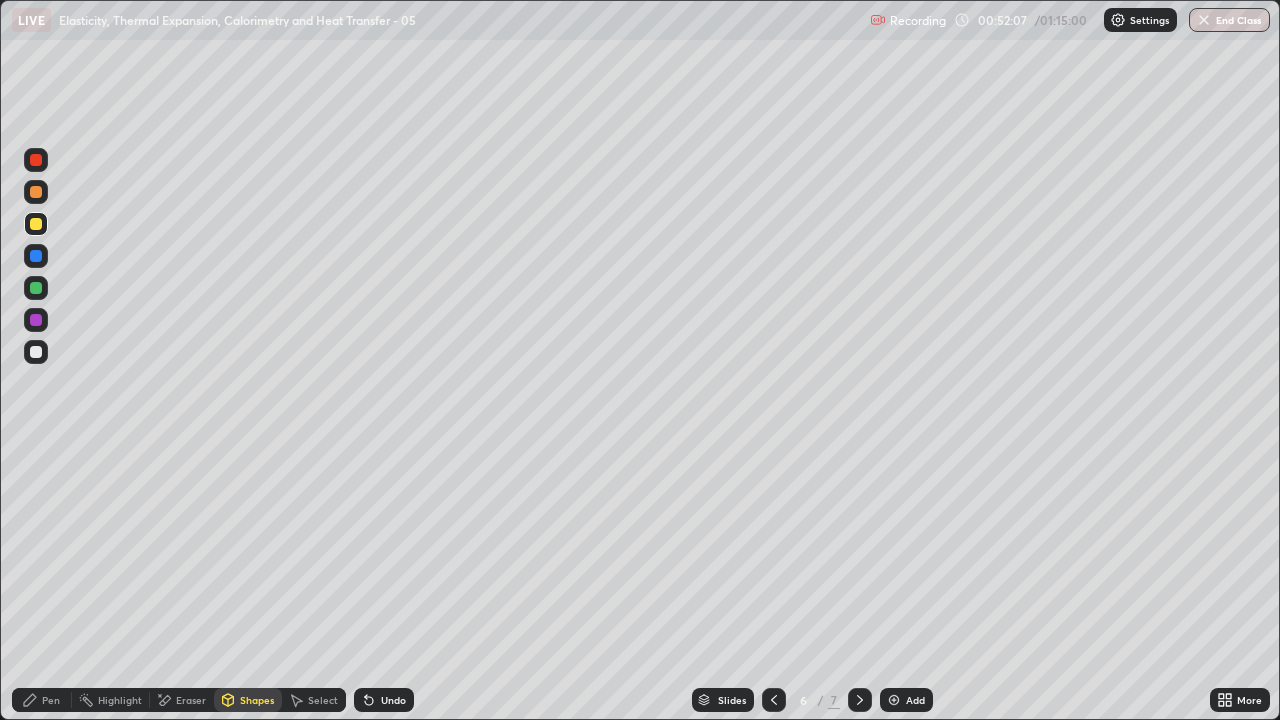 click 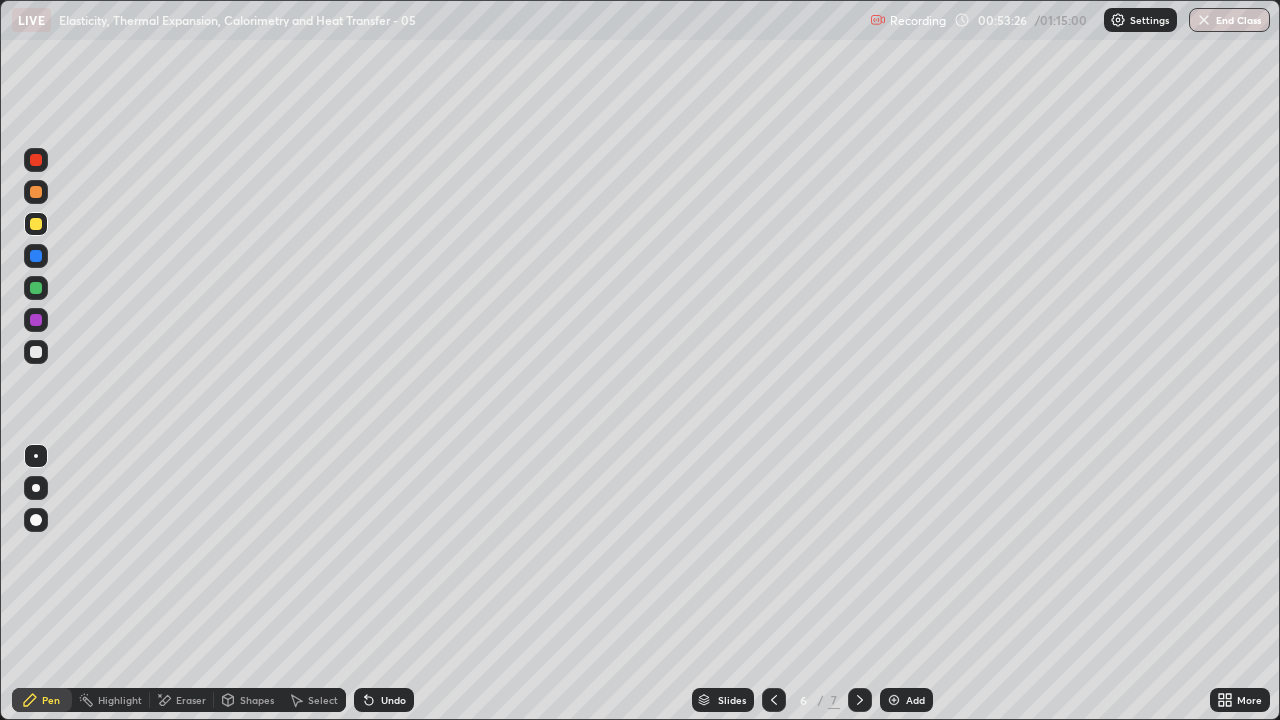 click at bounding box center (36, 352) 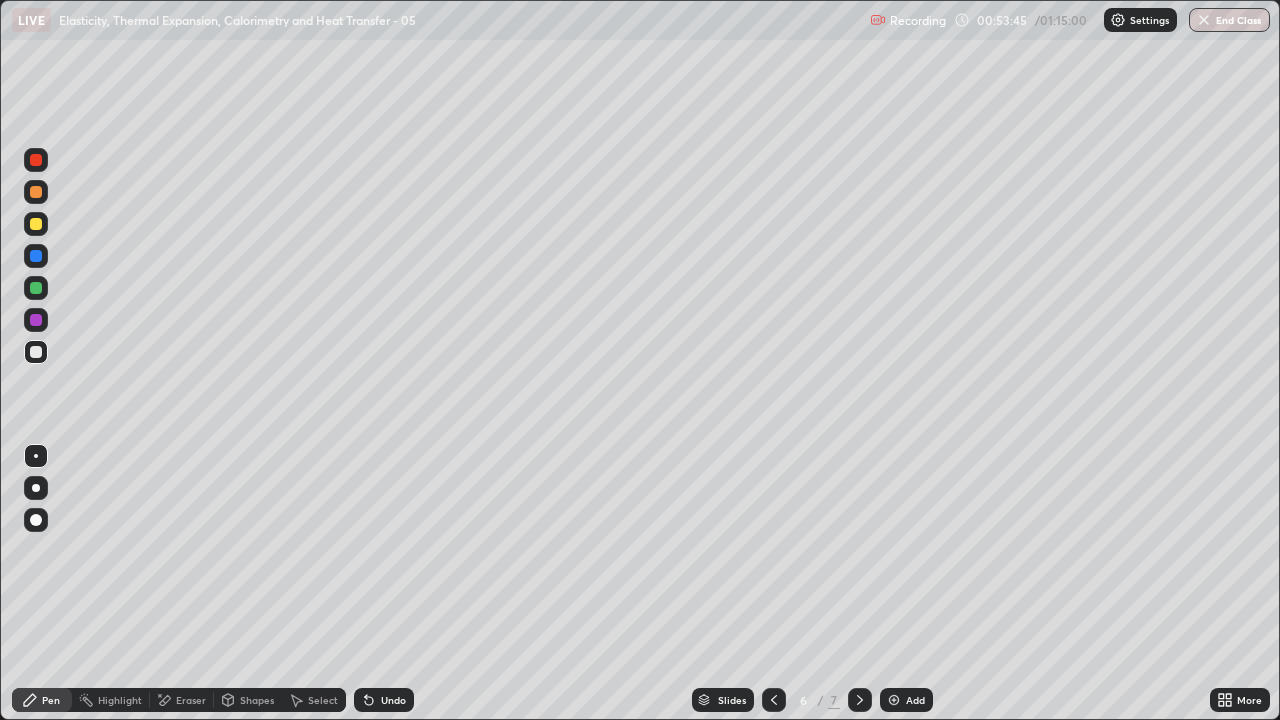 click on "Eraser" at bounding box center (191, 700) 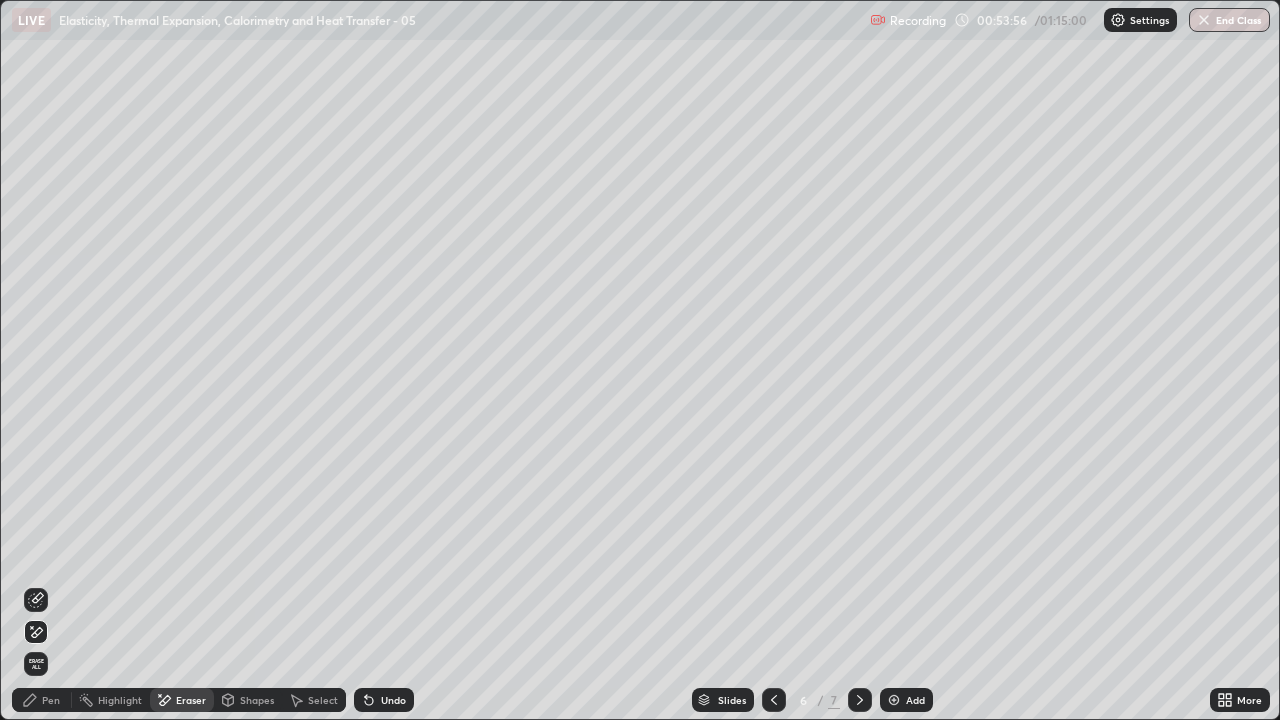 click on "Pen" at bounding box center [51, 700] 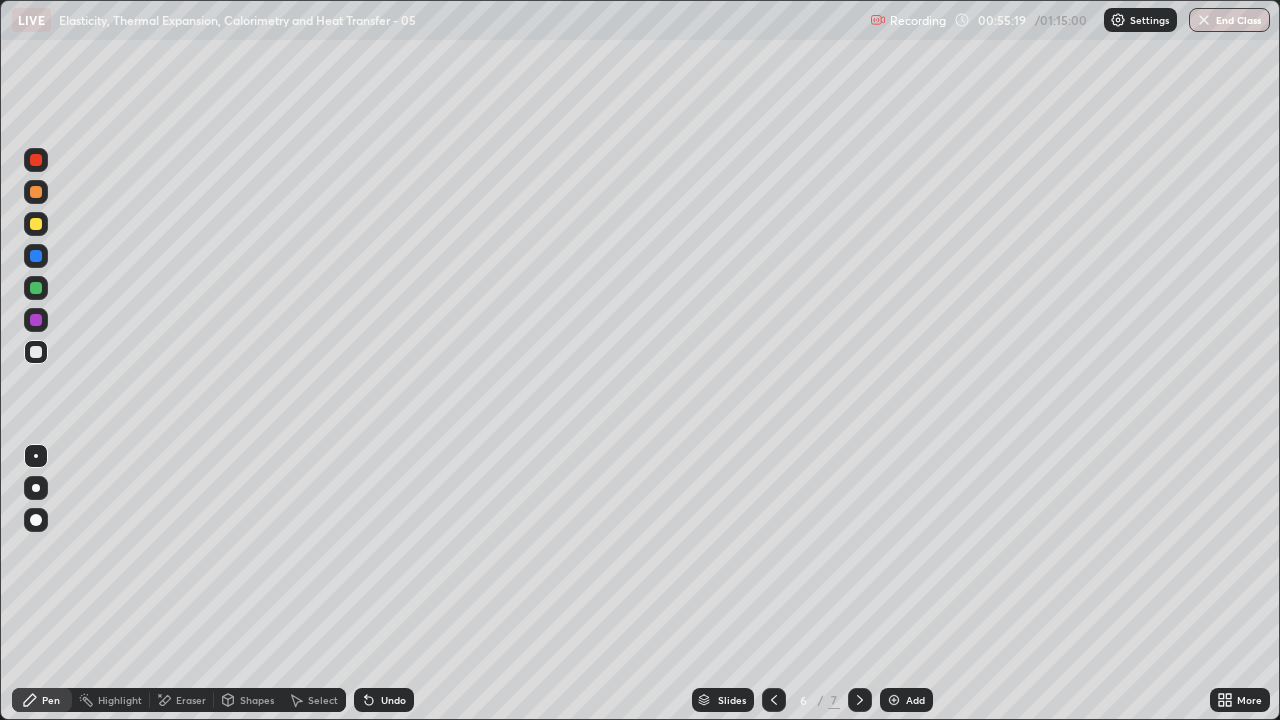 click on "Undo" at bounding box center (384, 700) 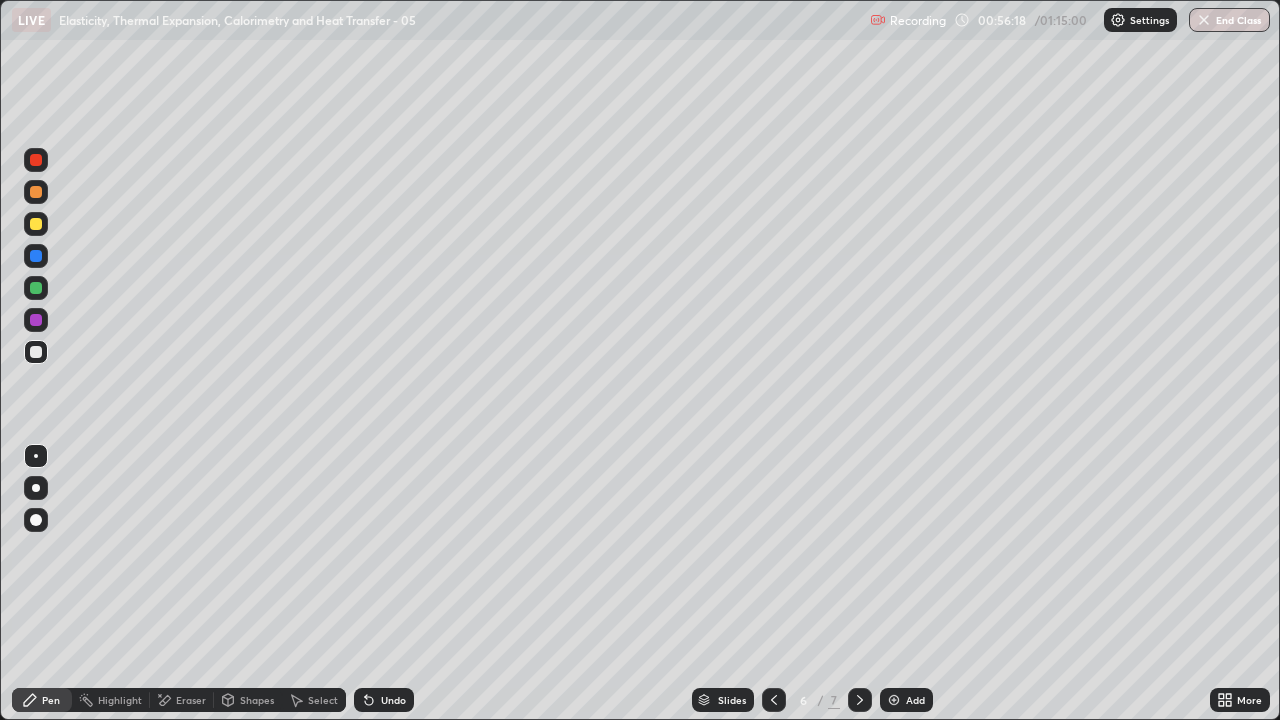 click on "Shapes" at bounding box center (257, 700) 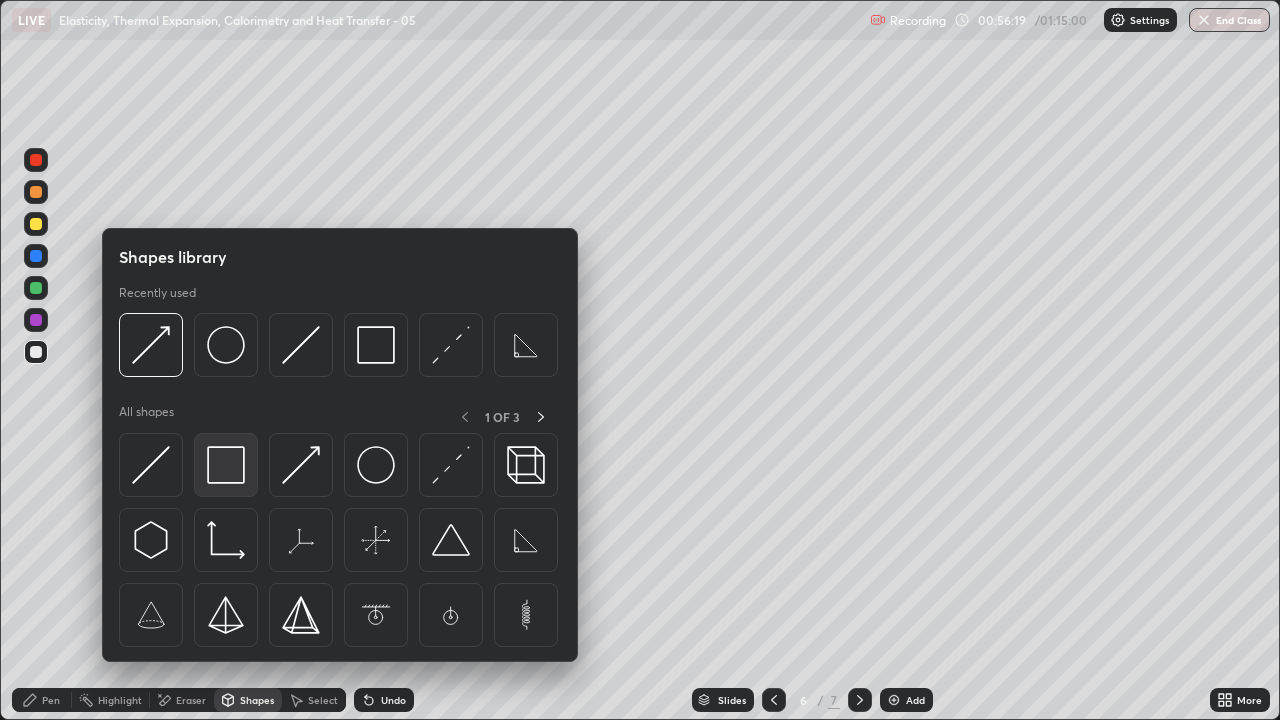 click at bounding box center (226, 465) 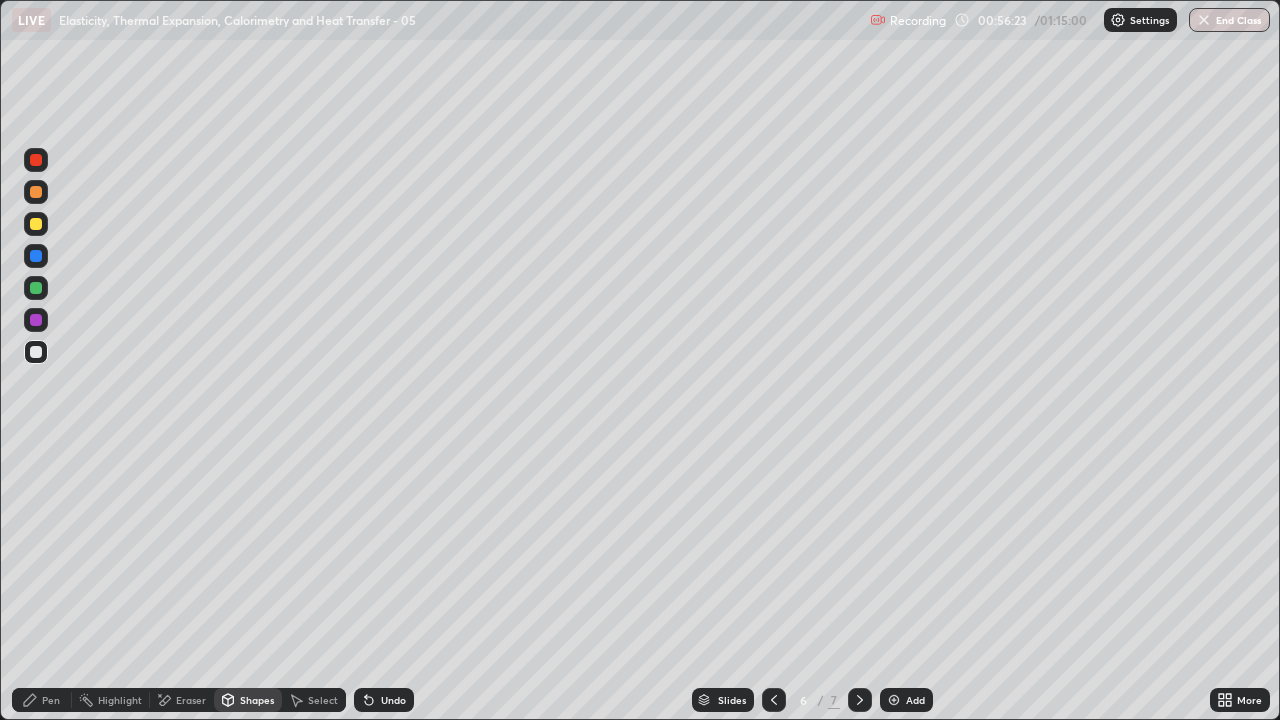 click on "Pen" at bounding box center (51, 700) 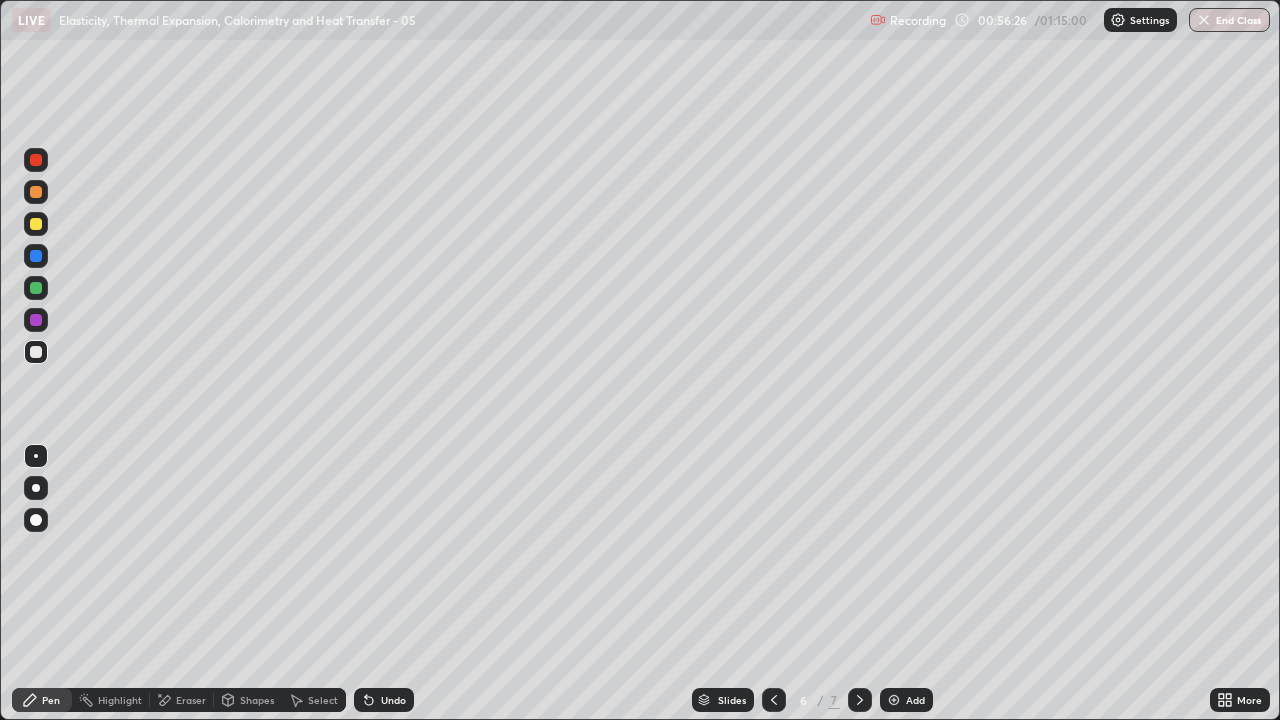 click on "Shapes" at bounding box center [248, 700] 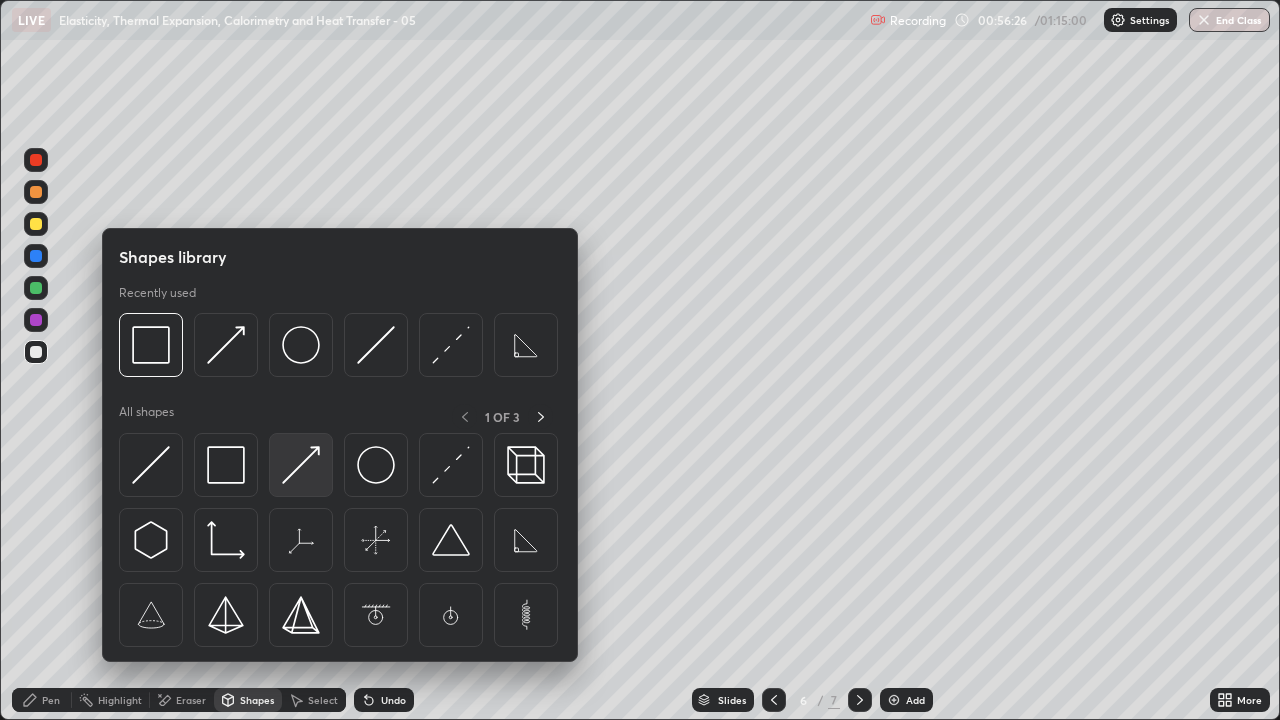 click at bounding box center (301, 465) 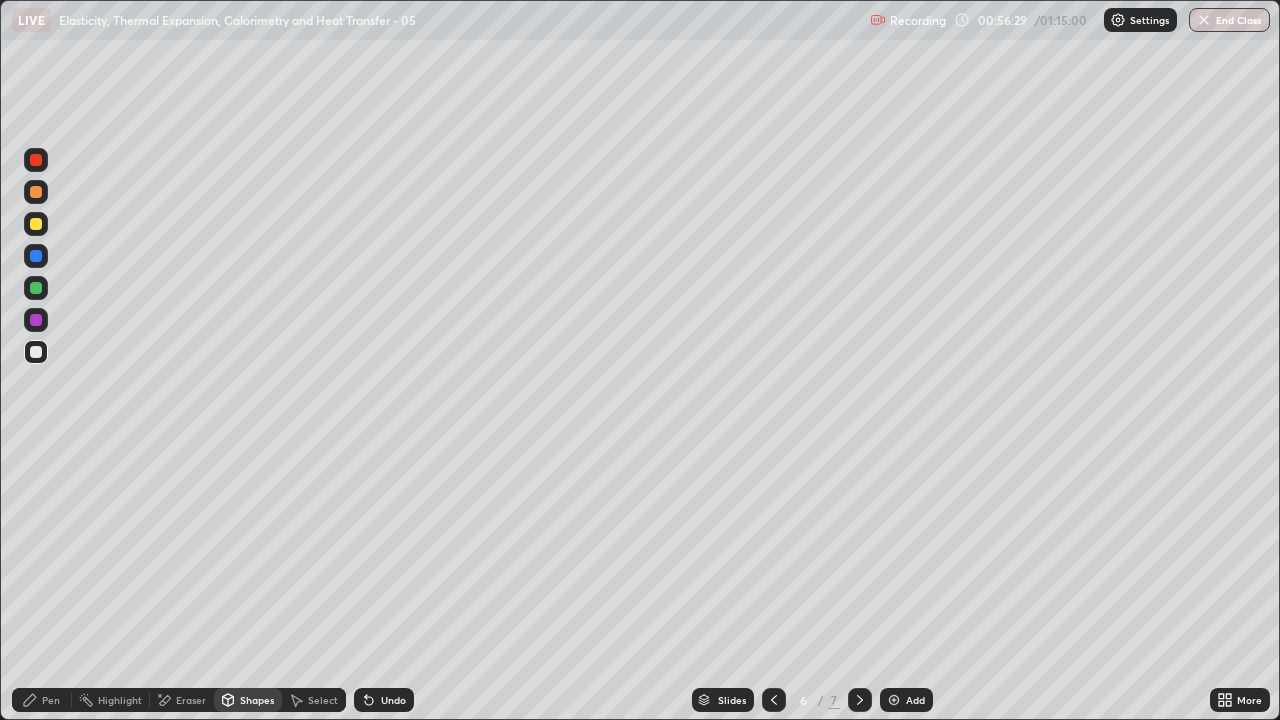 click 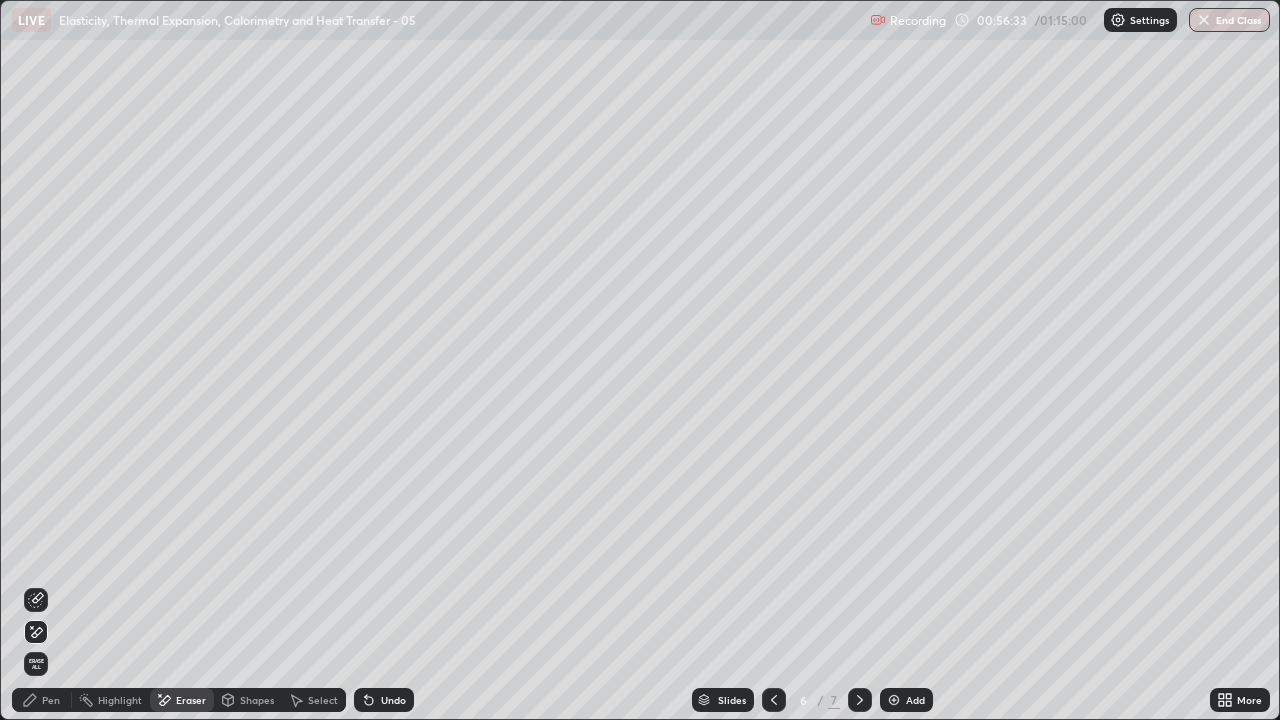 click 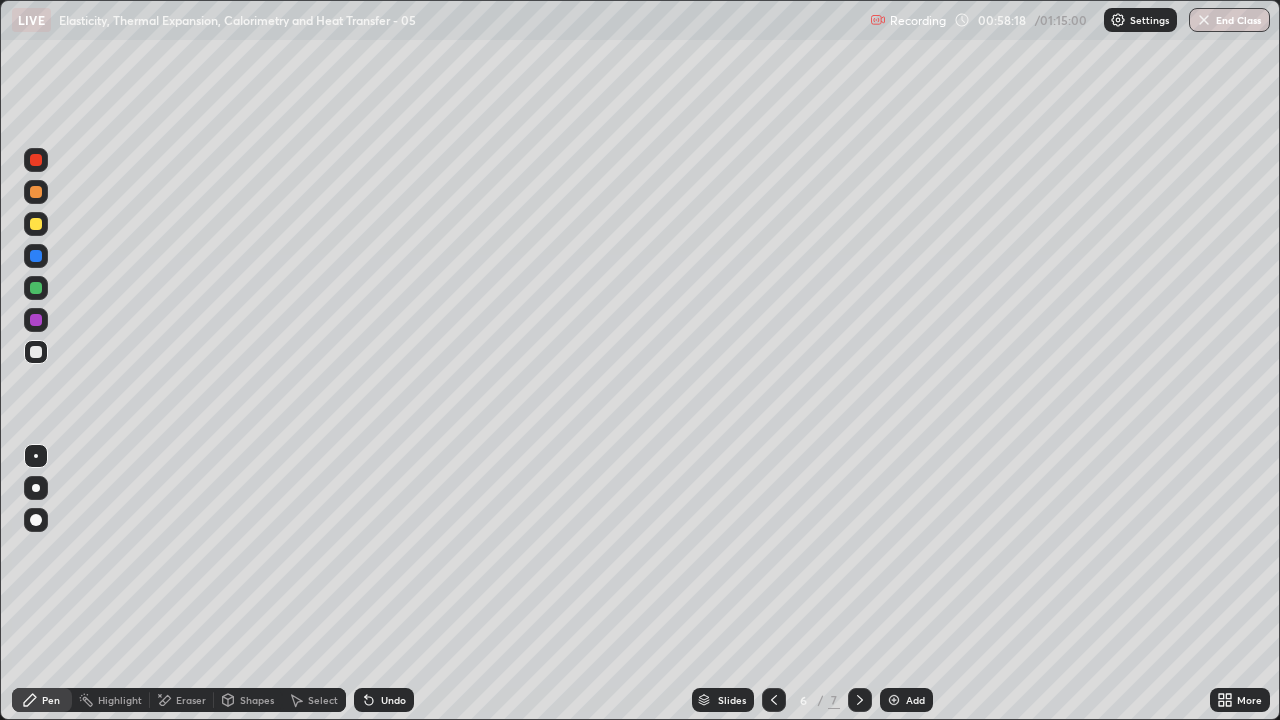 click on "Add" at bounding box center (906, 700) 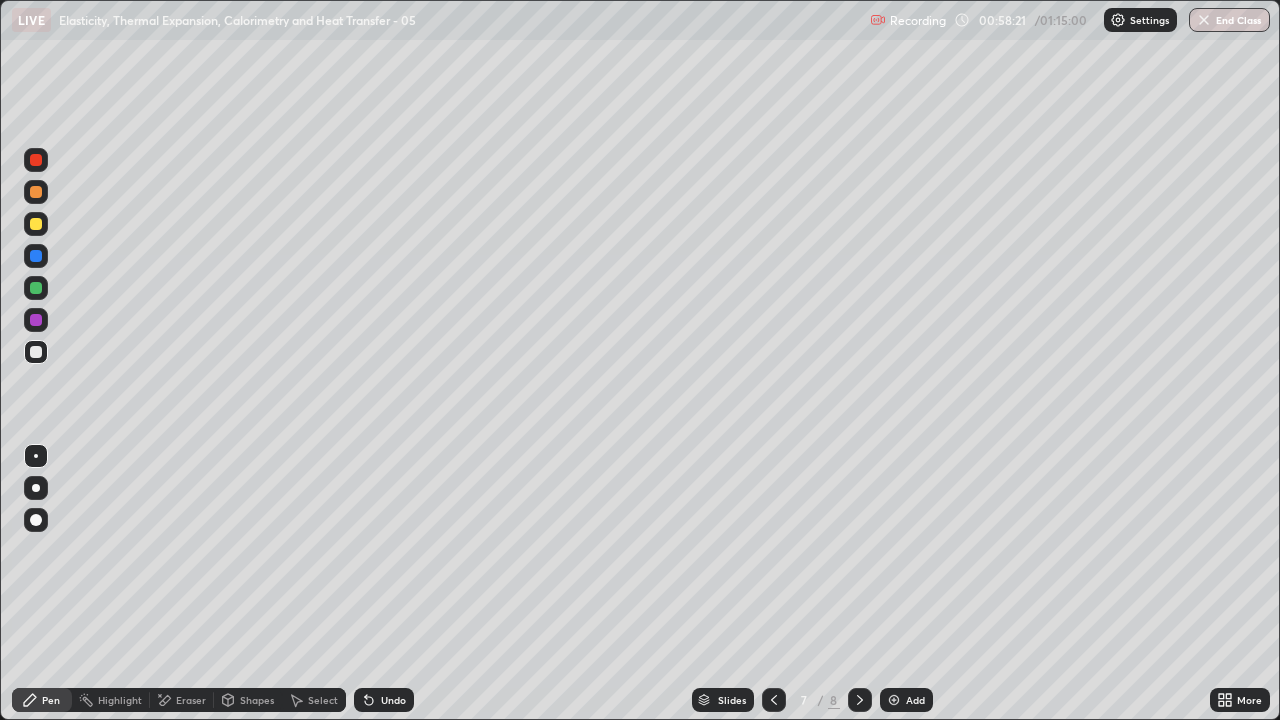 click on "Pen" at bounding box center (42, 700) 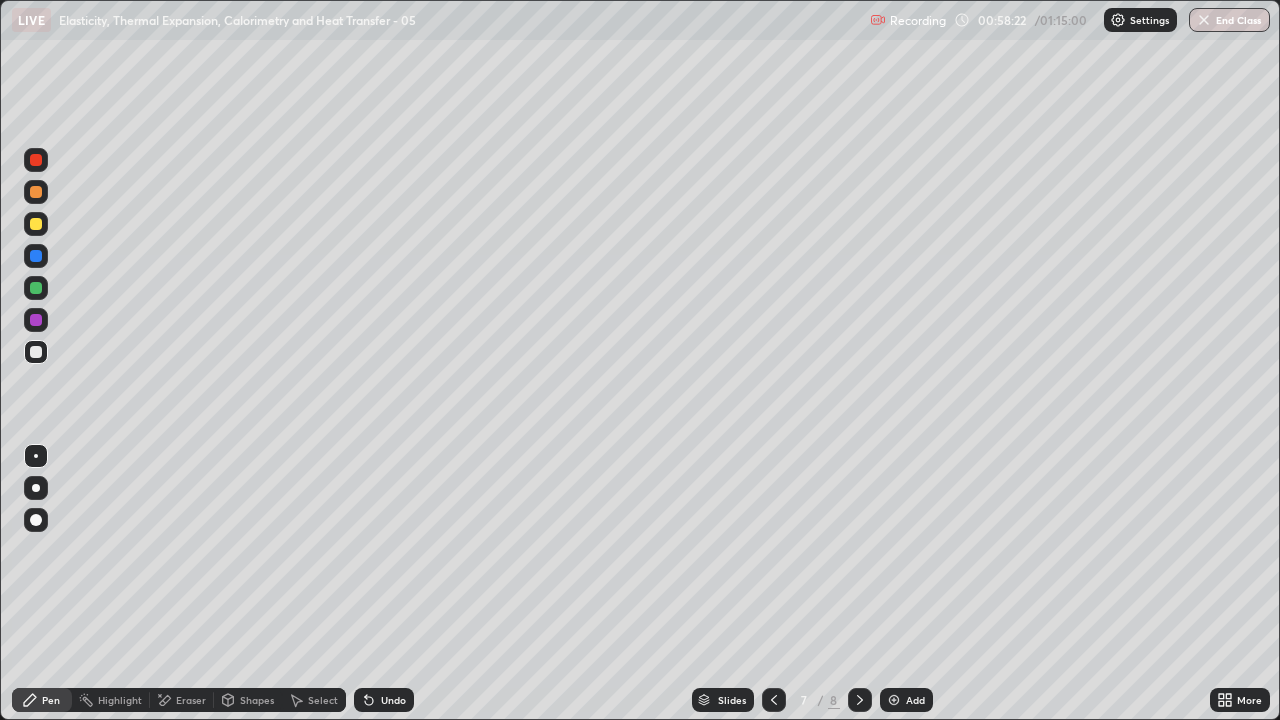 click at bounding box center [36, 352] 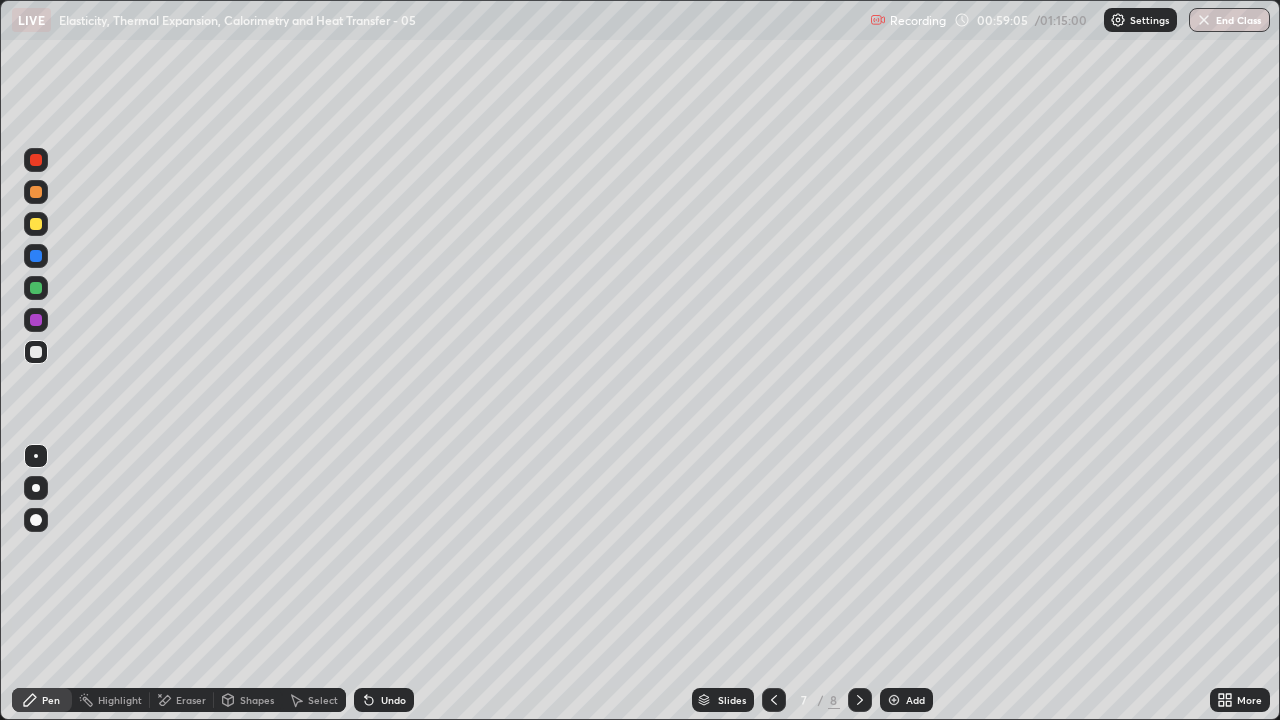 click 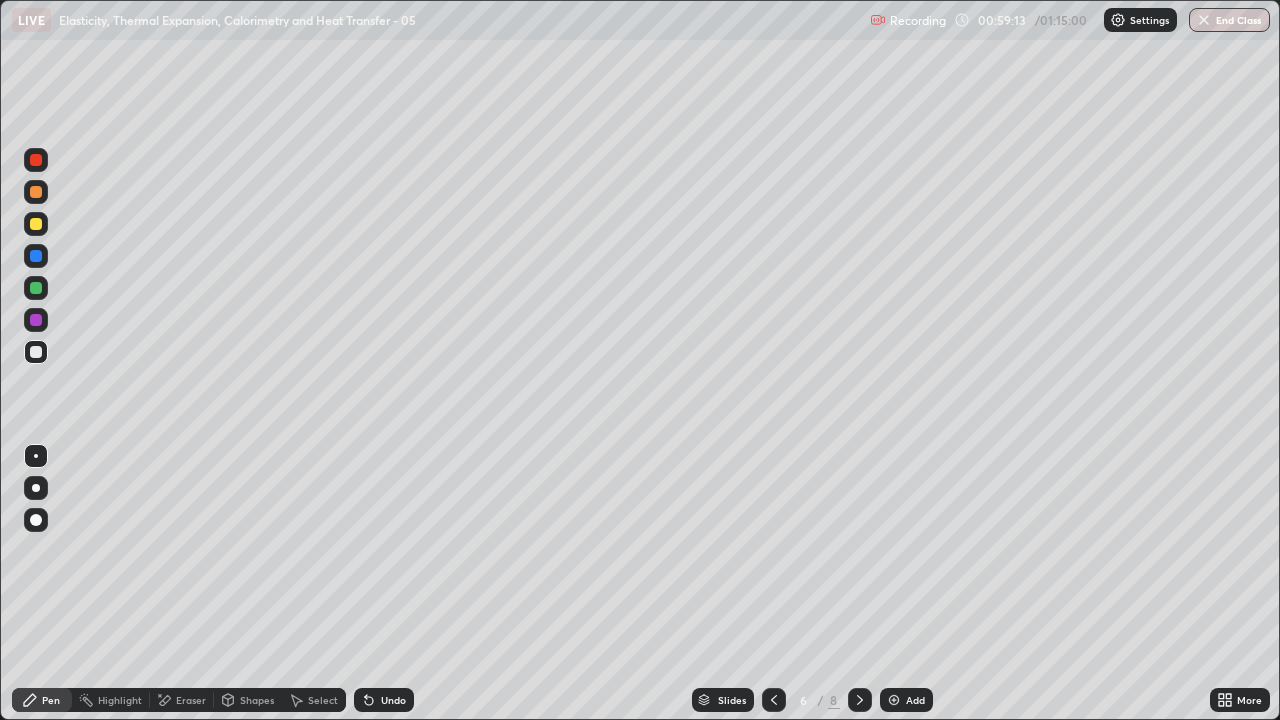 click 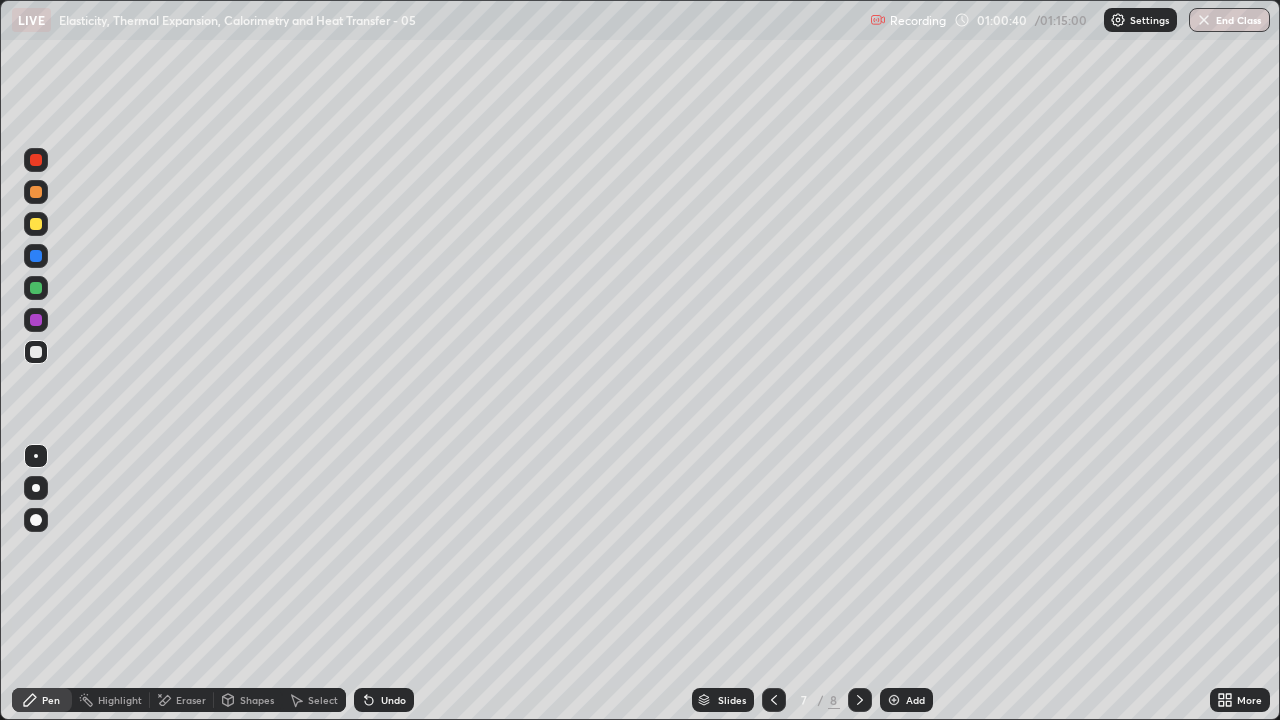 click at bounding box center [774, 700] 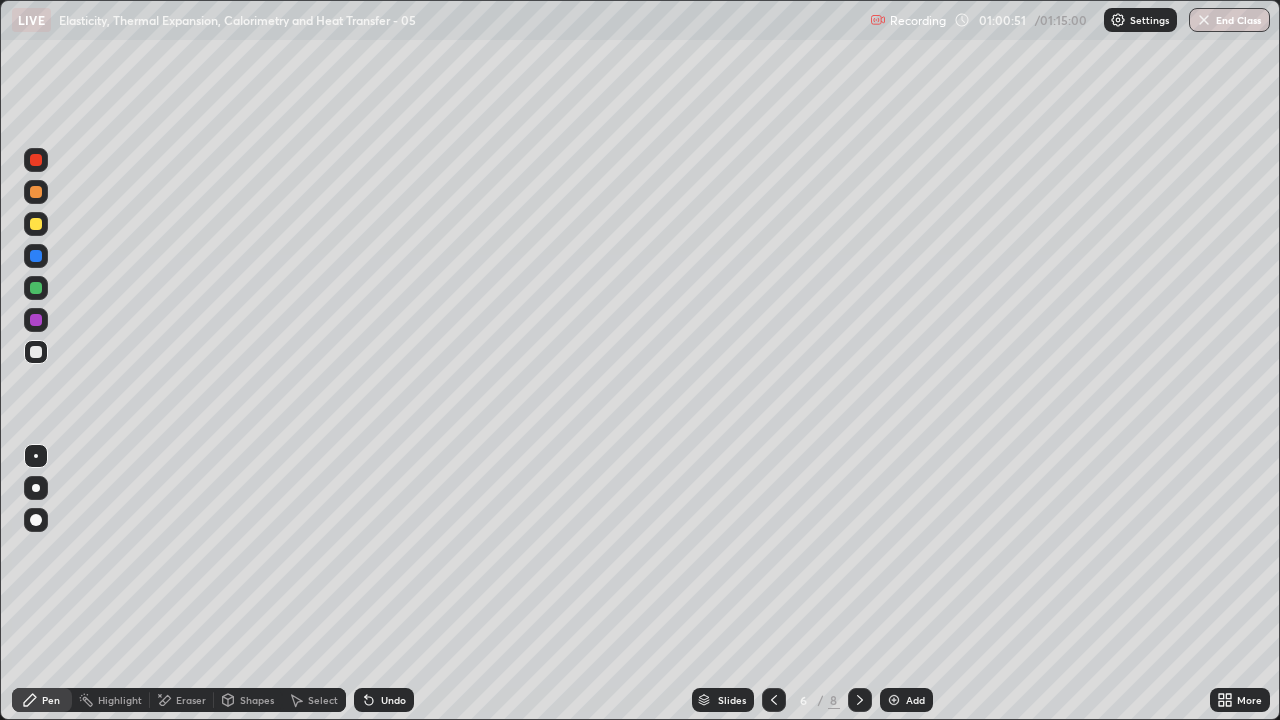 click at bounding box center [36, 320] 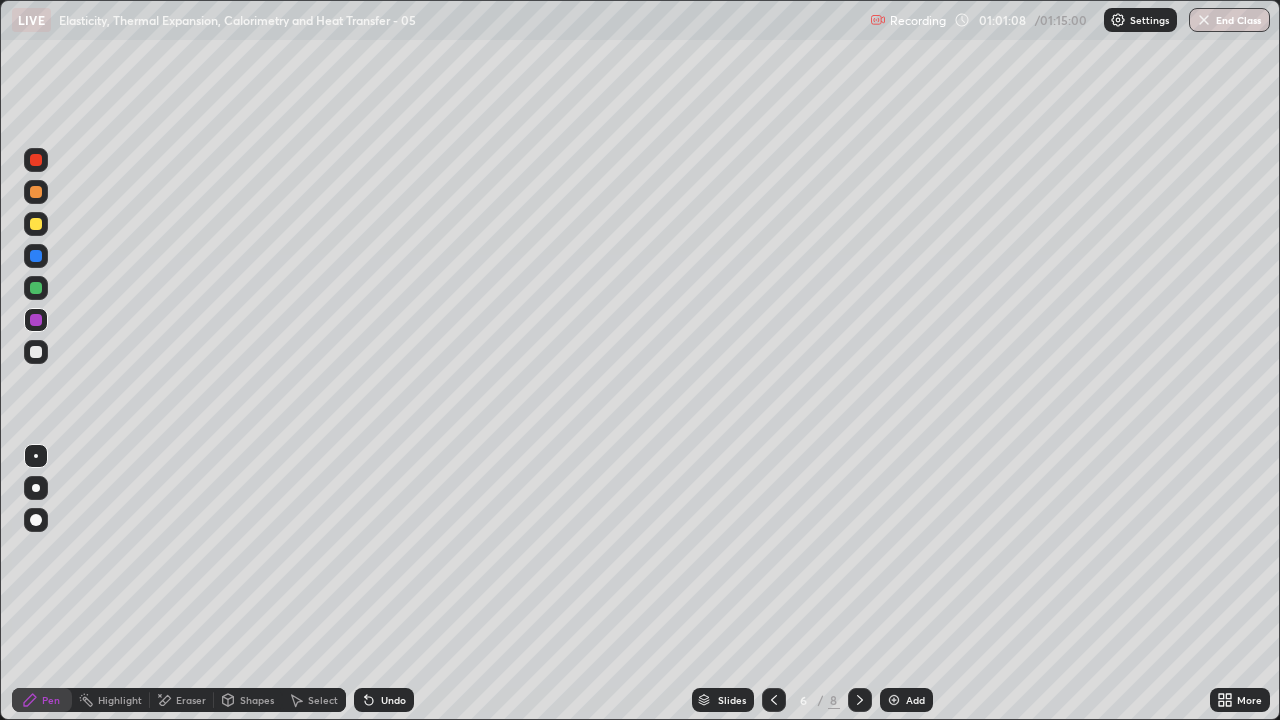 click on "Shapes" at bounding box center (248, 700) 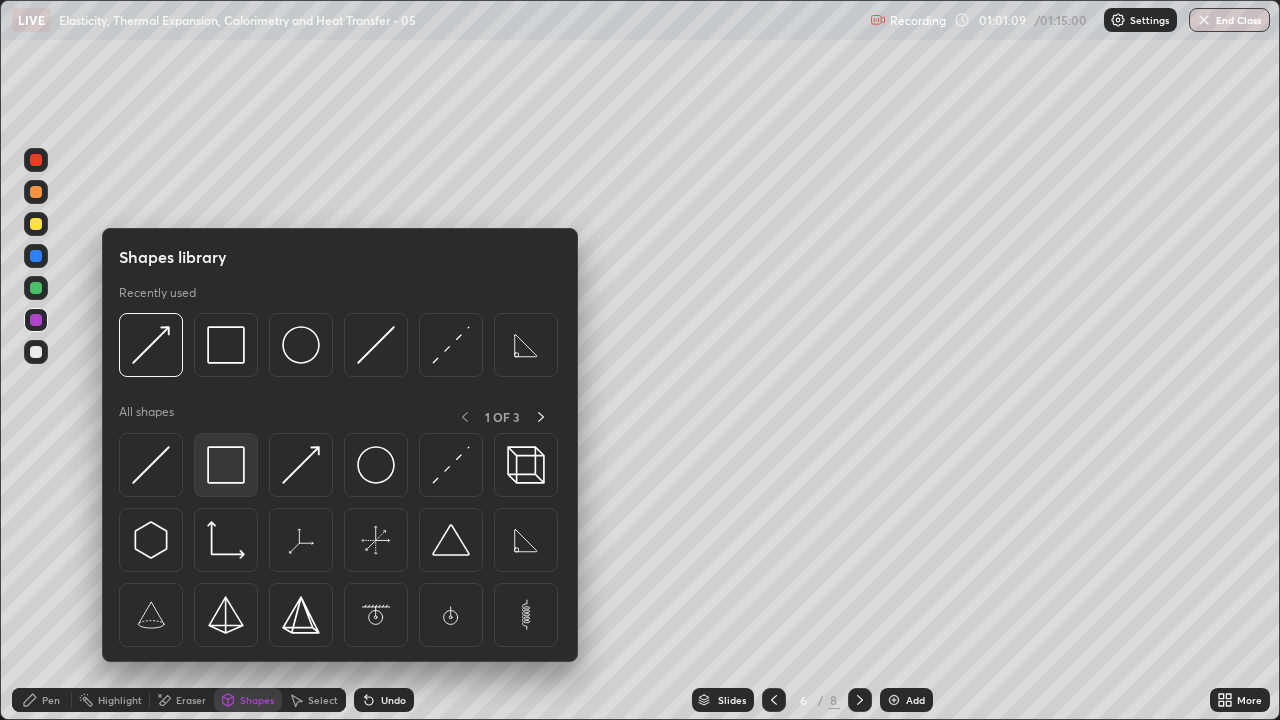 click at bounding box center (226, 465) 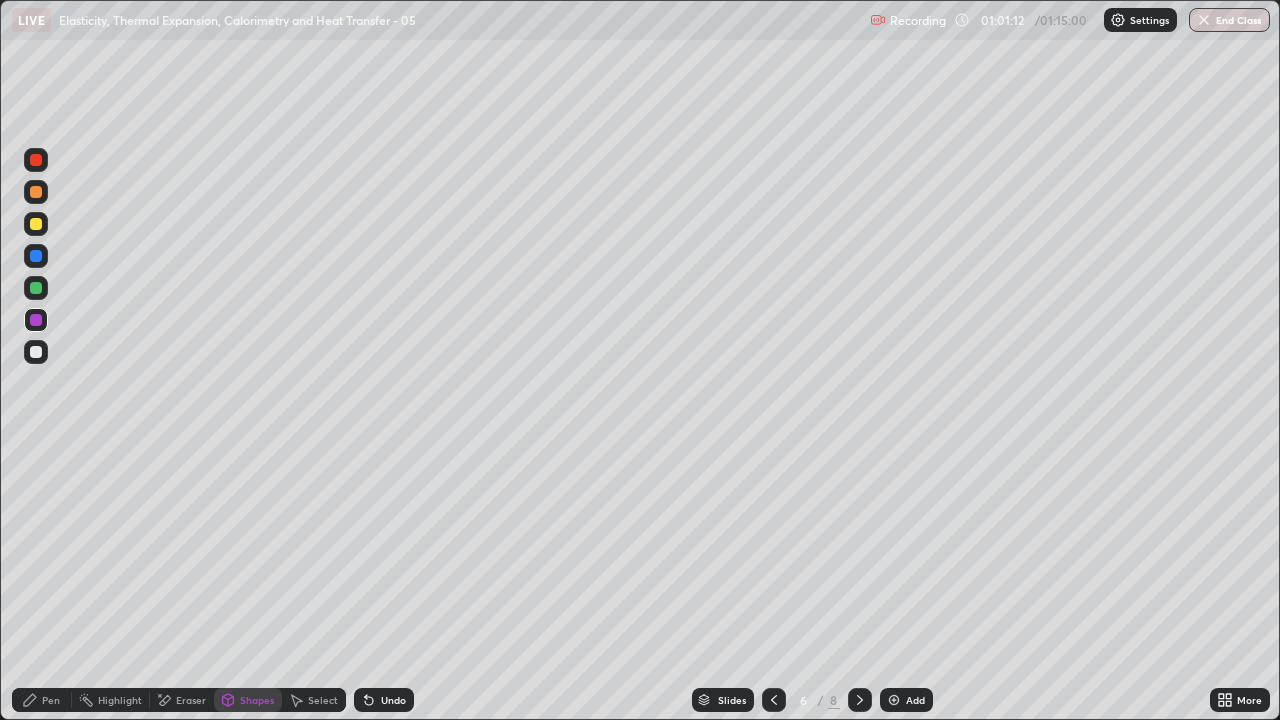 click on "Pen" at bounding box center [42, 700] 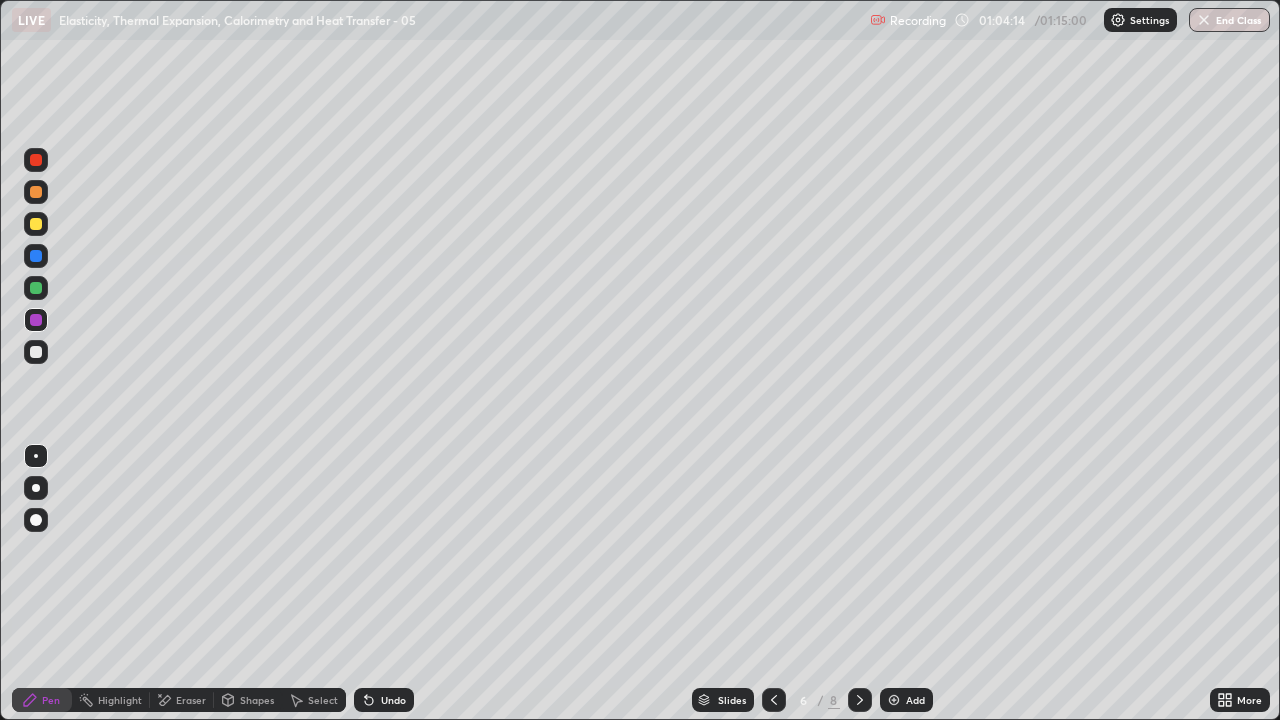 click on "Add" at bounding box center (915, 700) 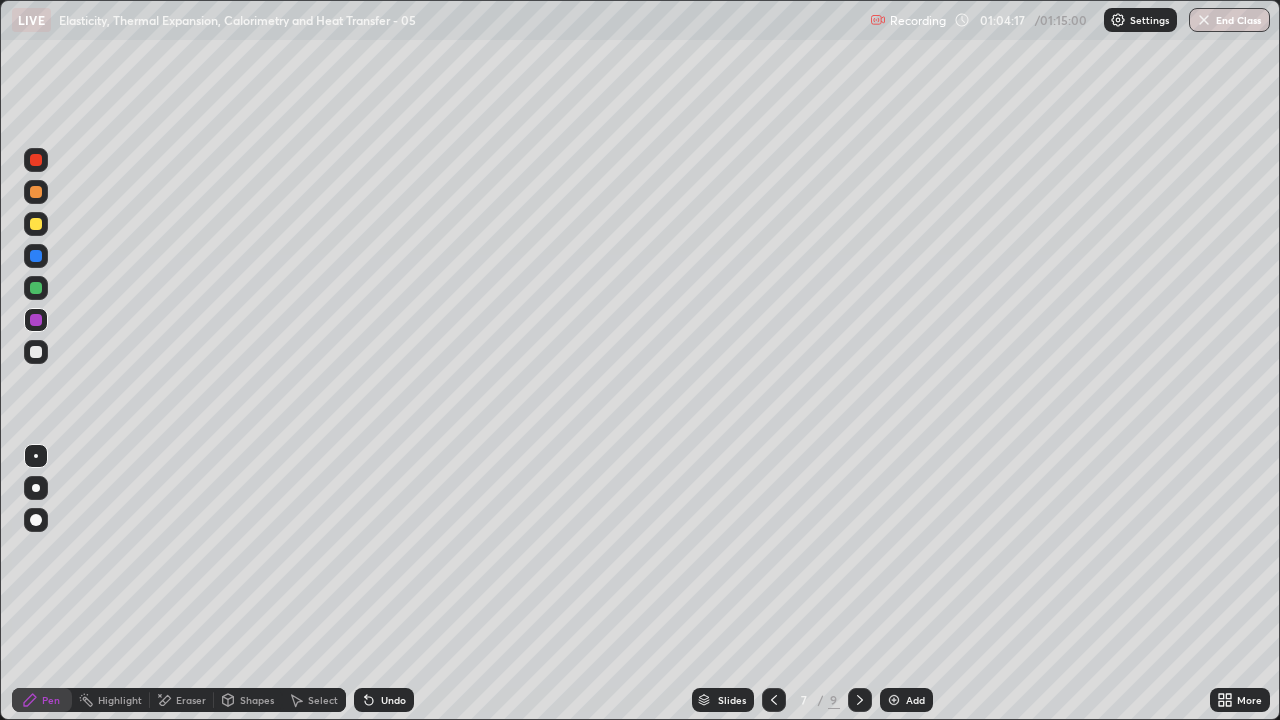 click on "7" at bounding box center [804, 700] 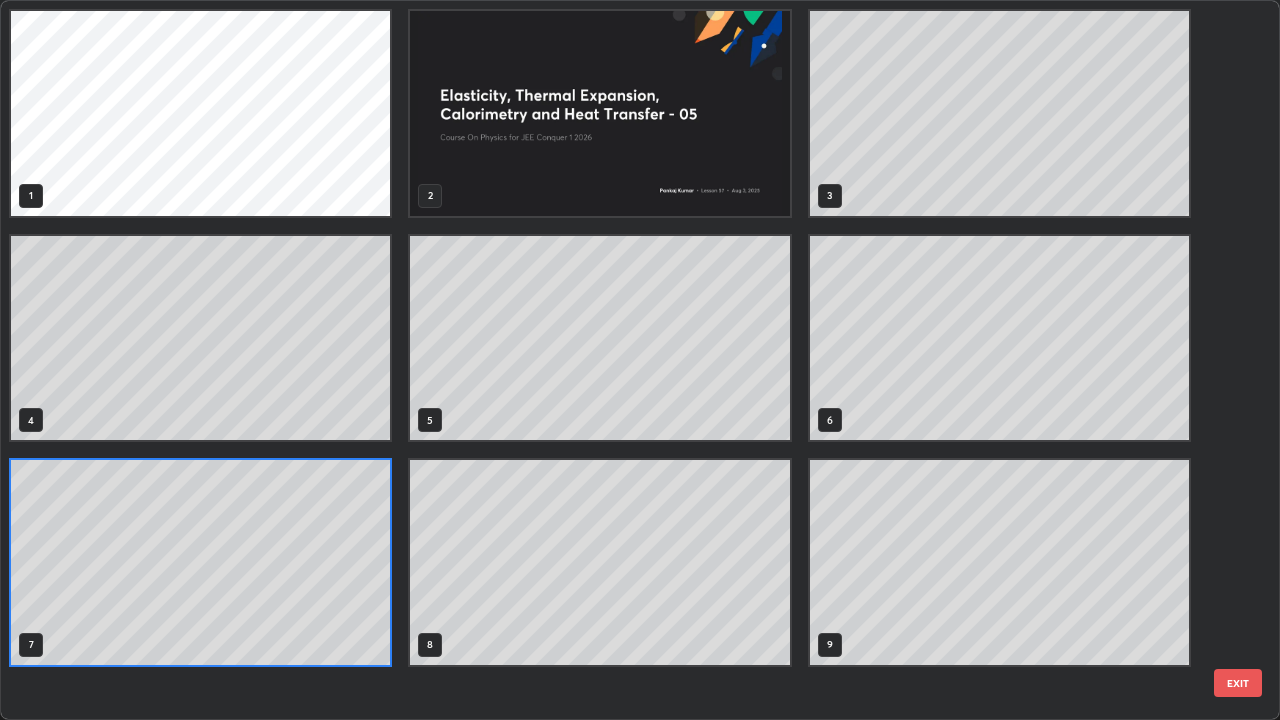 scroll, scrollTop: 7, scrollLeft: 11, axis: both 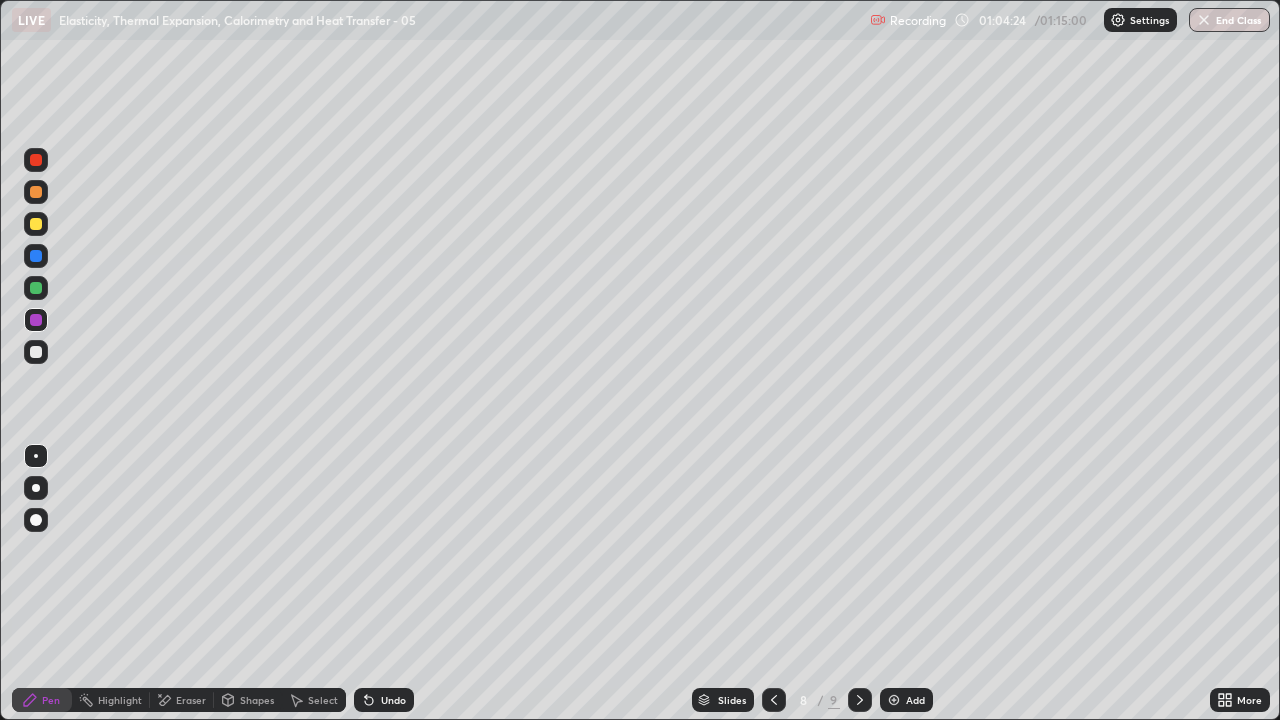 click on "Shapes" at bounding box center [257, 700] 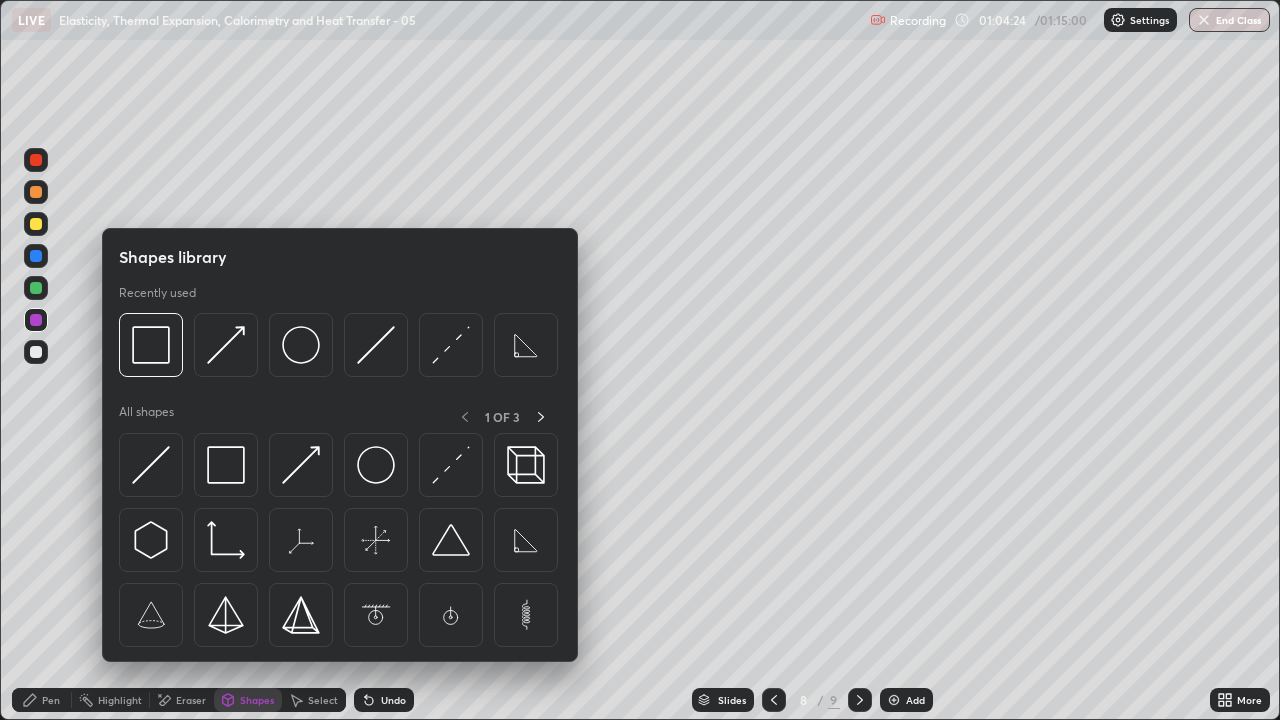click on "Eraser" at bounding box center [191, 700] 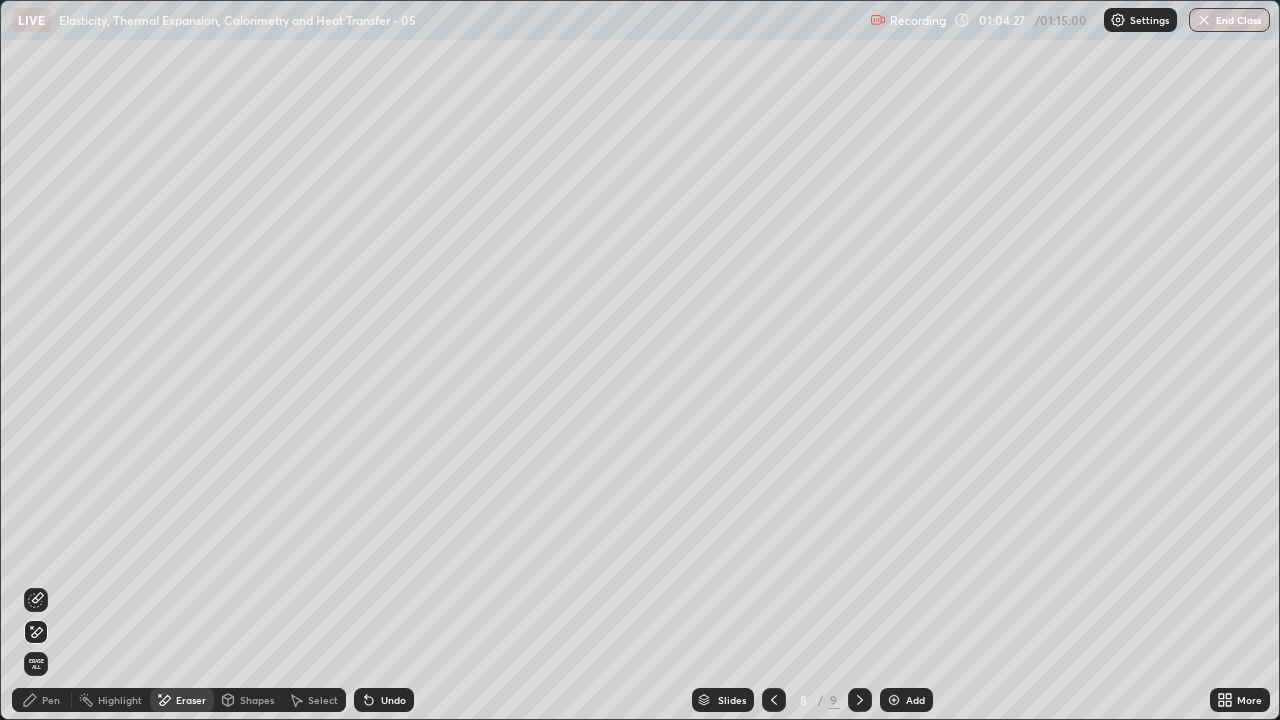 click on "Shapes" at bounding box center (257, 700) 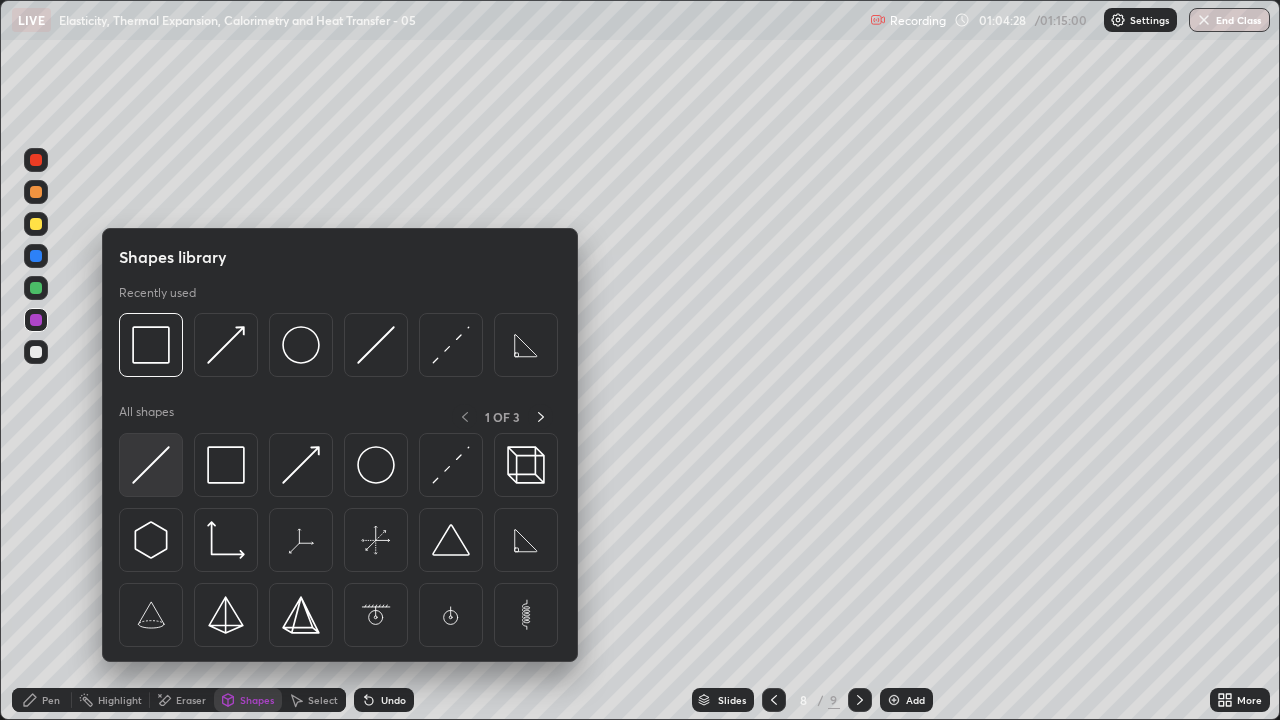 click at bounding box center (151, 465) 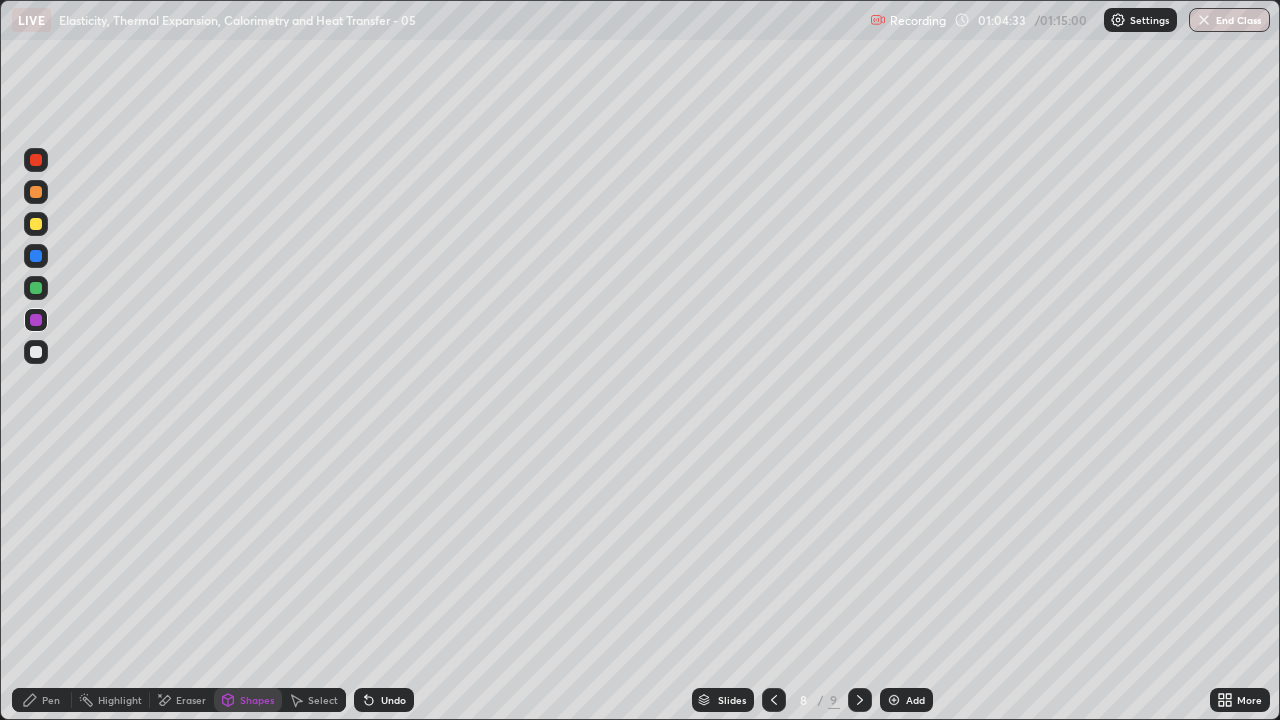 click on "Pen" at bounding box center (42, 700) 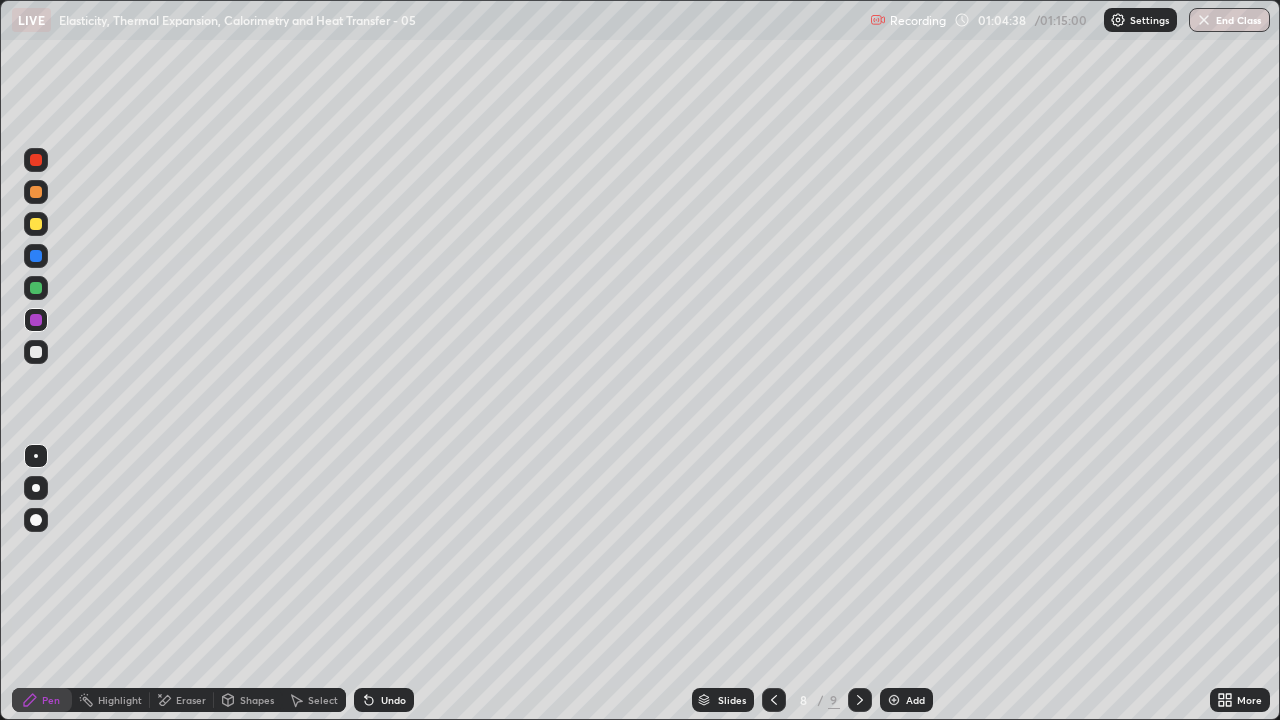 click at bounding box center [36, 352] 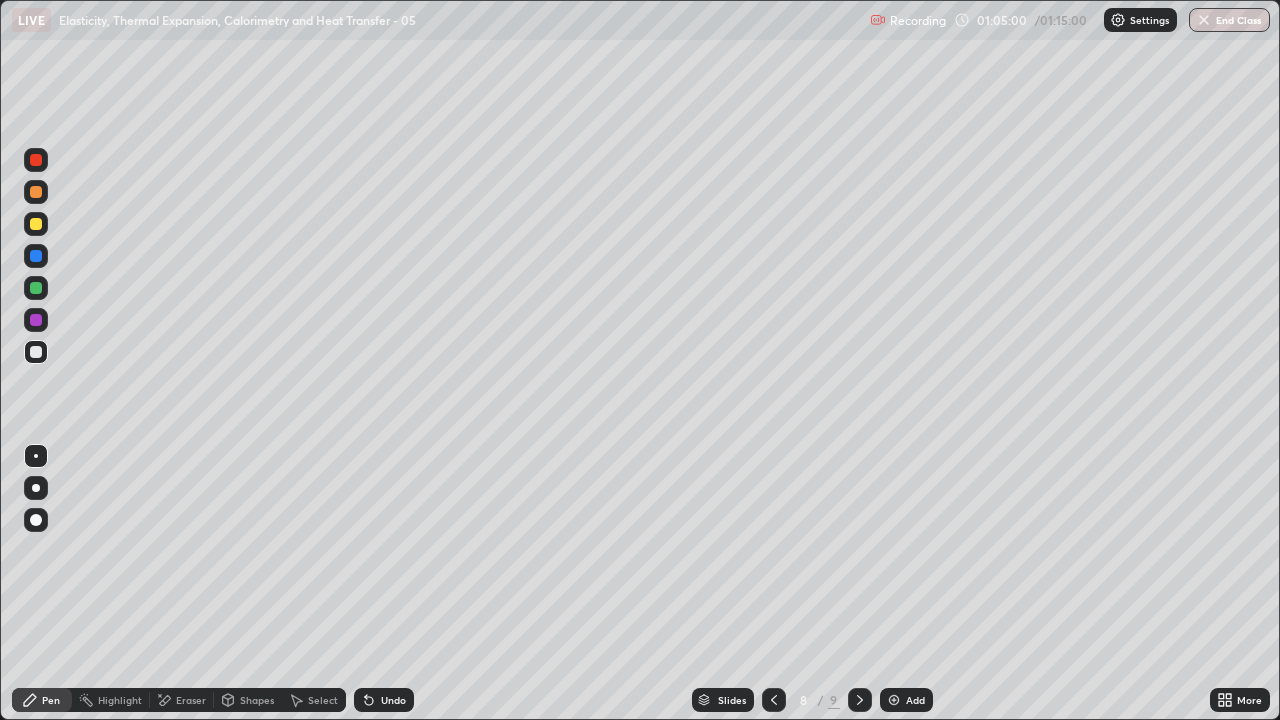 click on "Eraser" at bounding box center [182, 700] 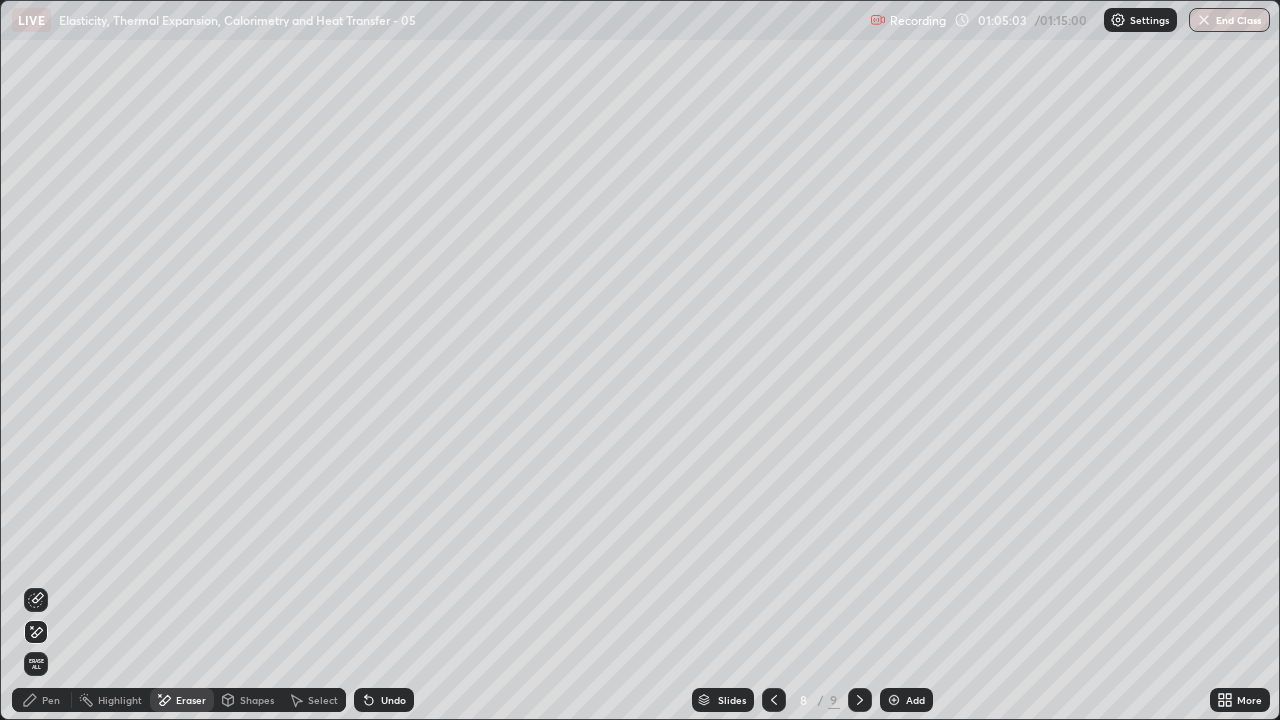 click 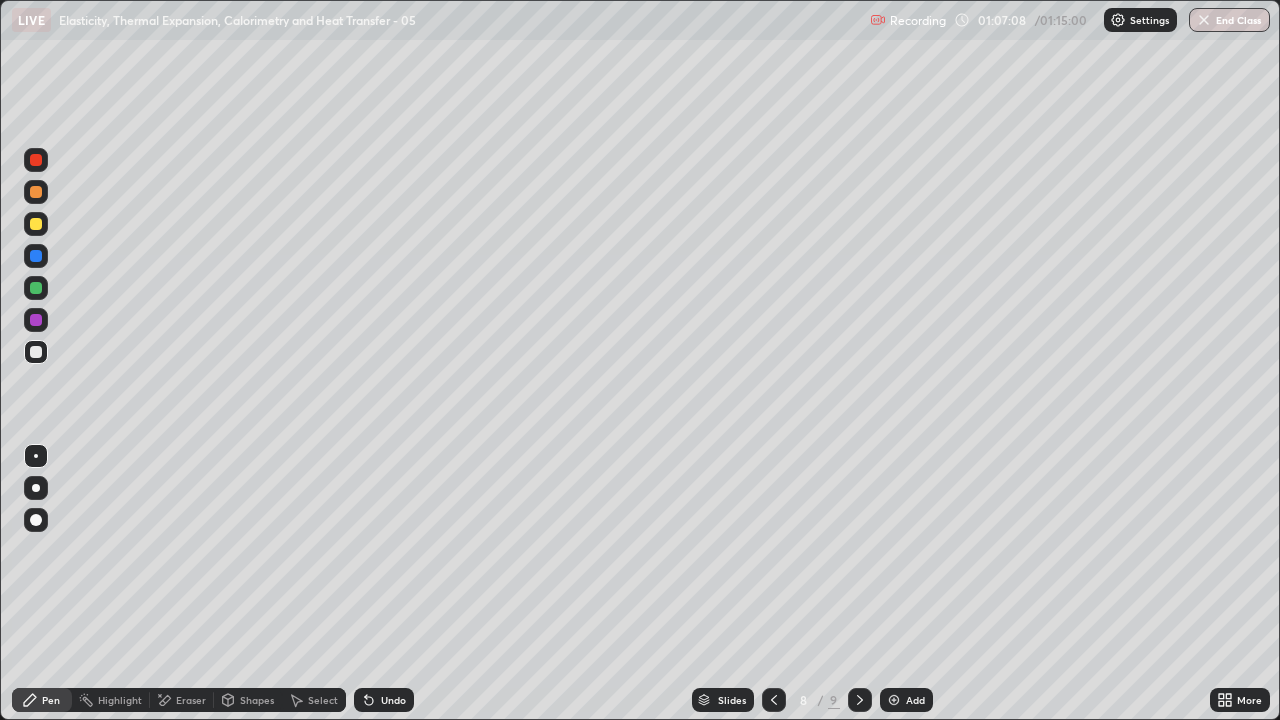 click on "End Class" at bounding box center (1229, 20) 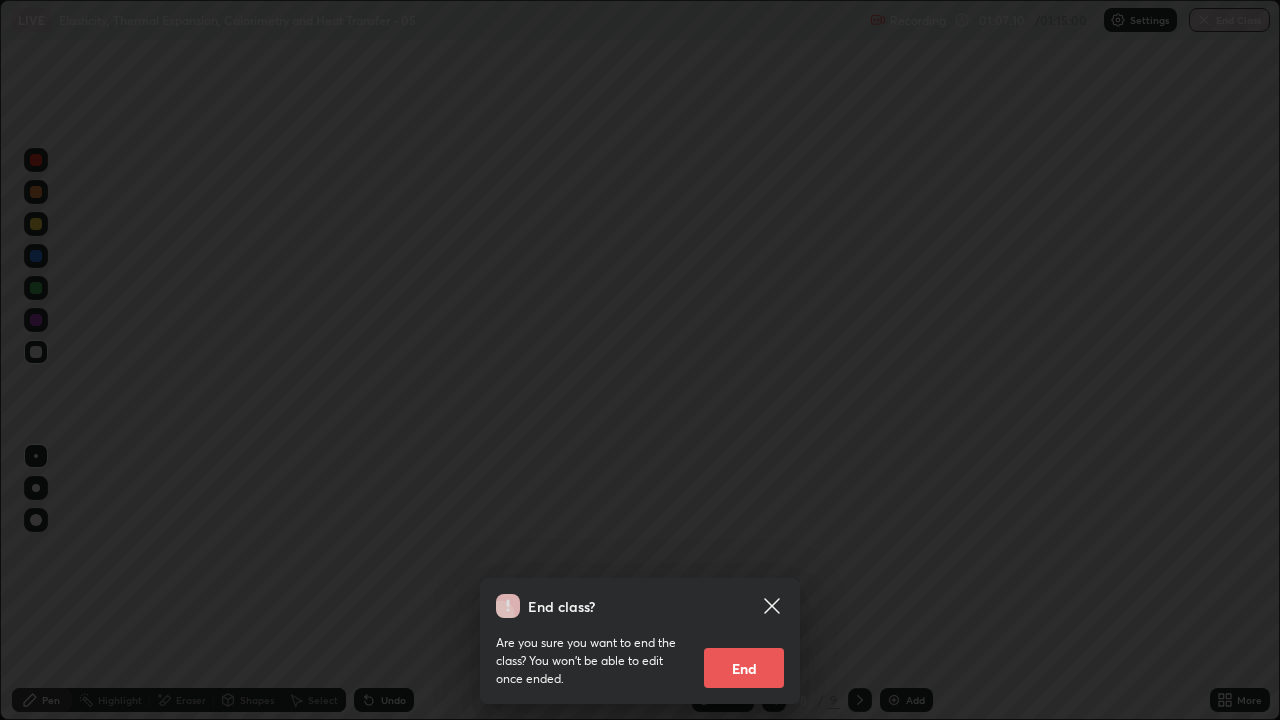 click on "End" at bounding box center (744, 668) 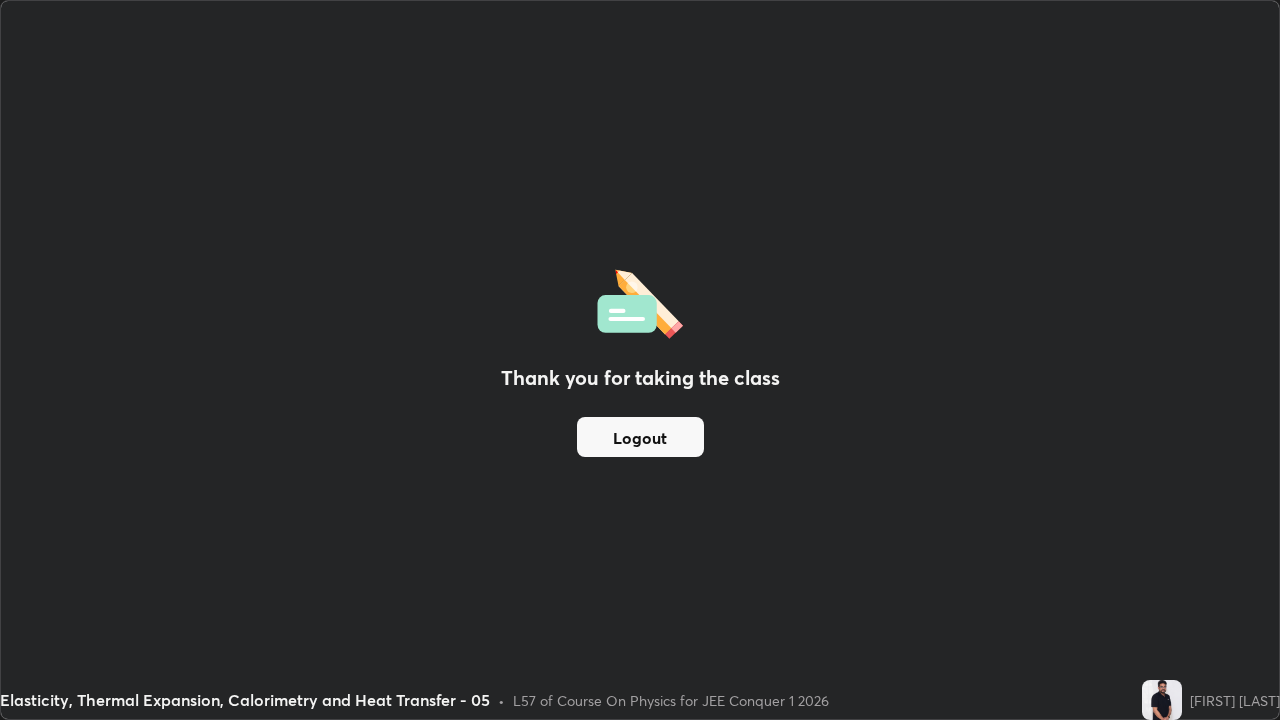 click on "Logout" at bounding box center (640, 437) 